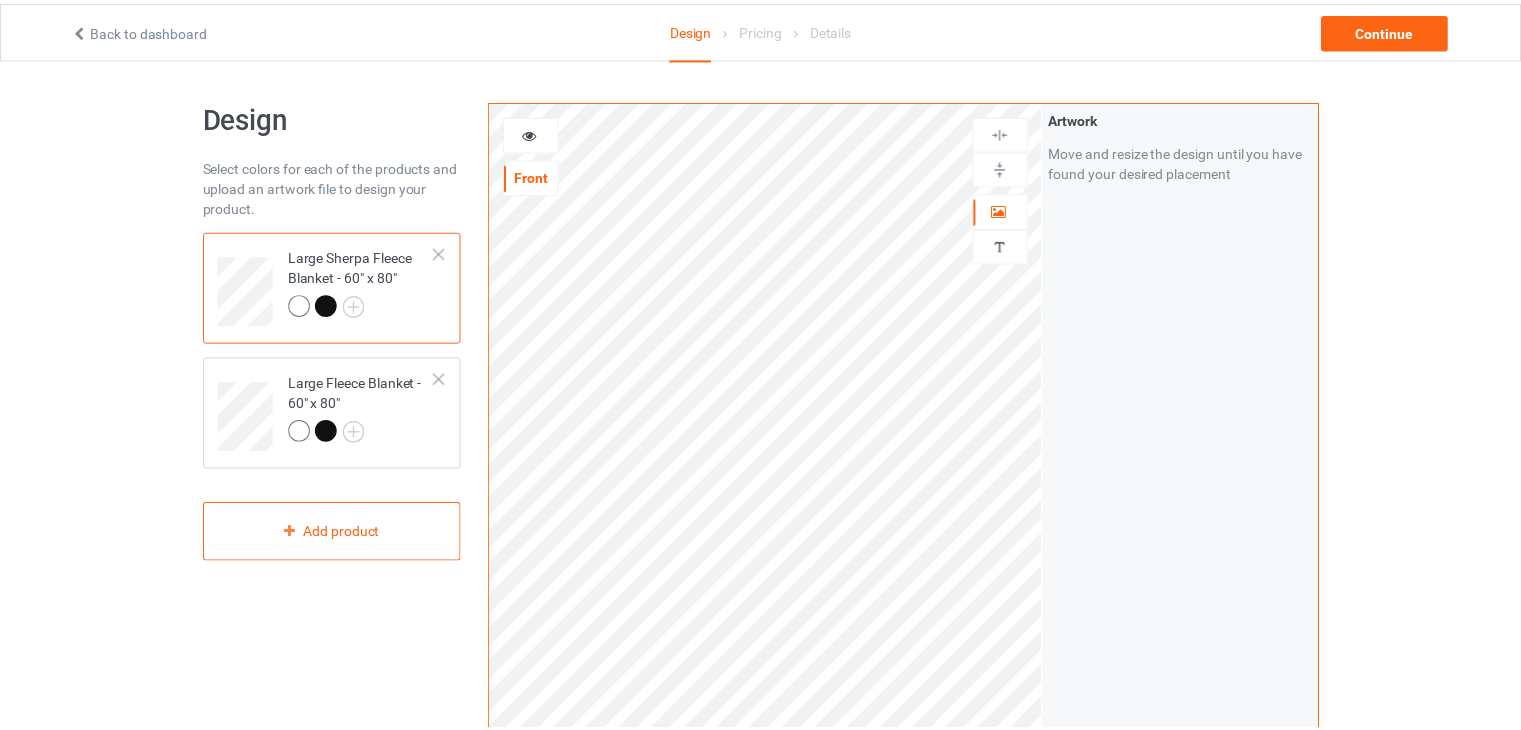 scroll, scrollTop: 0, scrollLeft: 0, axis: both 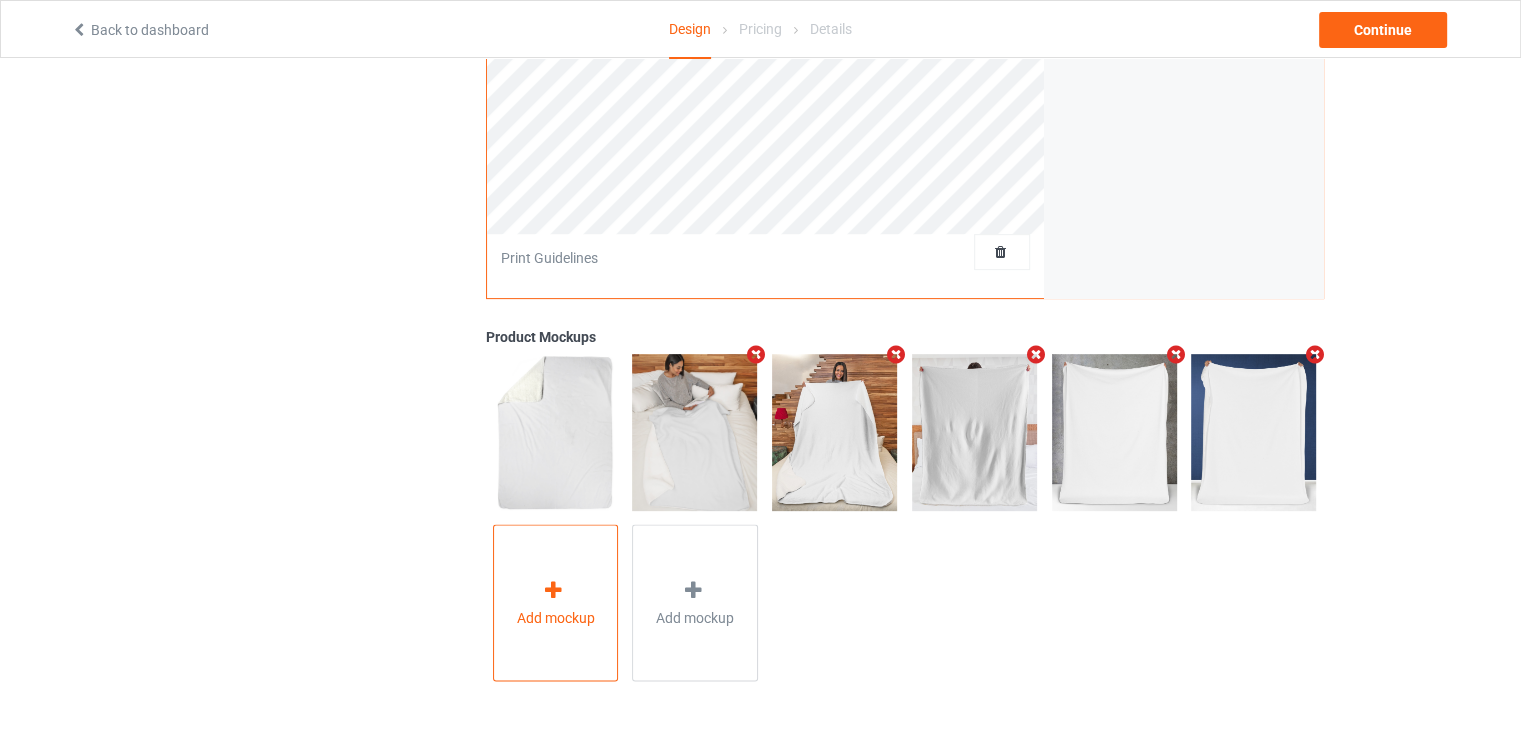 click on "Add mockup" at bounding box center [556, 603] 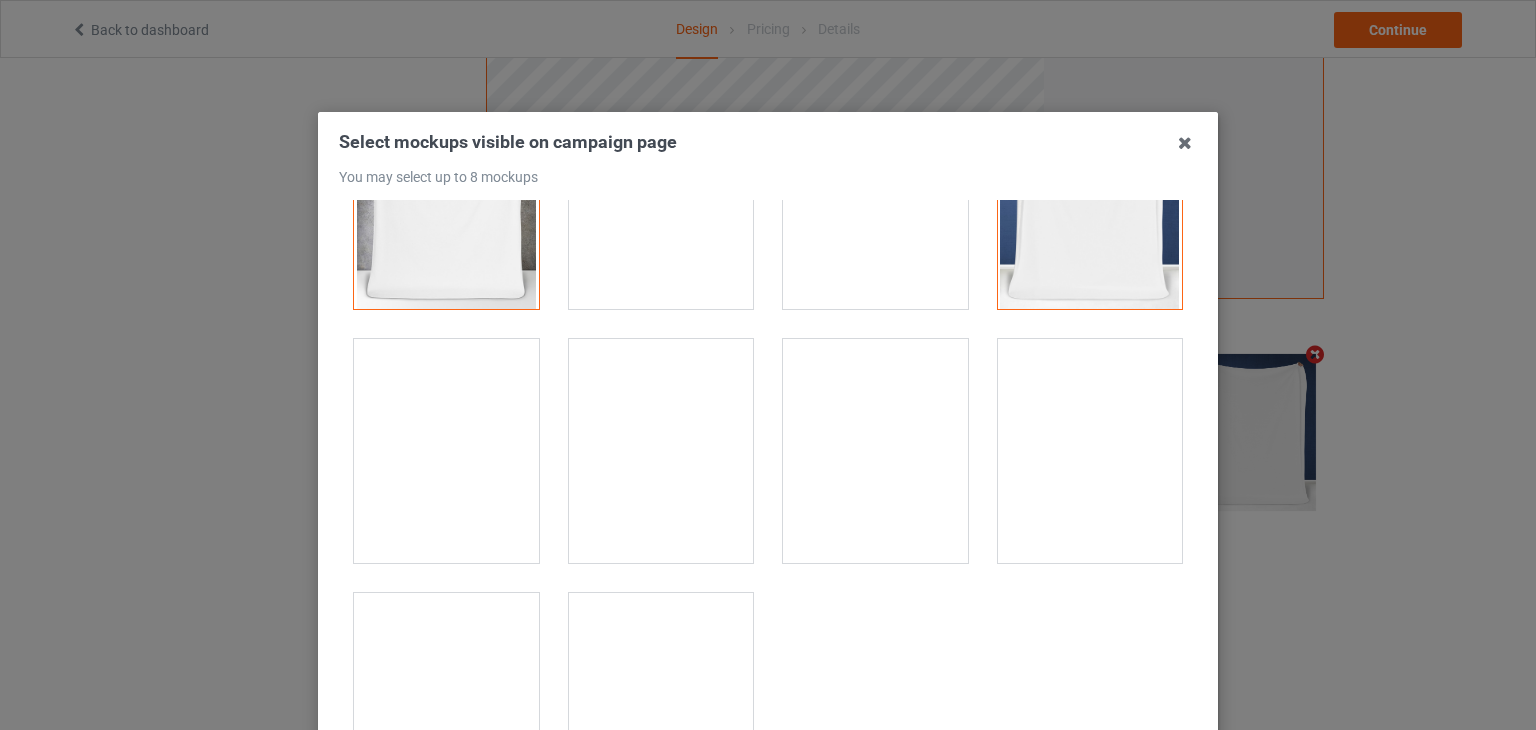 scroll, scrollTop: 1444, scrollLeft: 0, axis: vertical 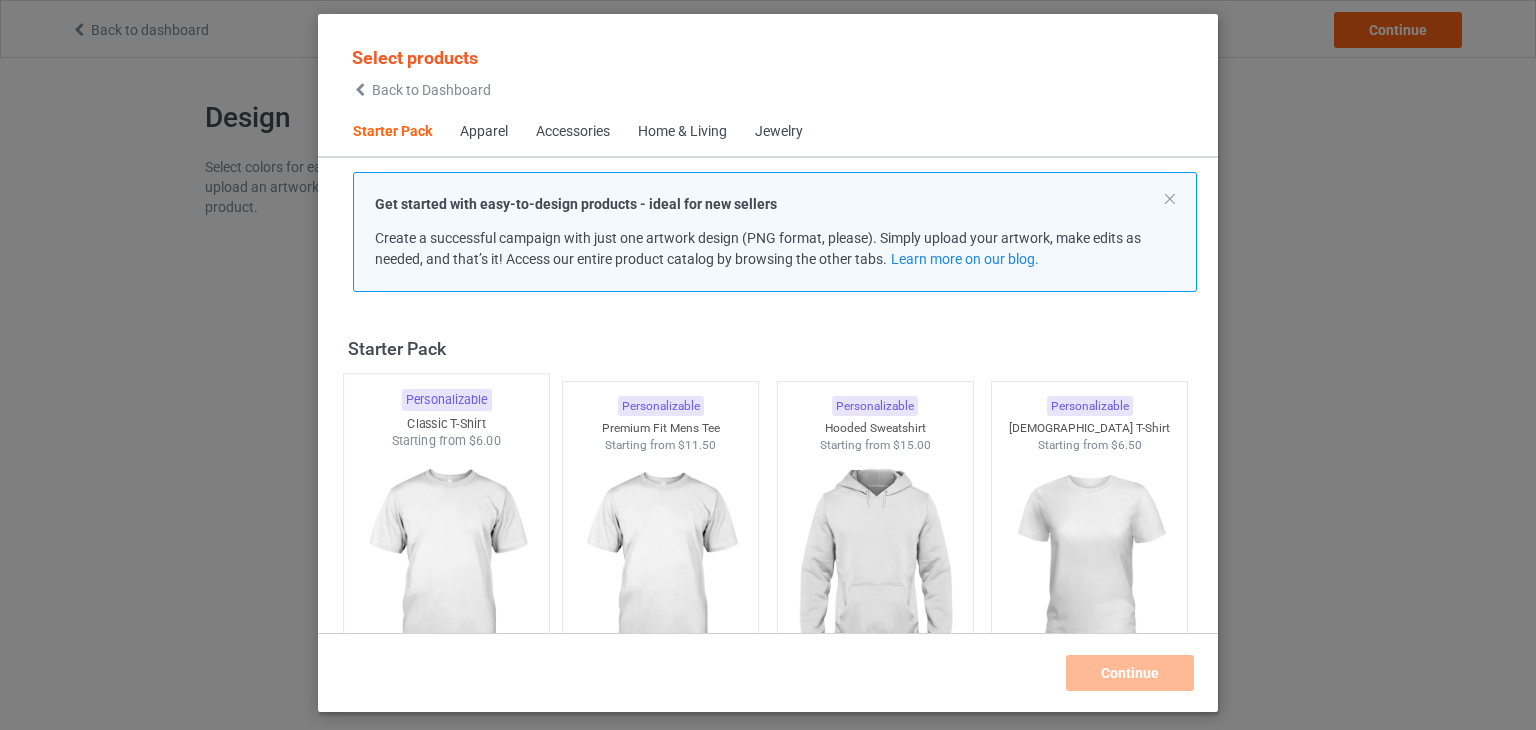 click at bounding box center (446, 567) 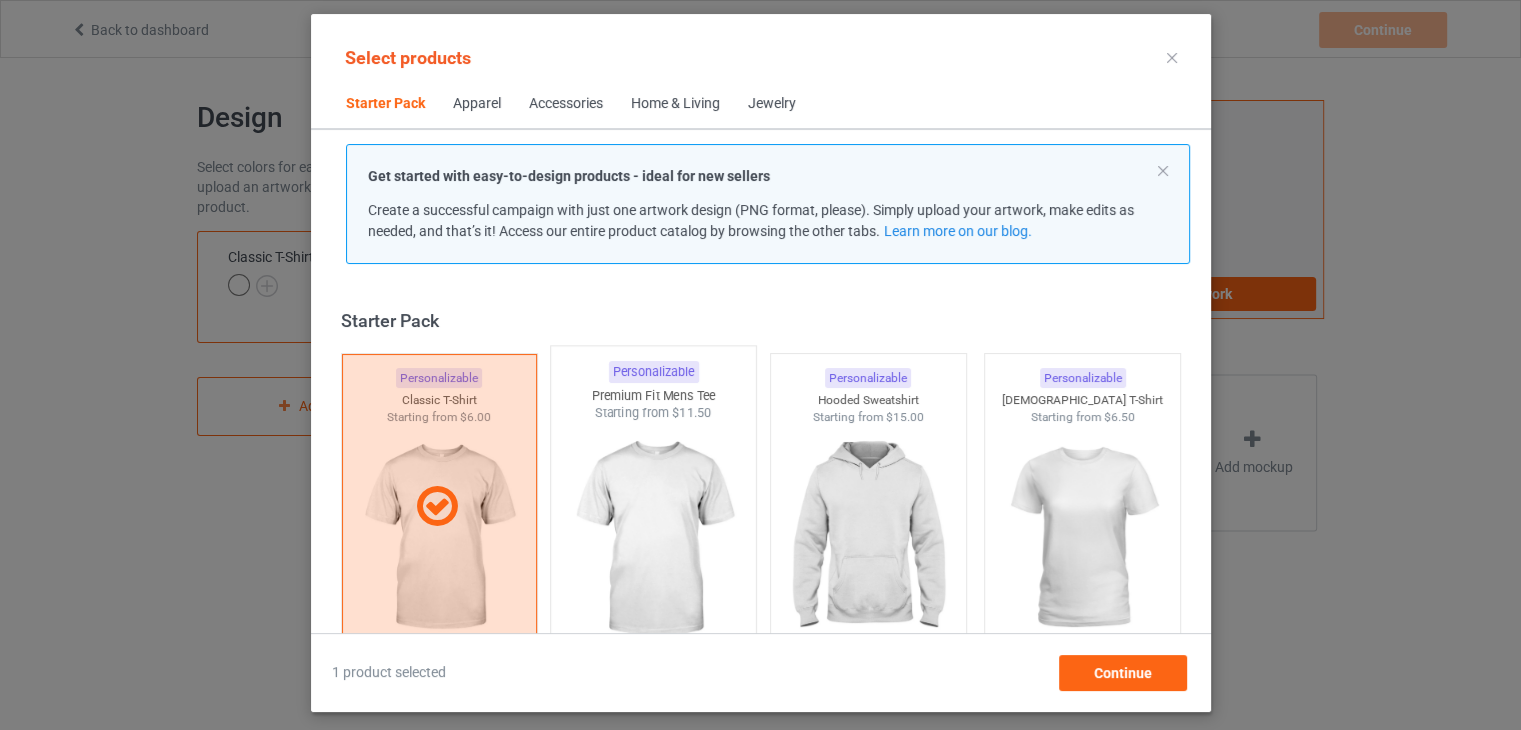 click at bounding box center [653, 539] 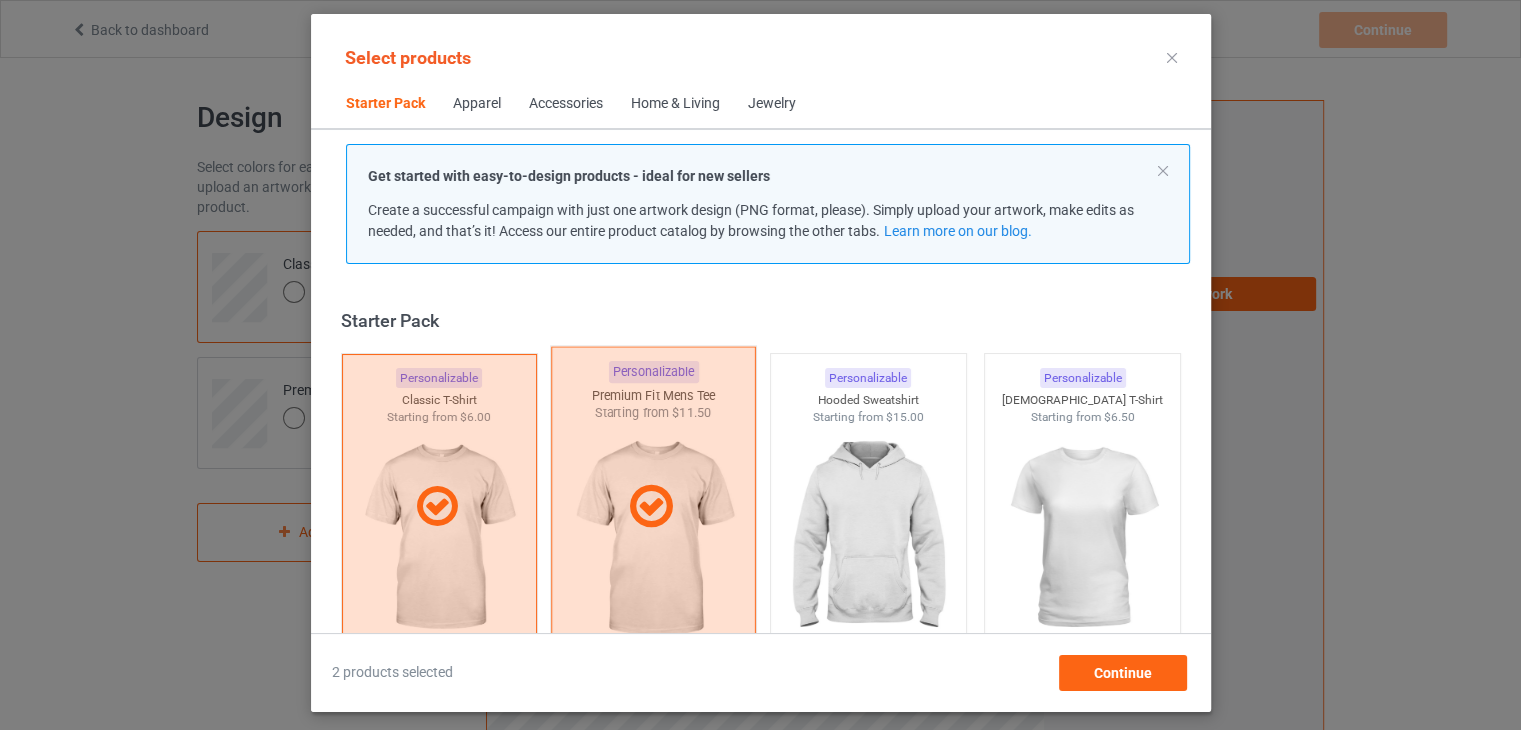 click at bounding box center (651, 507) 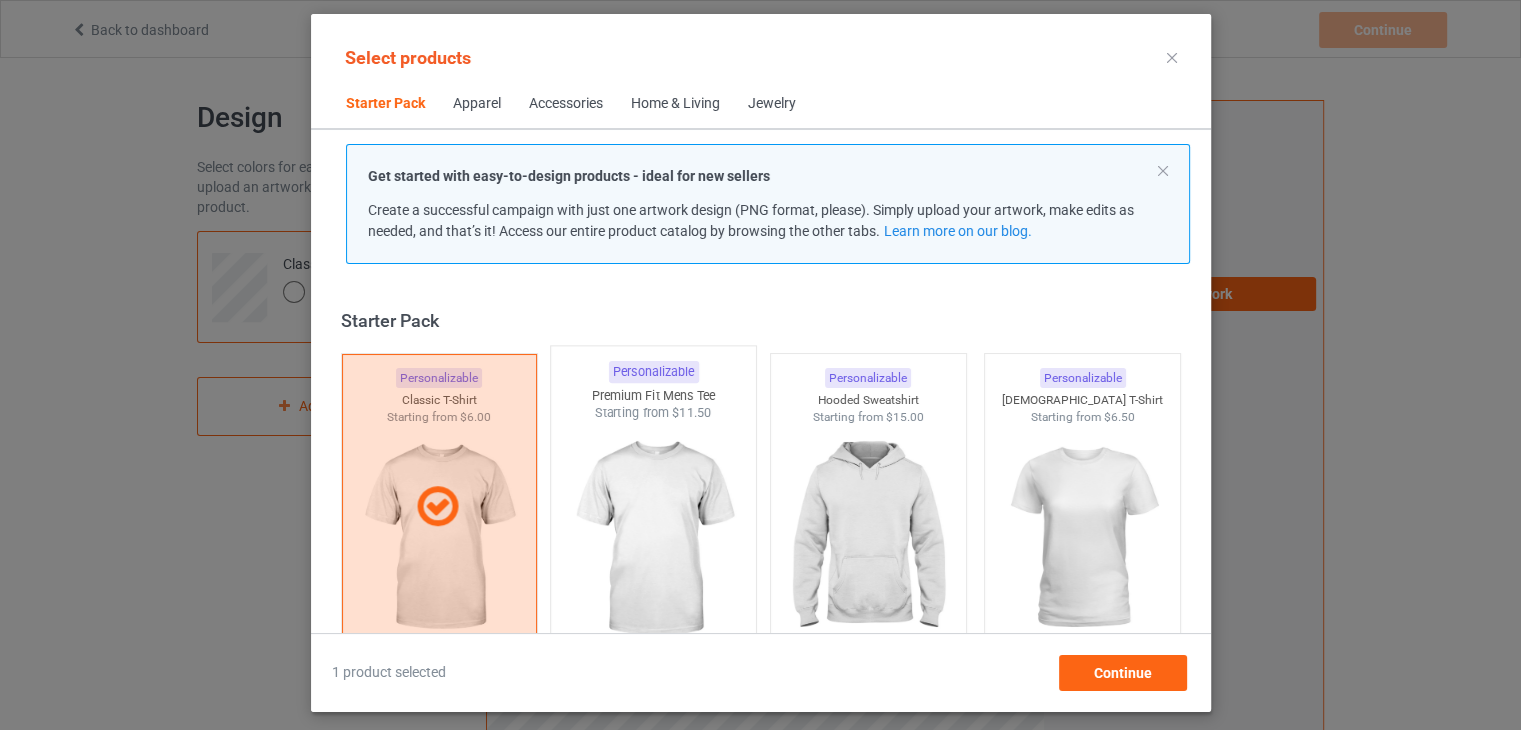 click at bounding box center [653, 539] 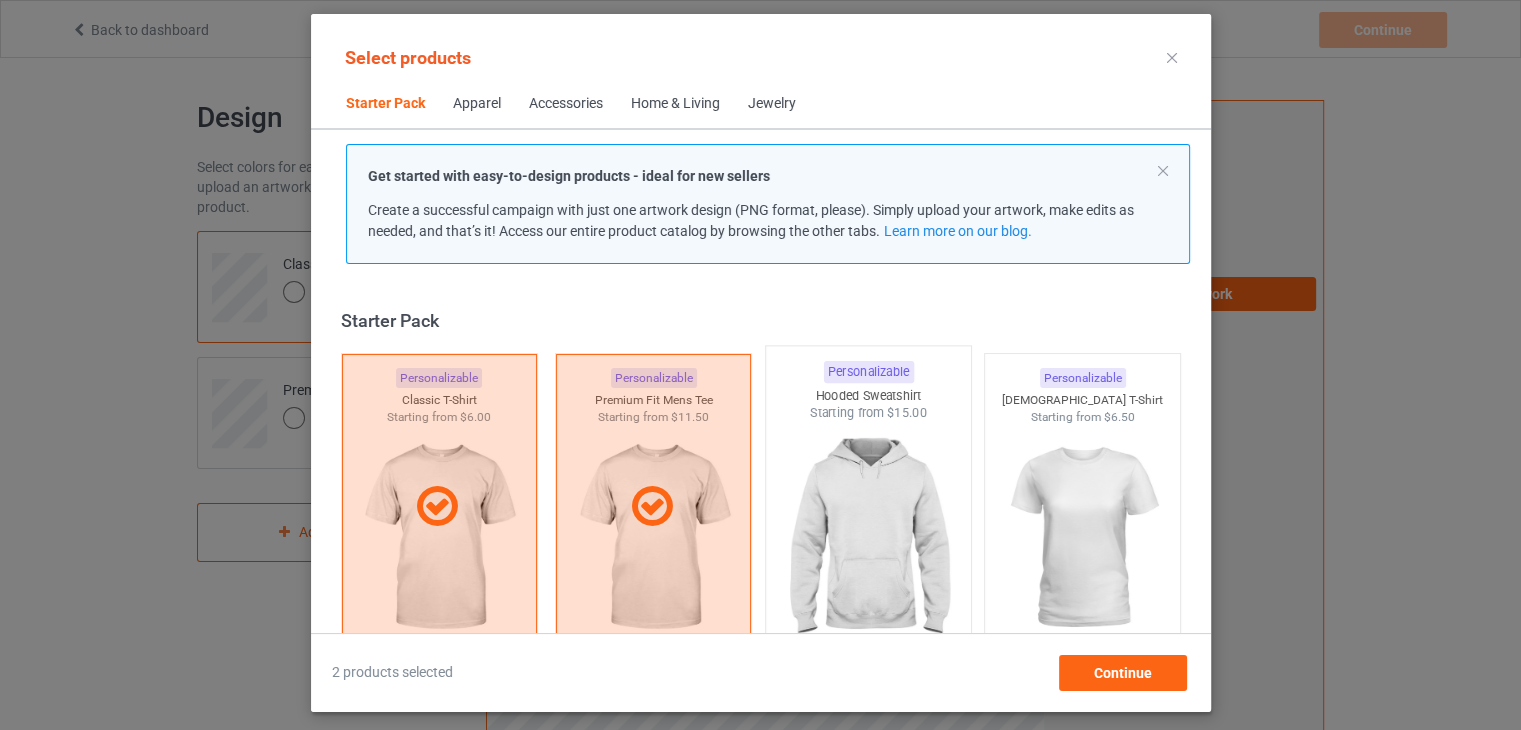 click at bounding box center [868, 539] 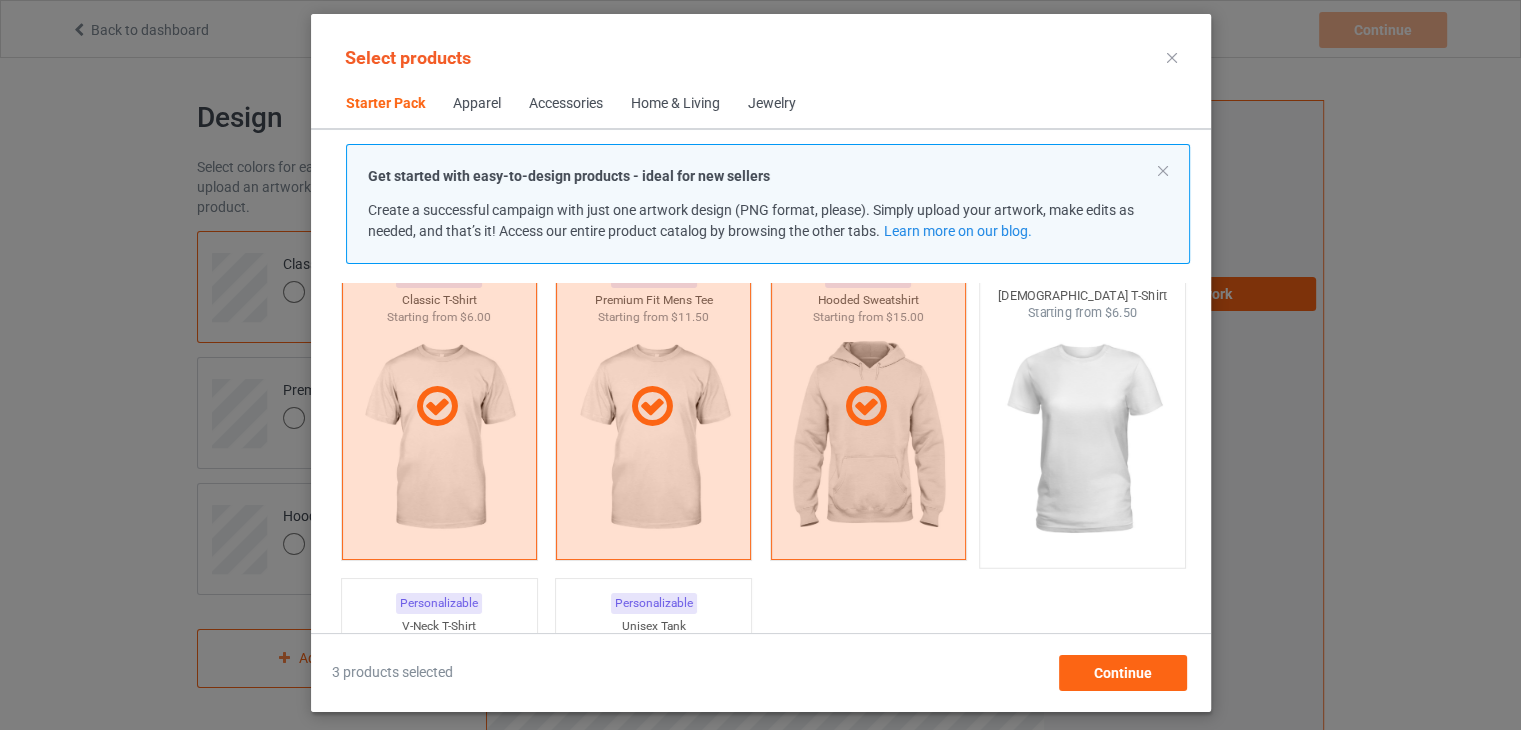 click at bounding box center [1082, 439] 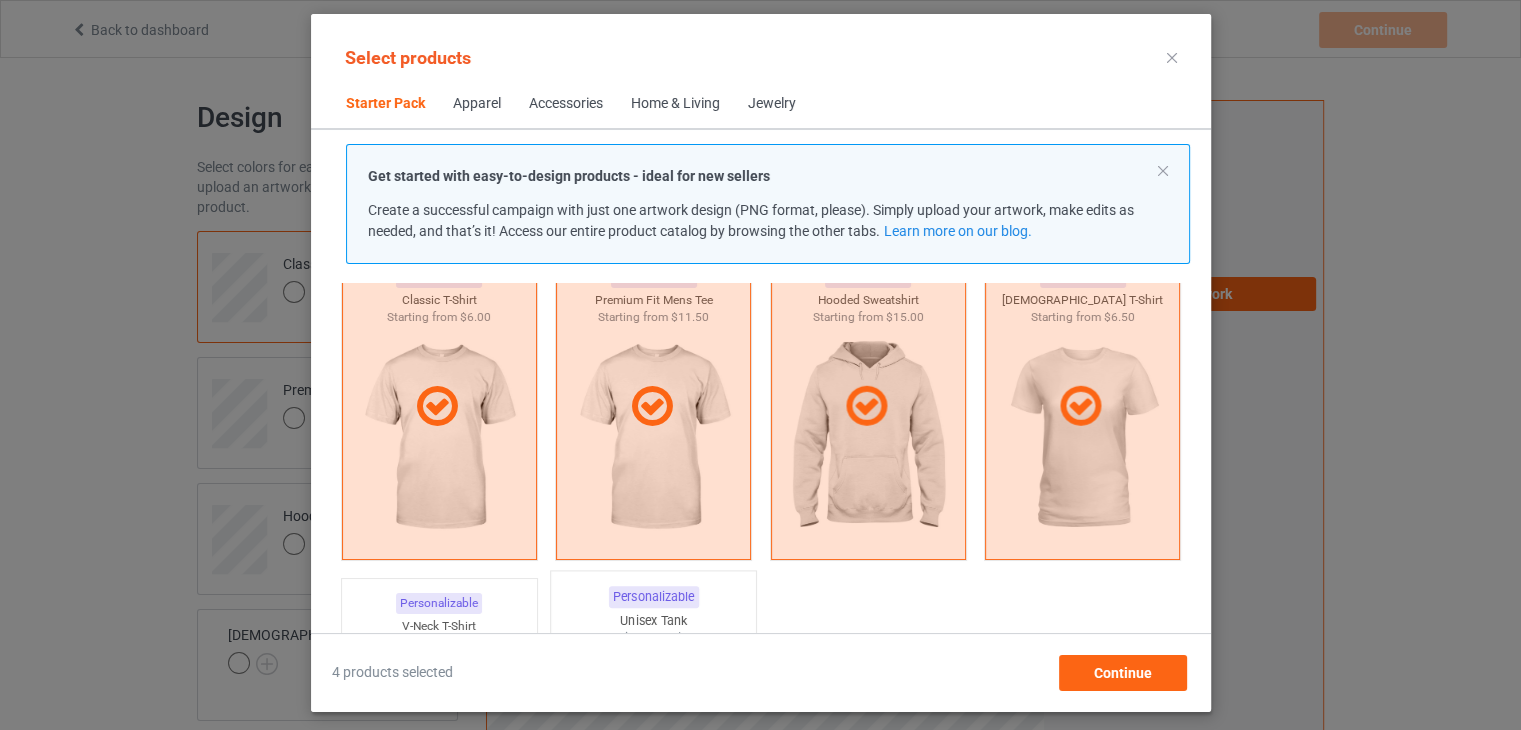 scroll, scrollTop: 300, scrollLeft: 0, axis: vertical 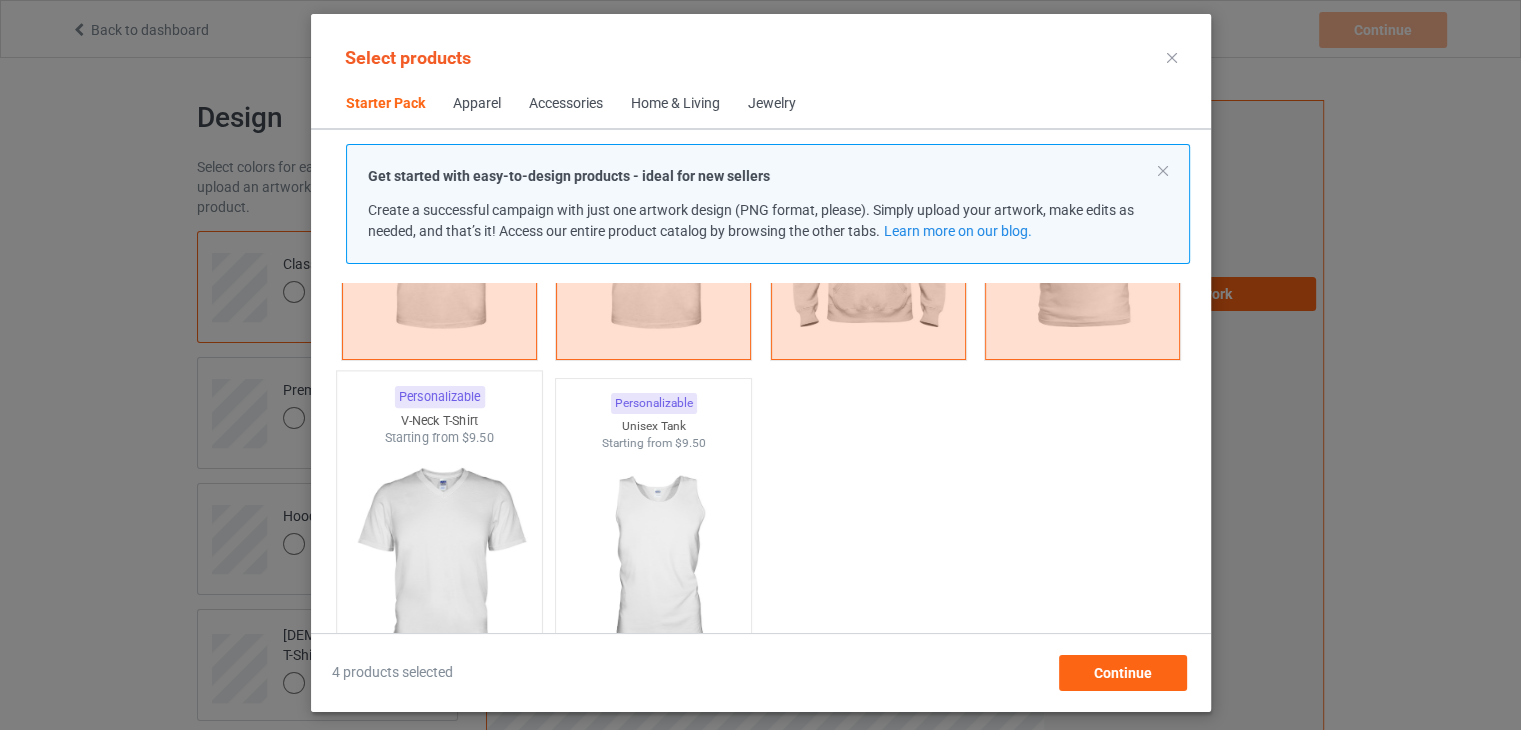 click at bounding box center [439, 564] 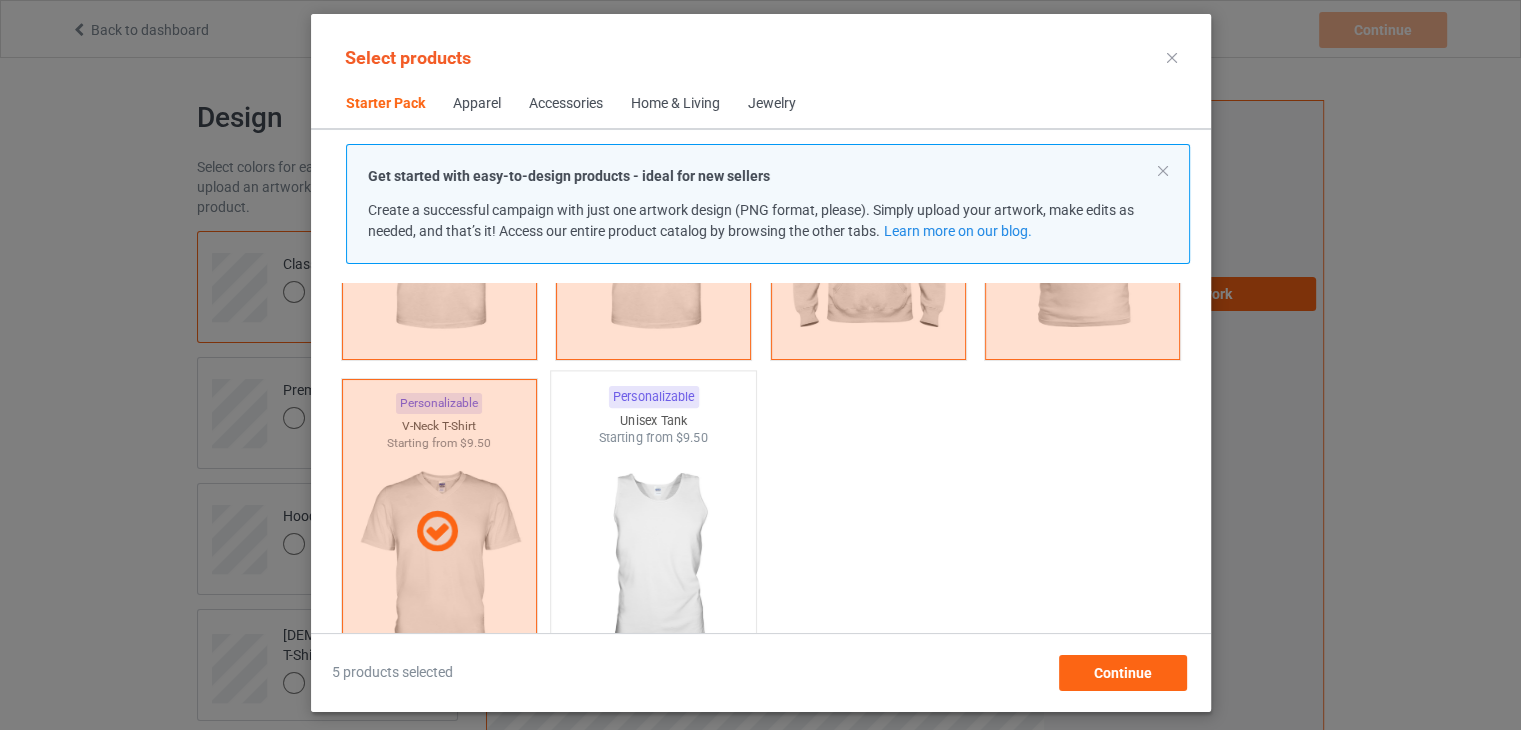 click at bounding box center (653, 564) 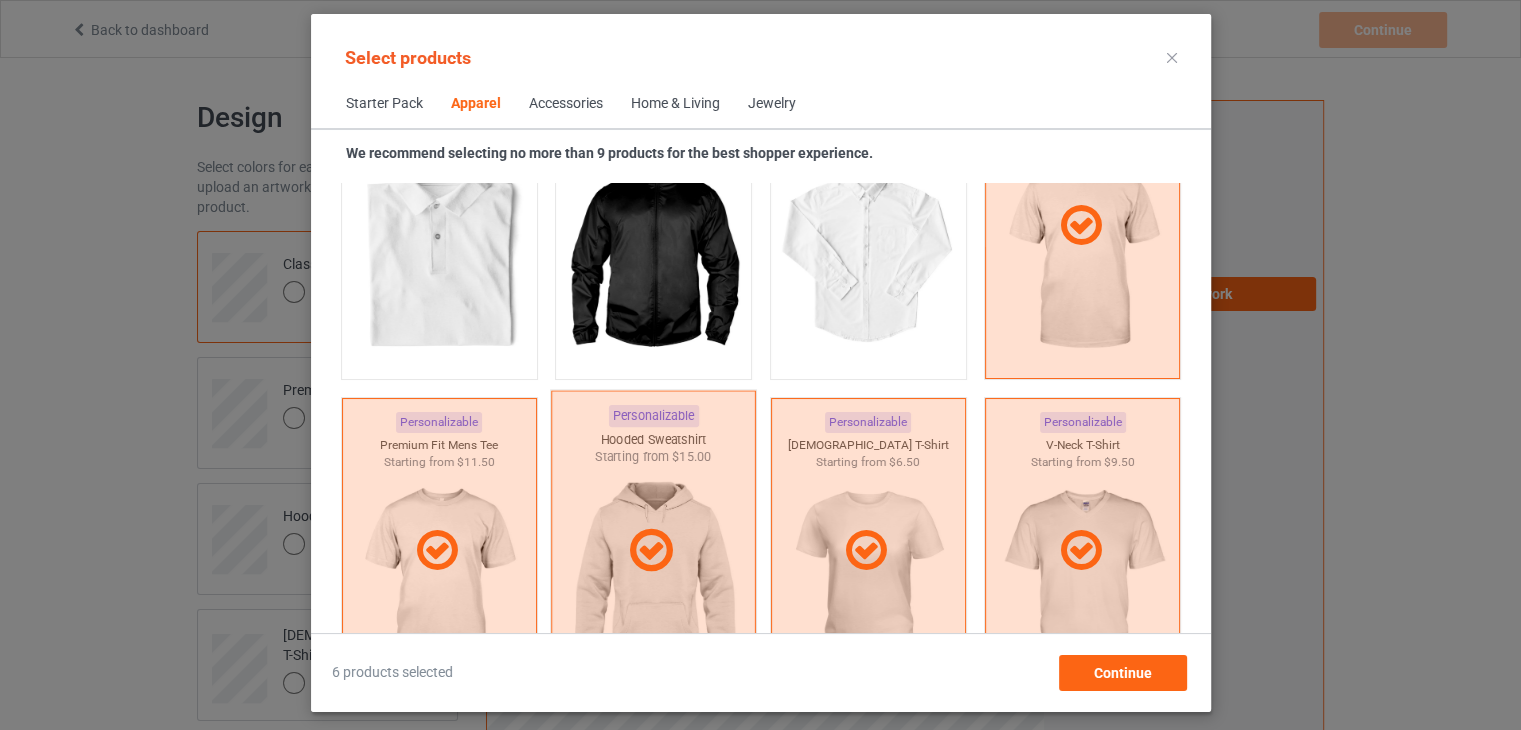 scroll, scrollTop: 700, scrollLeft: 0, axis: vertical 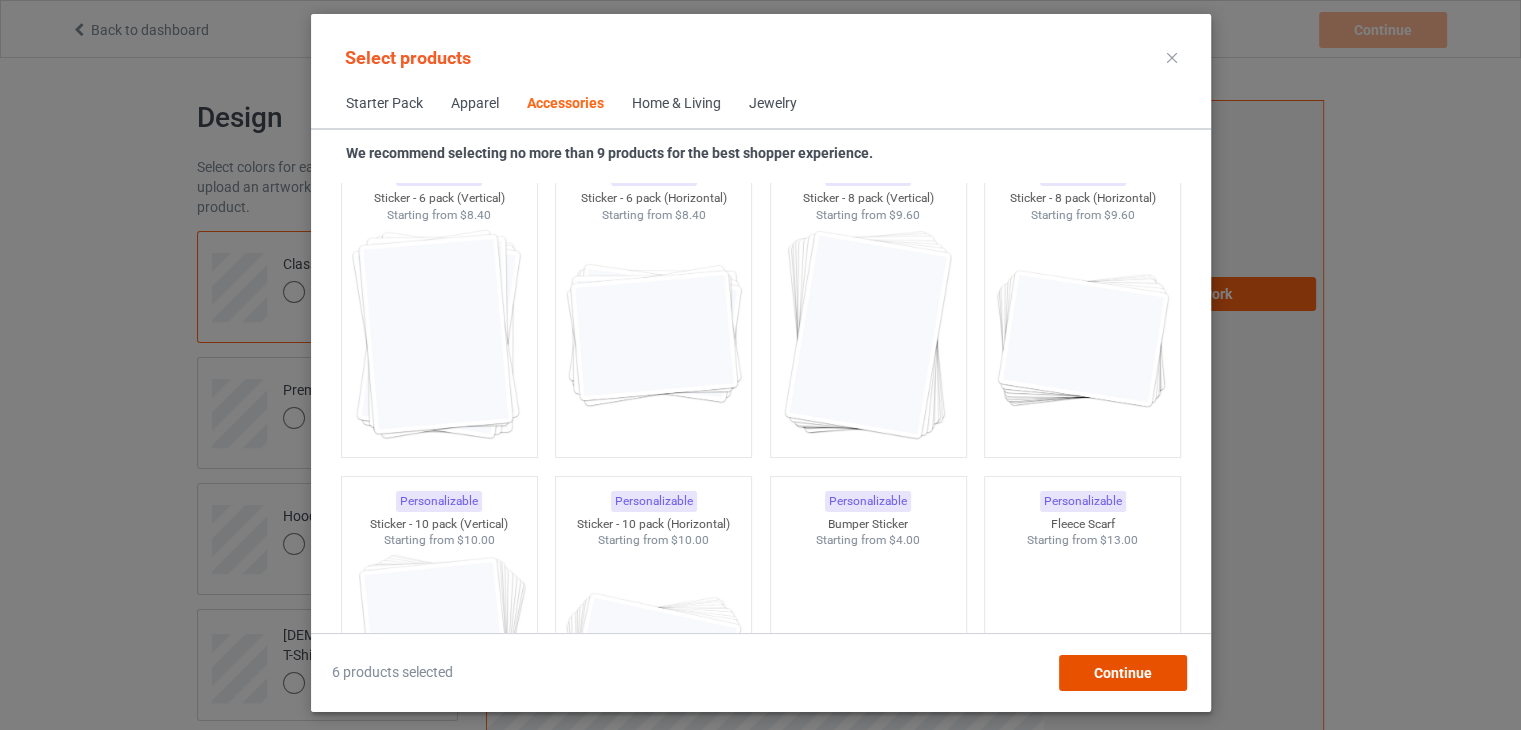 click on "Continue" at bounding box center [1122, 673] 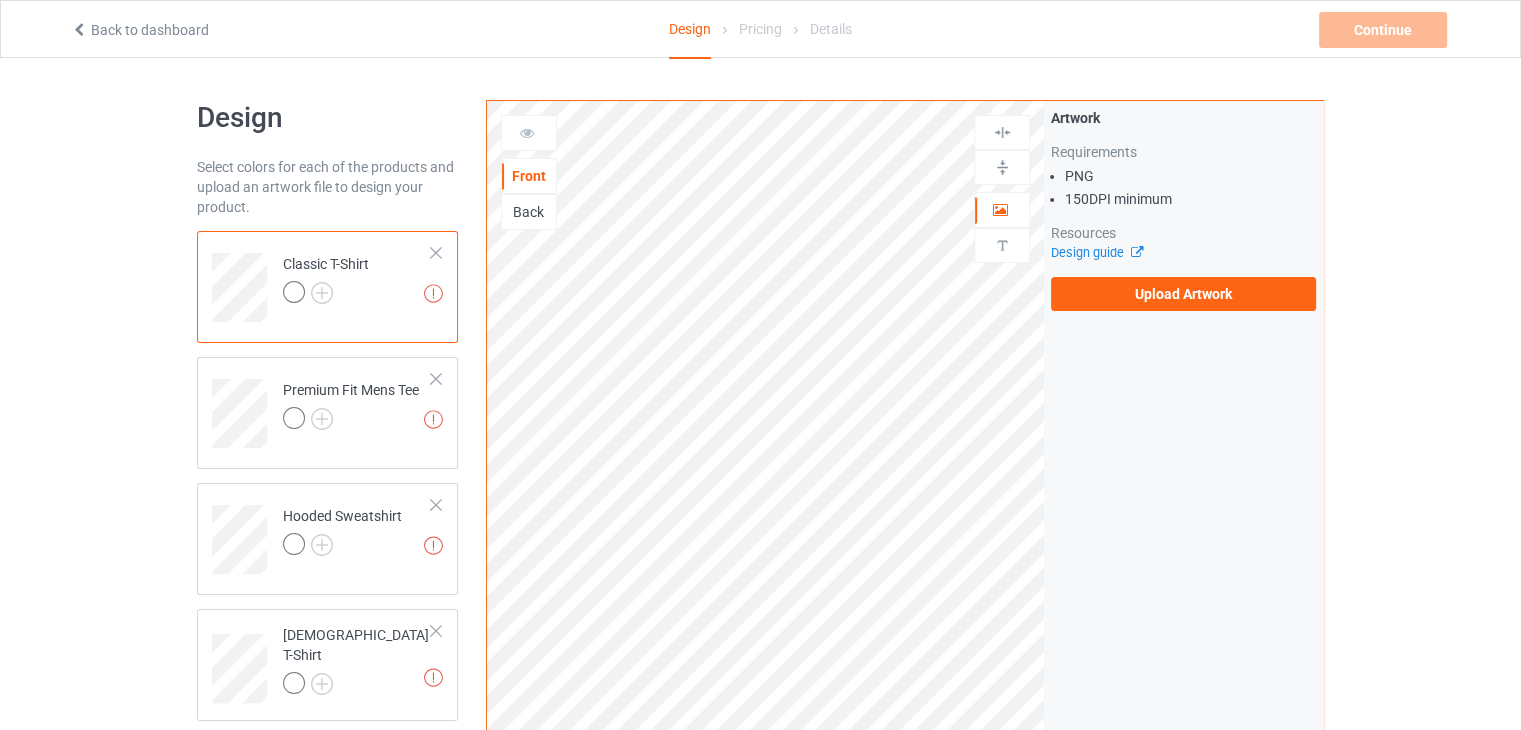 click at bounding box center (436, 253) 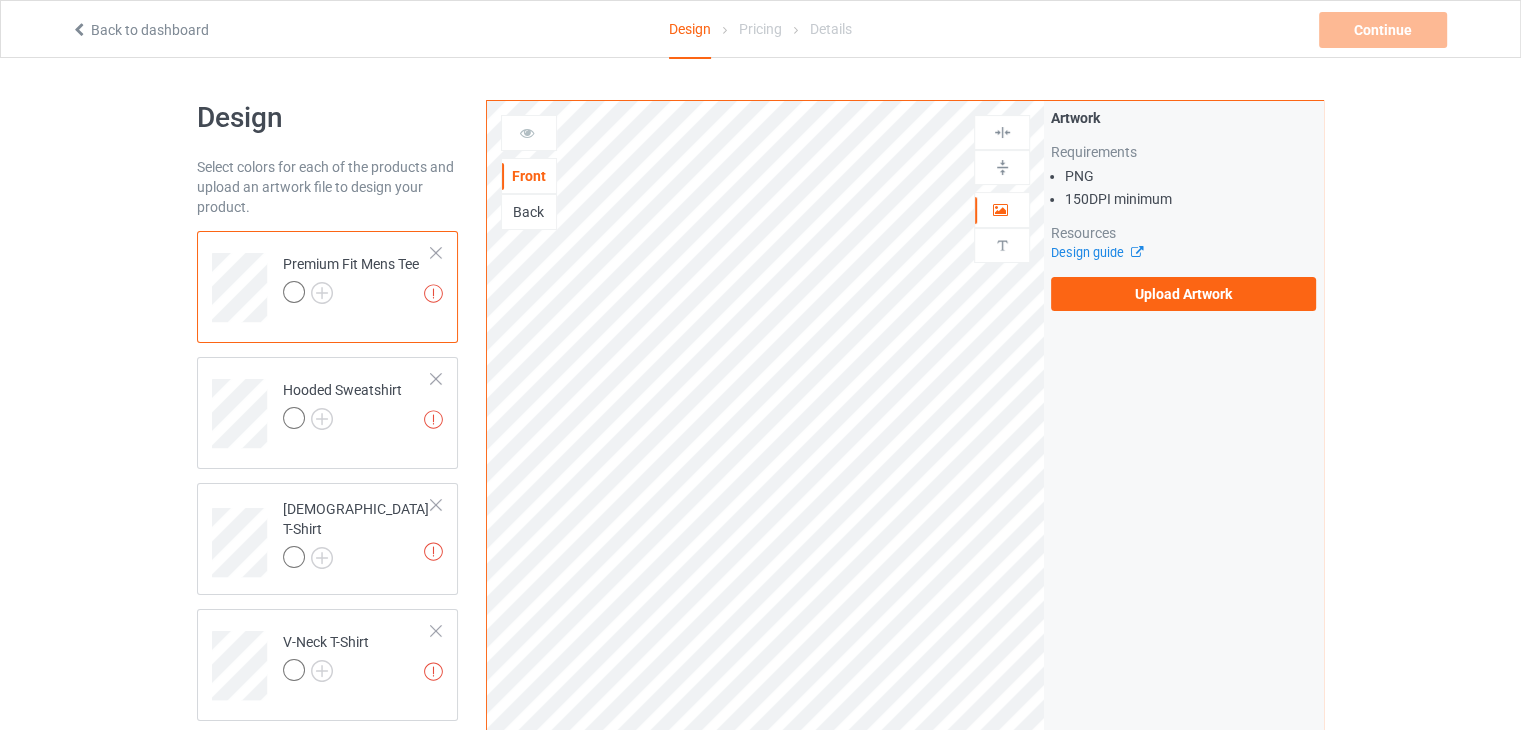 click at bounding box center (436, 253) 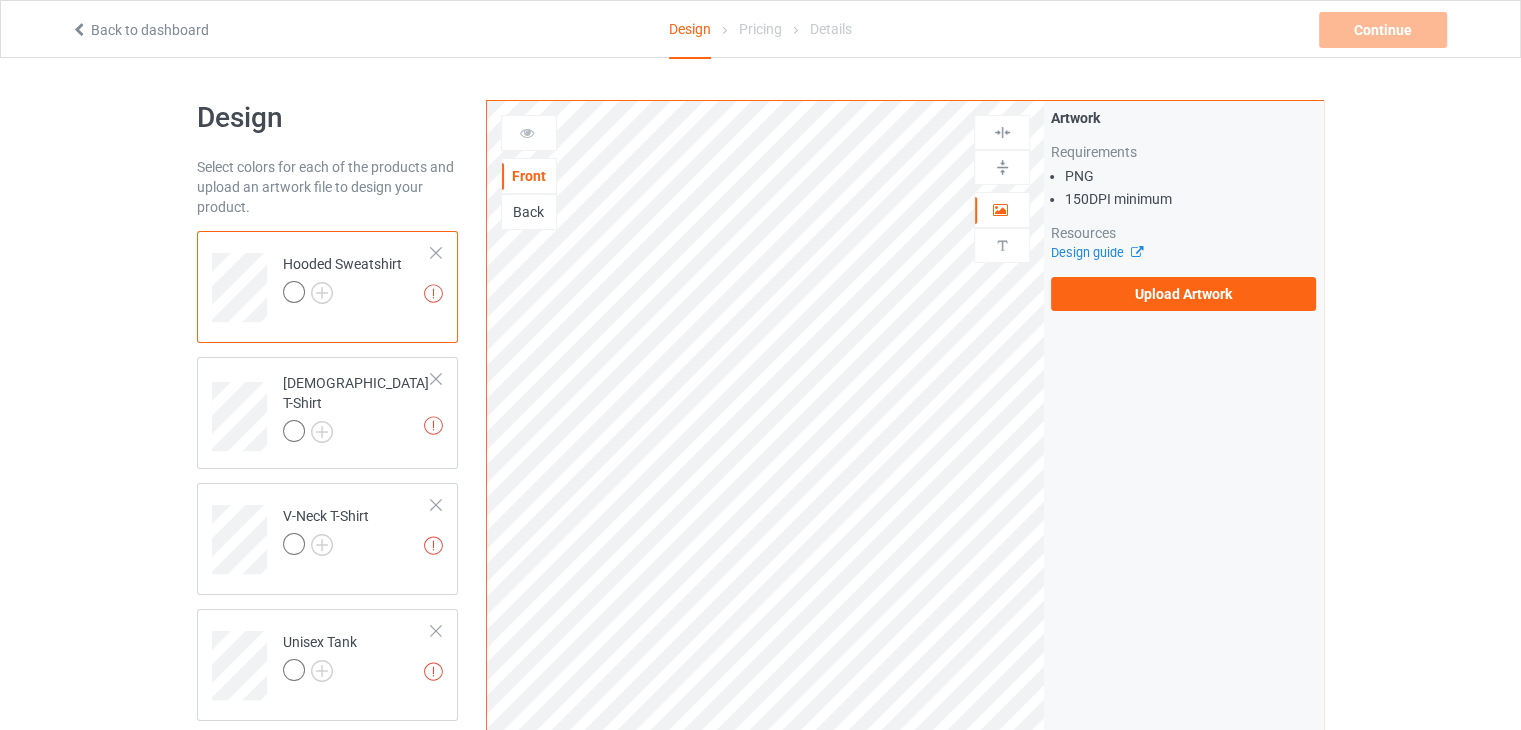click at bounding box center [436, 253] 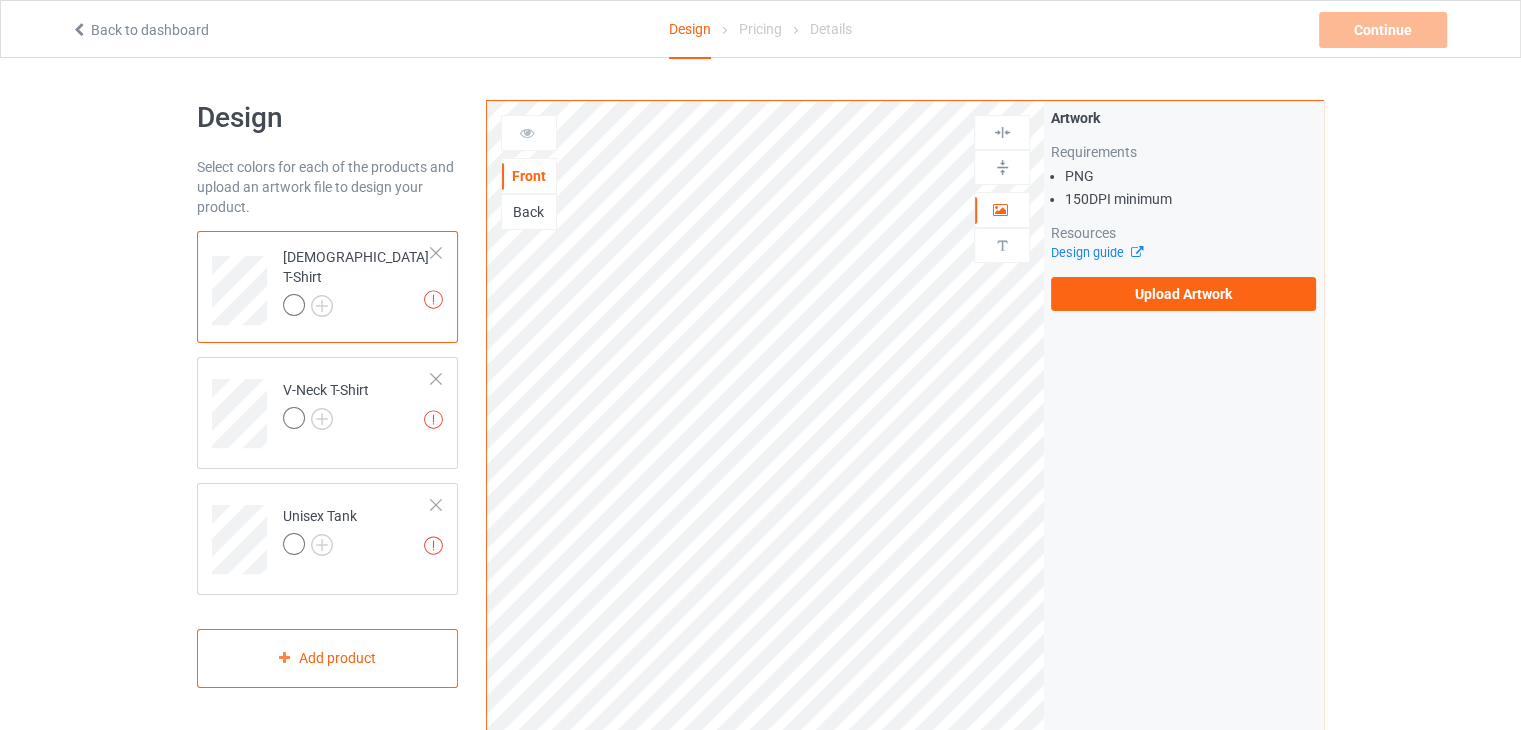 click at bounding box center [436, 253] 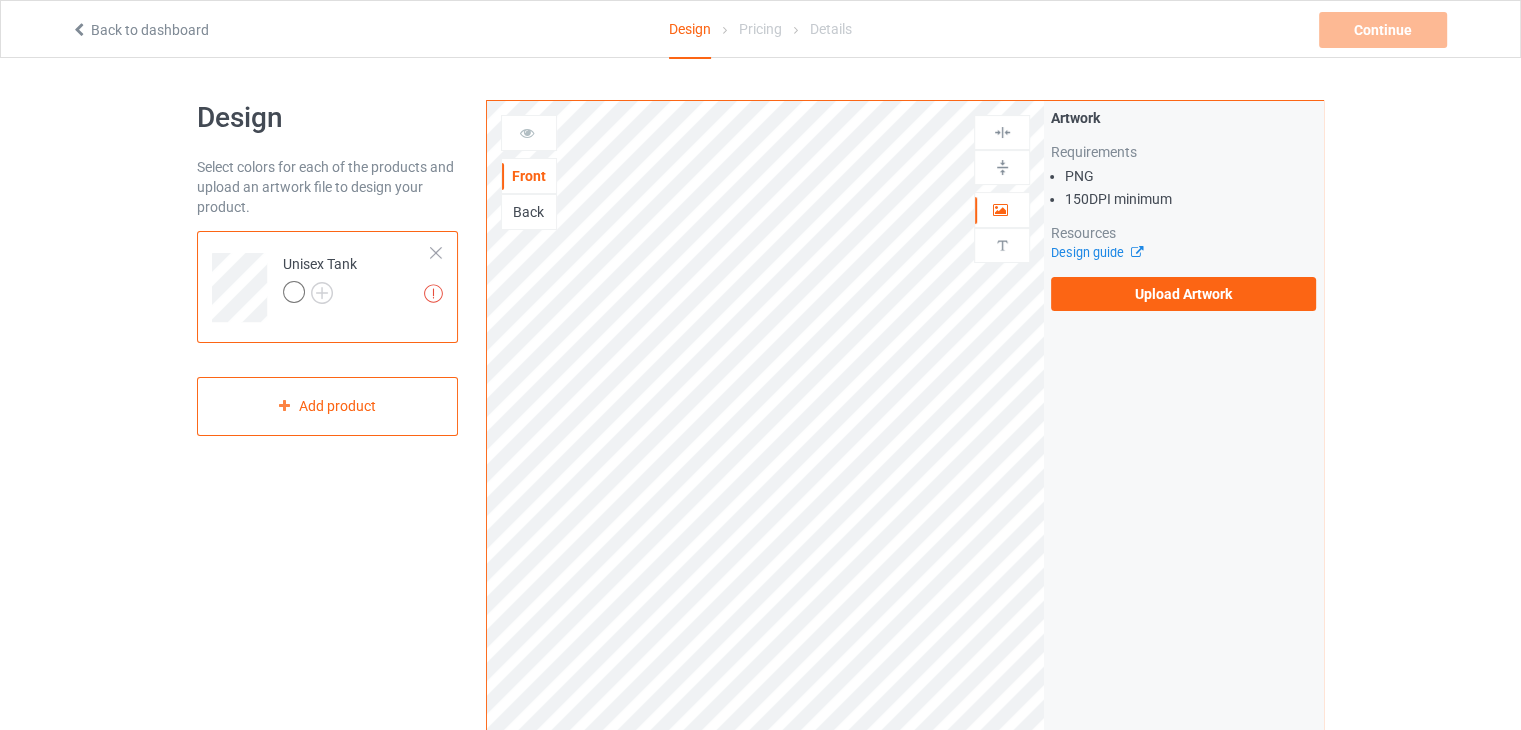click at bounding box center [436, 253] 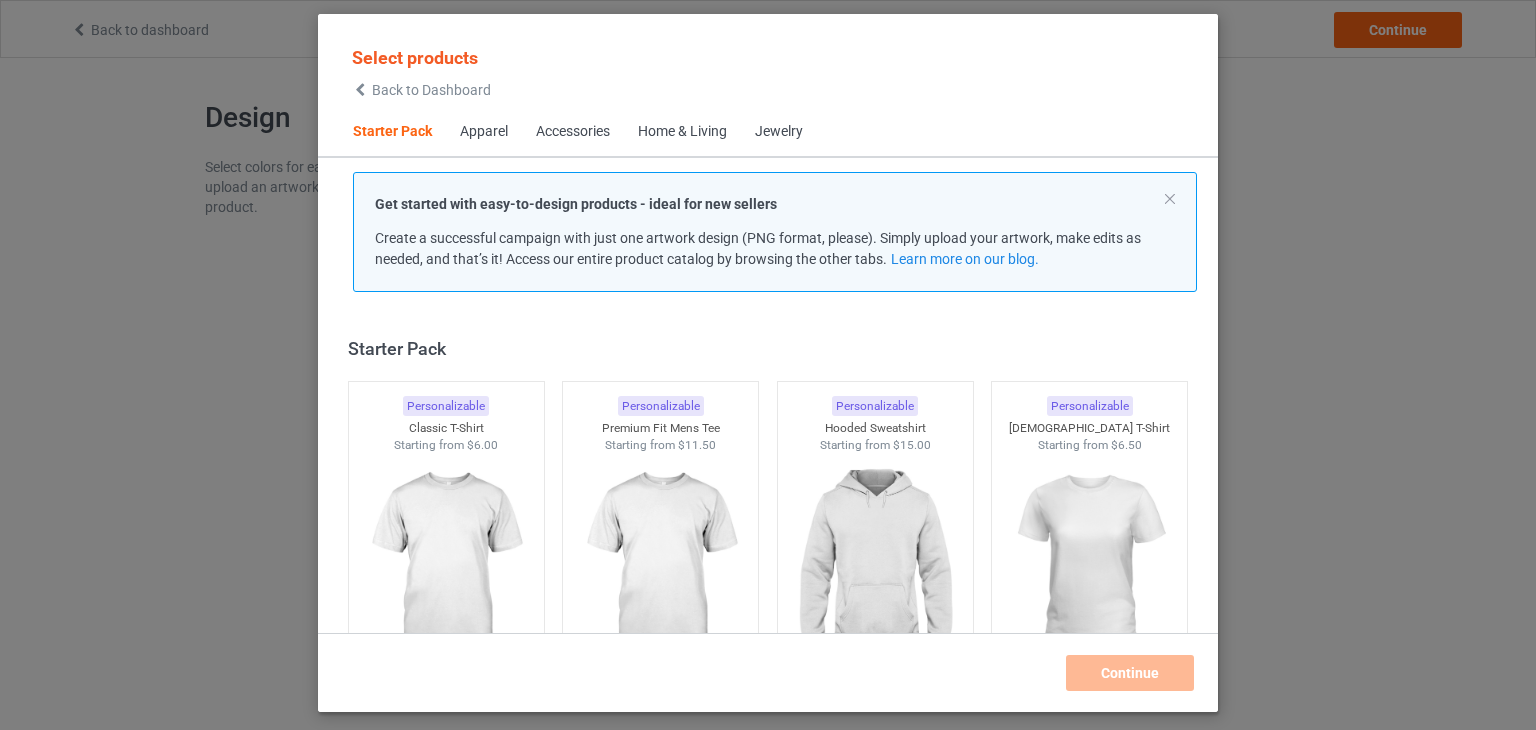 scroll, scrollTop: 26, scrollLeft: 0, axis: vertical 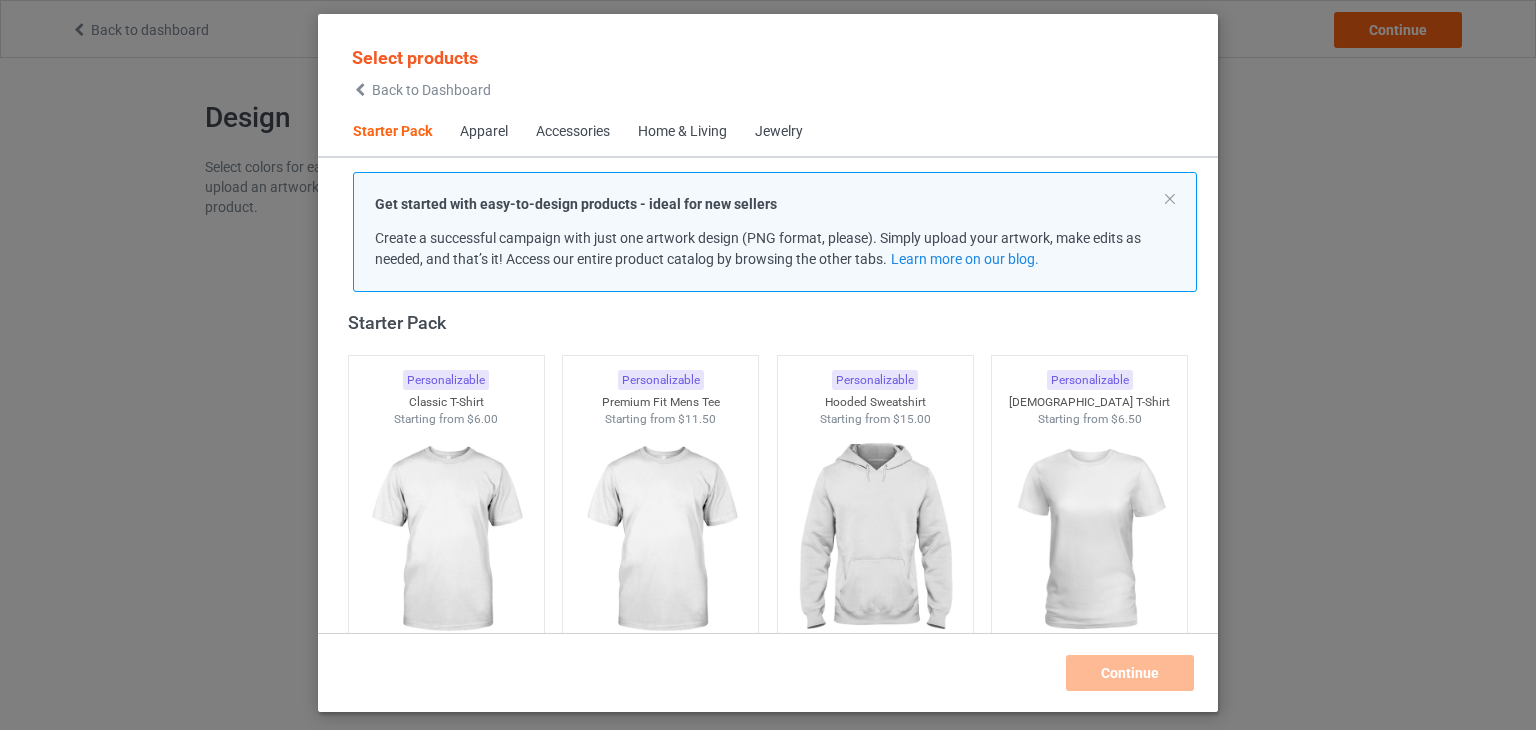 click on "Apparel" at bounding box center [484, 132] 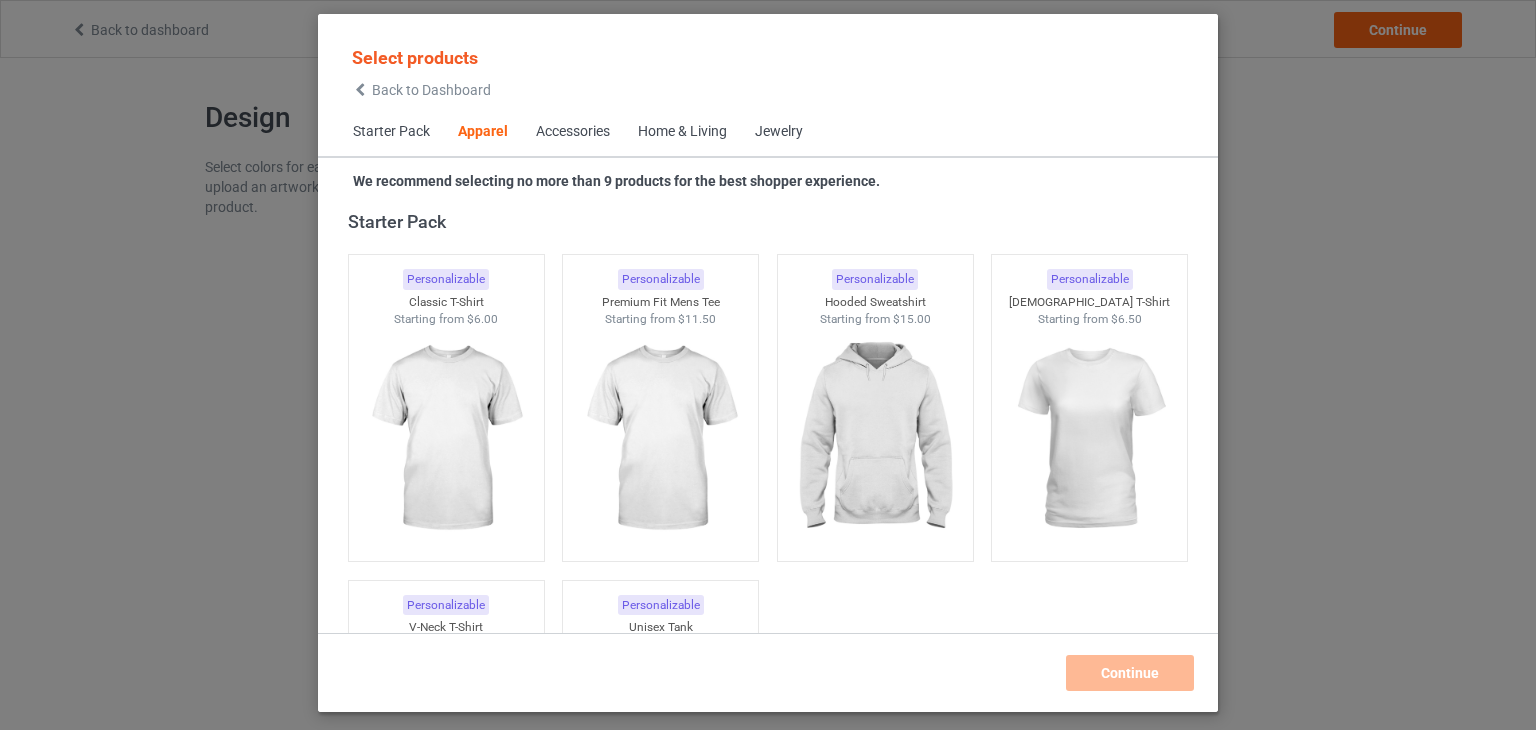 scroll, scrollTop: 744, scrollLeft: 0, axis: vertical 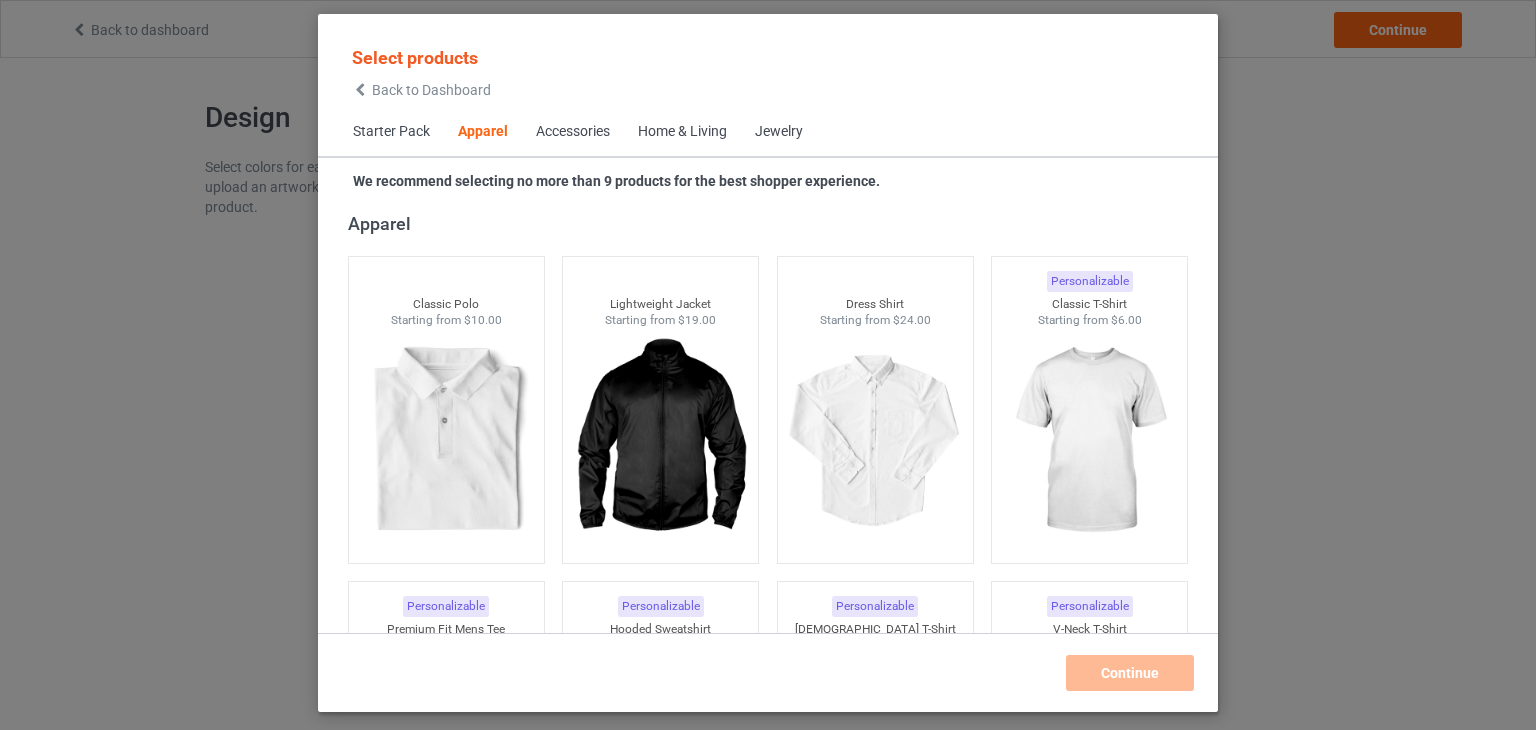 click on "Accessories" at bounding box center [573, 132] 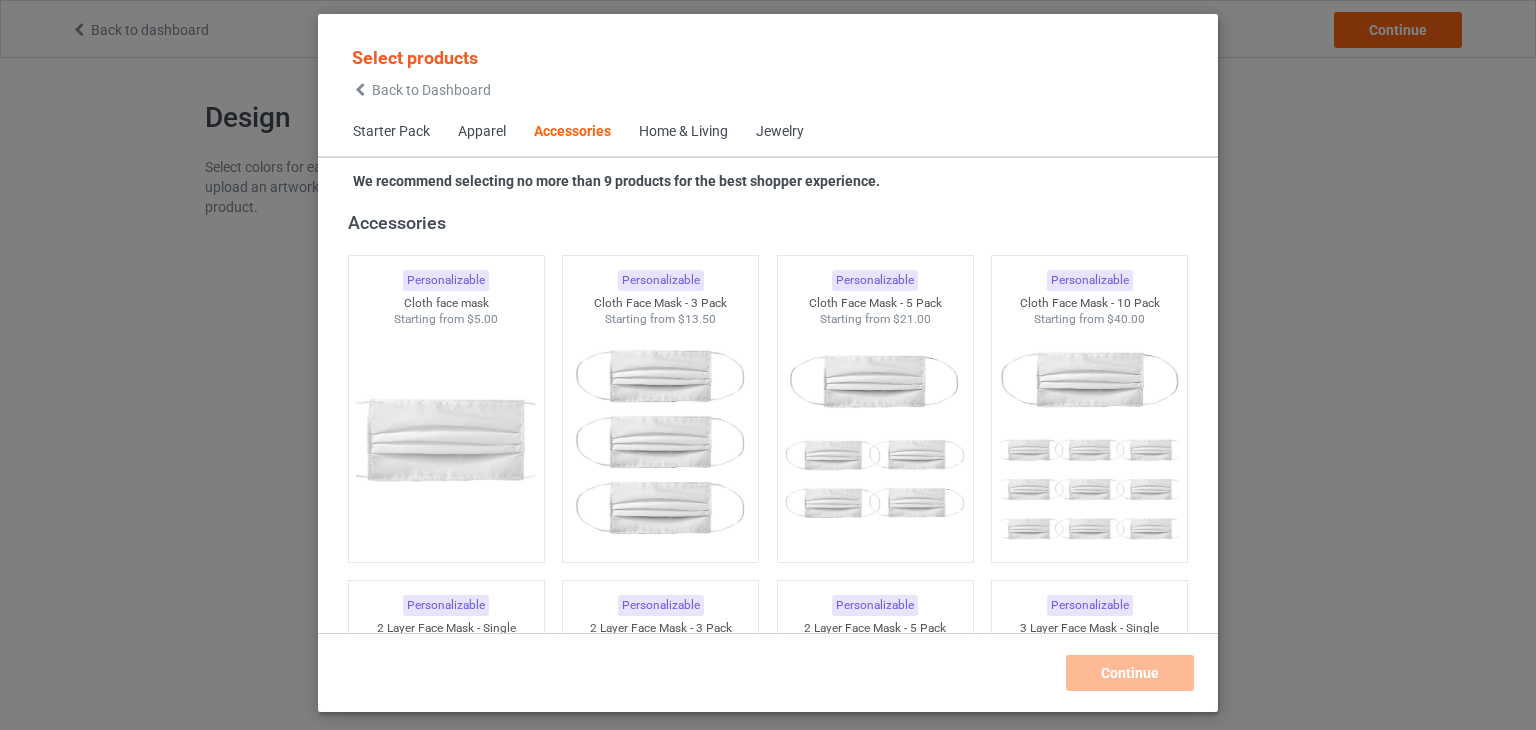 click on "Home & Living" at bounding box center [683, 132] 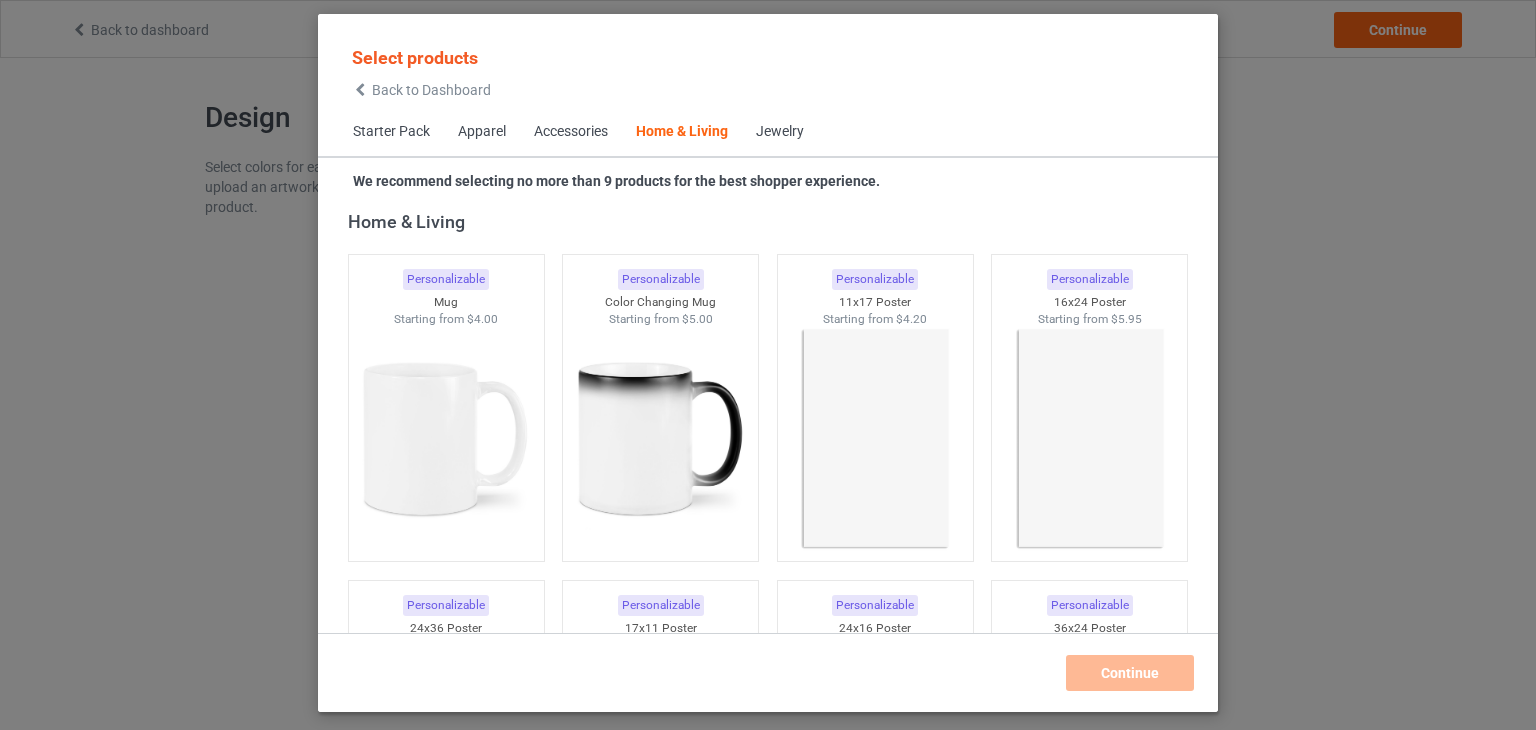 click on "Jewelry" at bounding box center [780, 132] 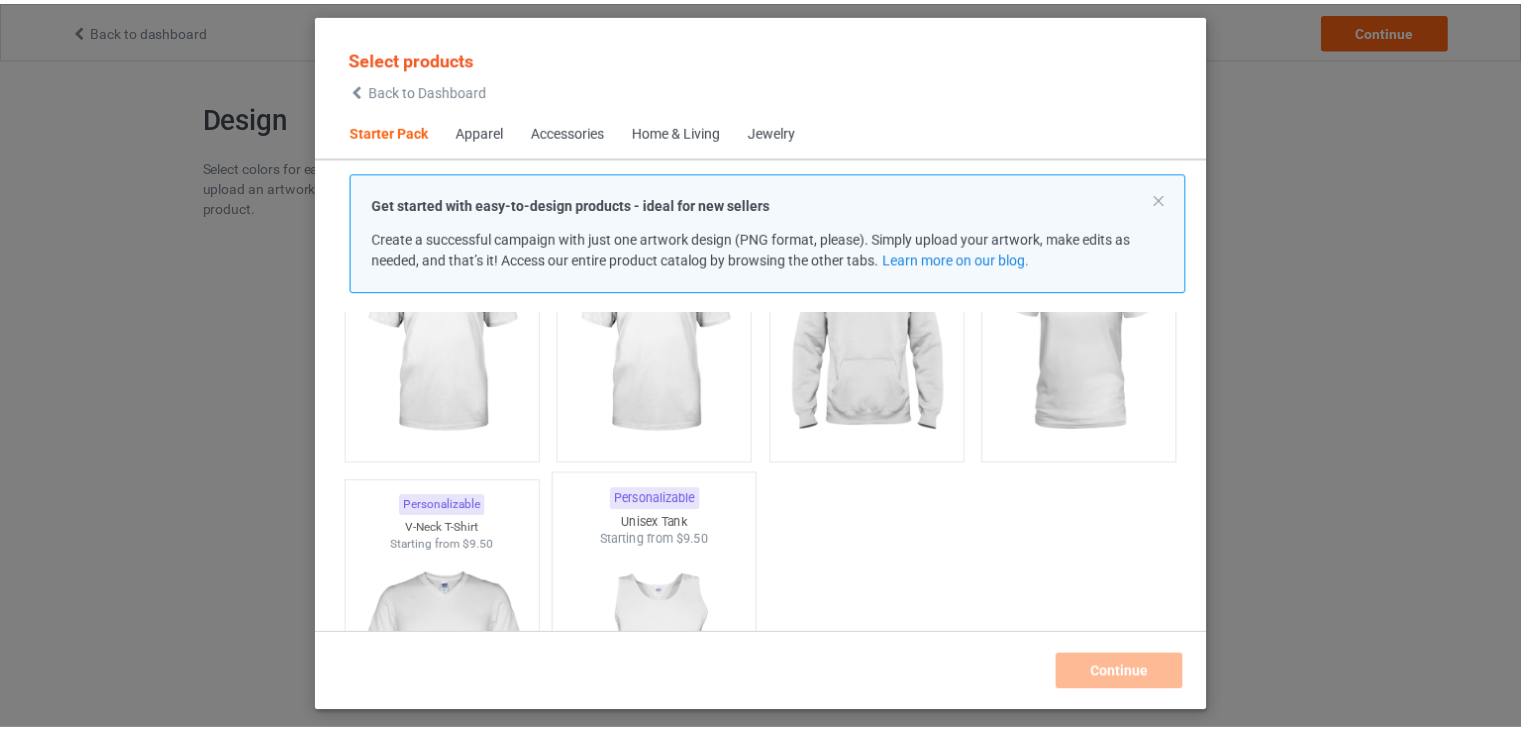 scroll, scrollTop: 0, scrollLeft: 0, axis: both 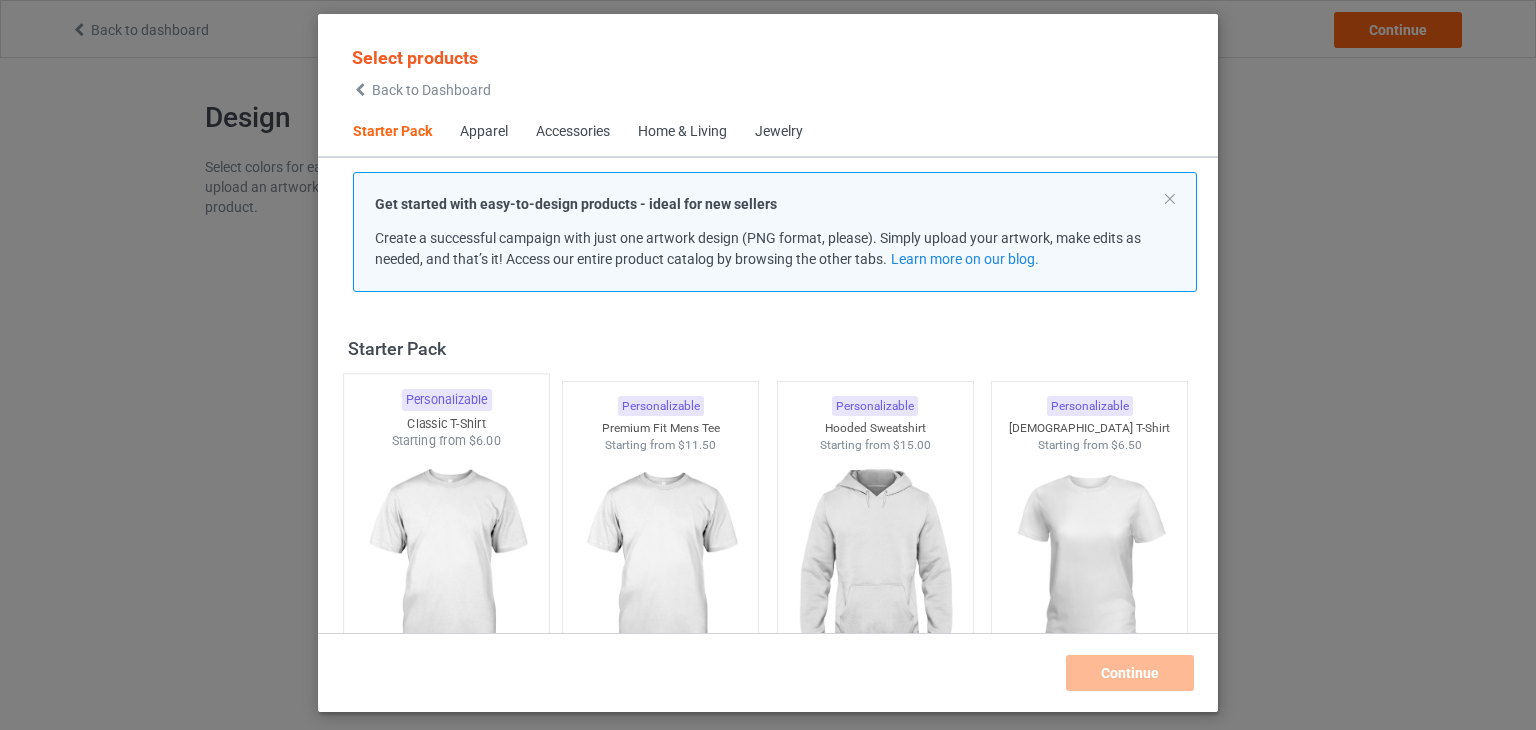 click at bounding box center (446, 567) 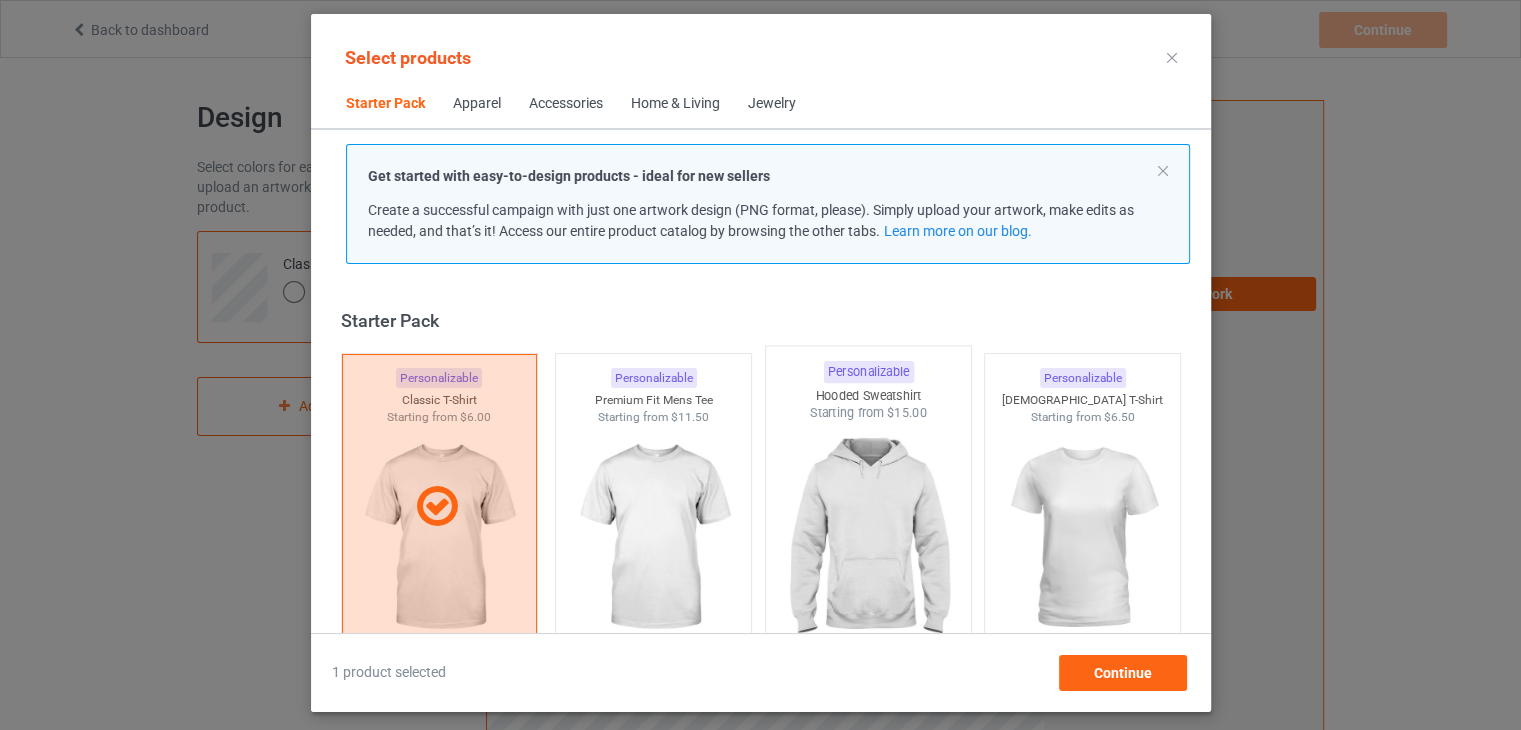 click at bounding box center (868, 539) 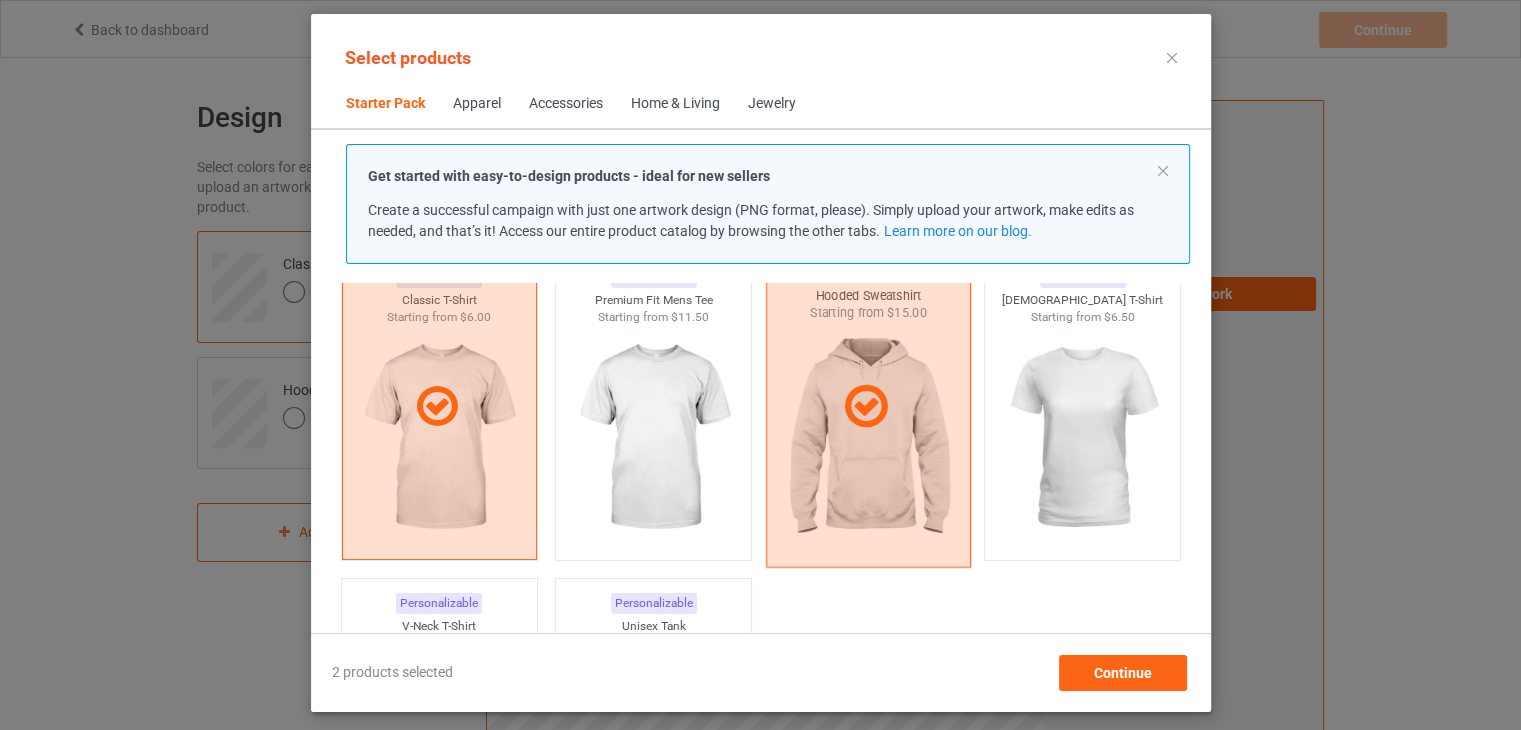 scroll, scrollTop: 200, scrollLeft: 0, axis: vertical 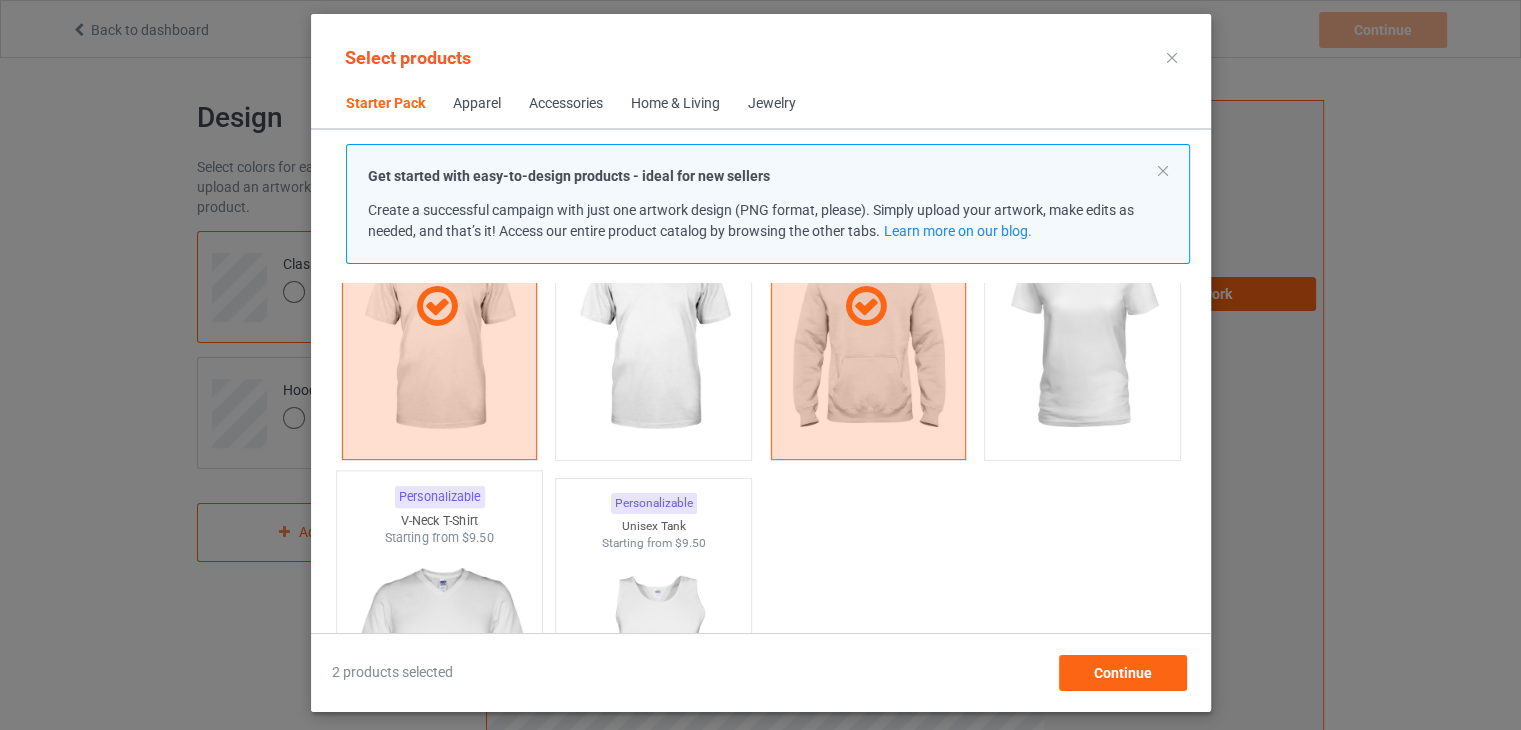 click at bounding box center (439, 664) 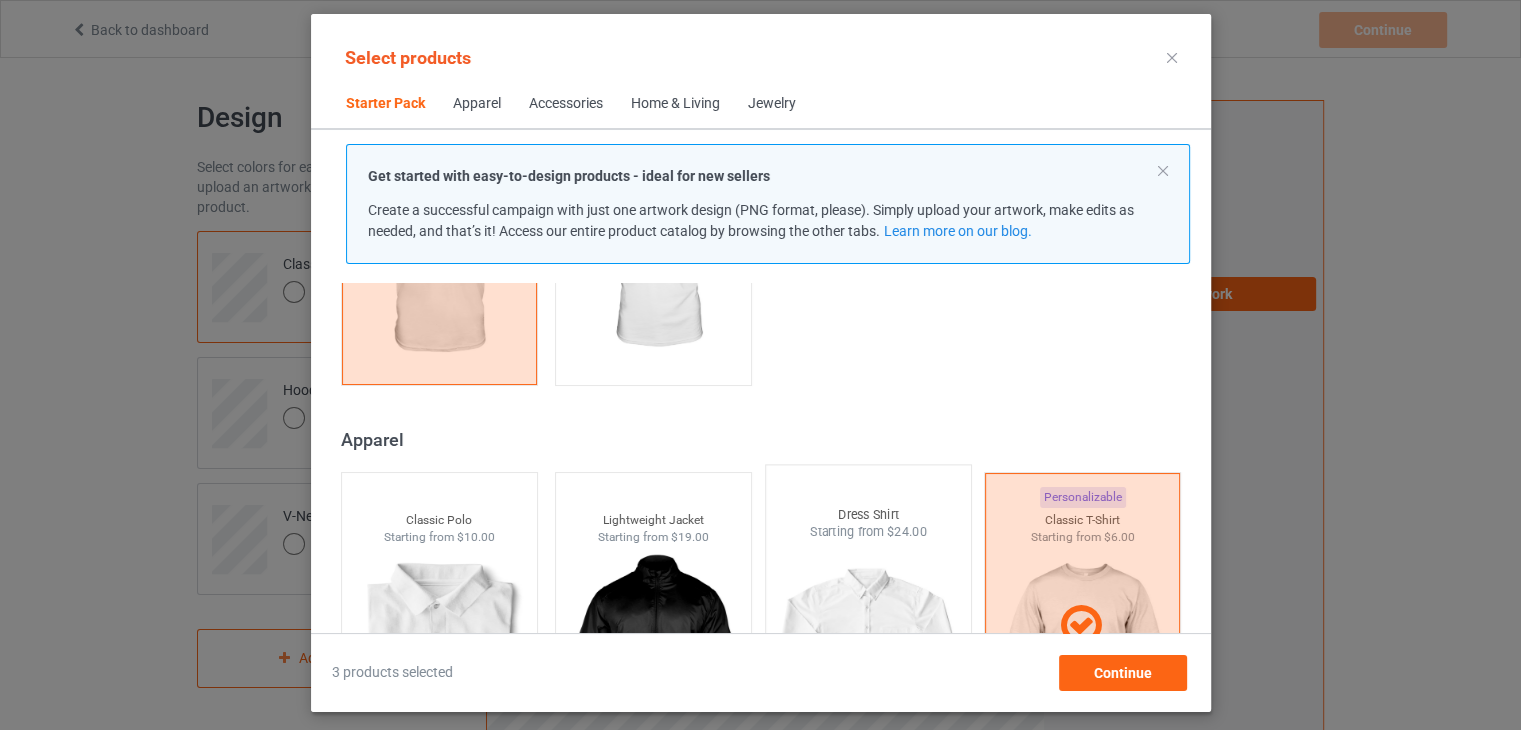 scroll, scrollTop: 800, scrollLeft: 0, axis: vertical 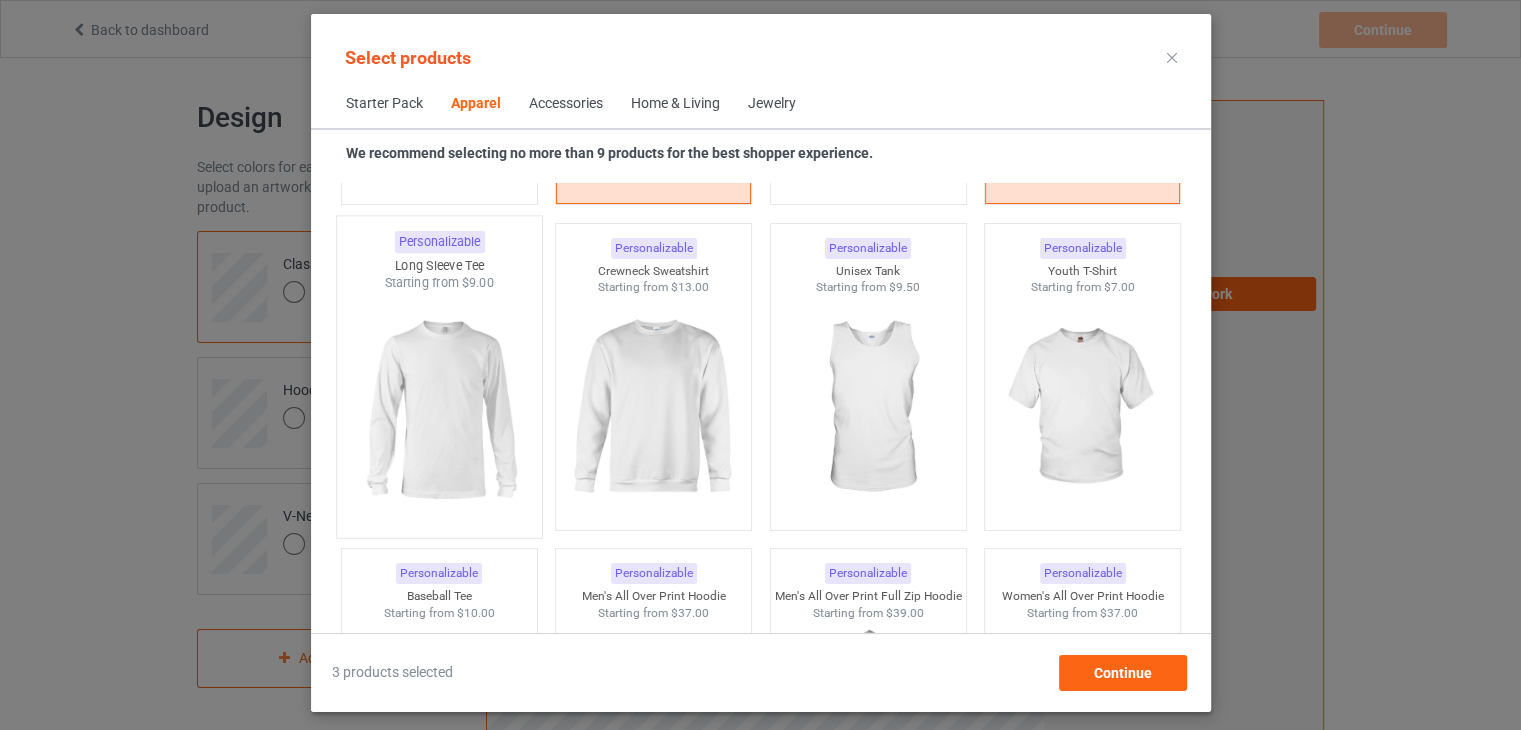 click at bounding box center (439, 409) 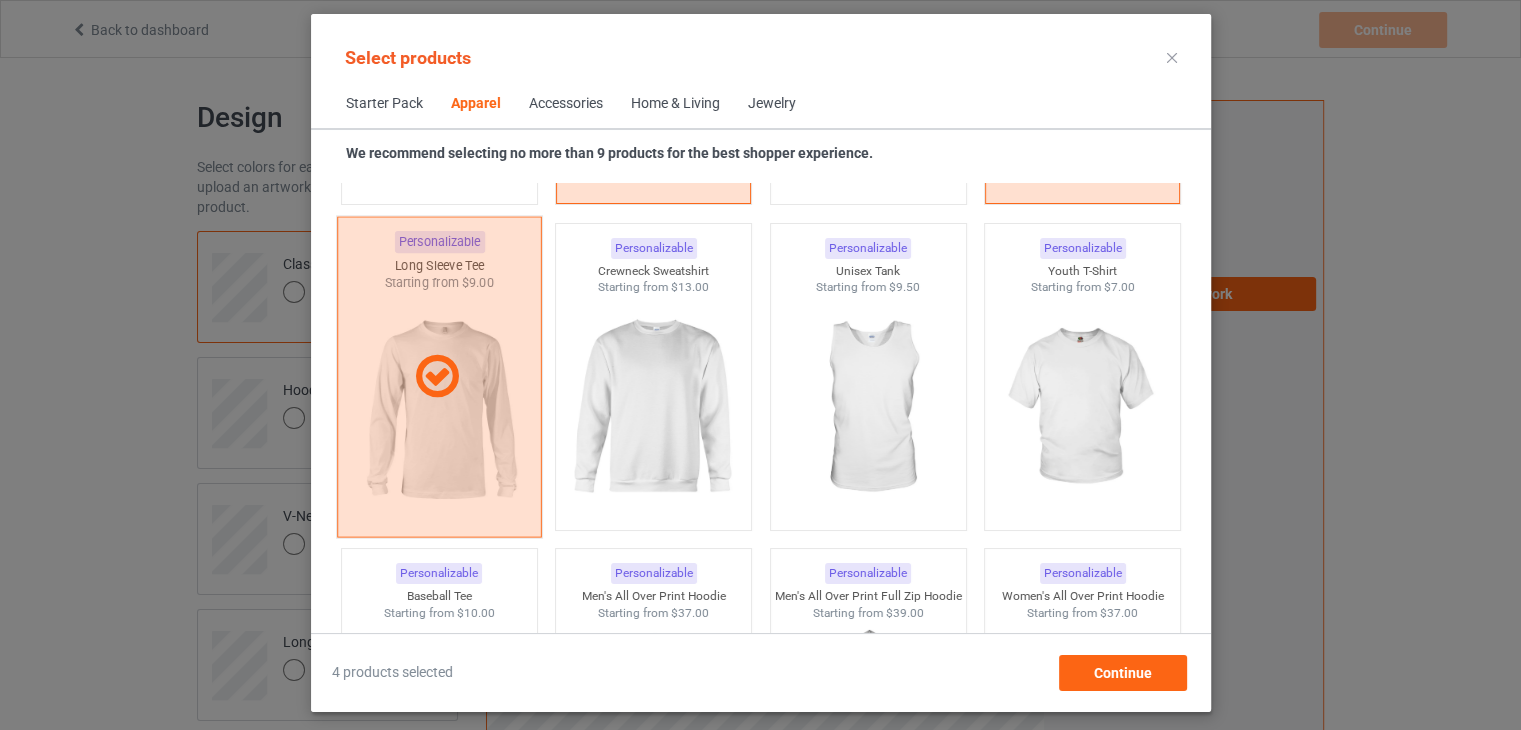 click at bounding box center [436, 377] 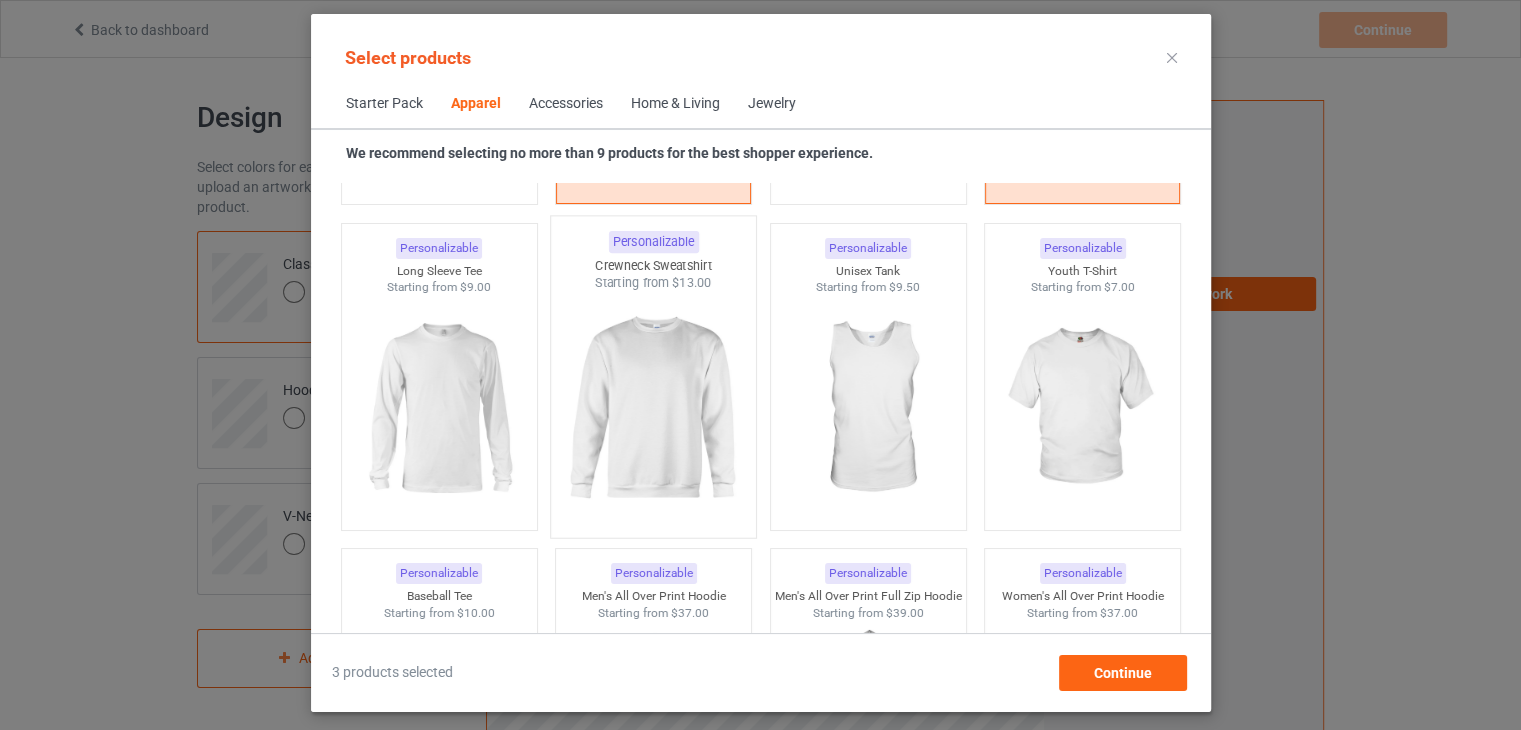 click at bounding box center (653, 409) 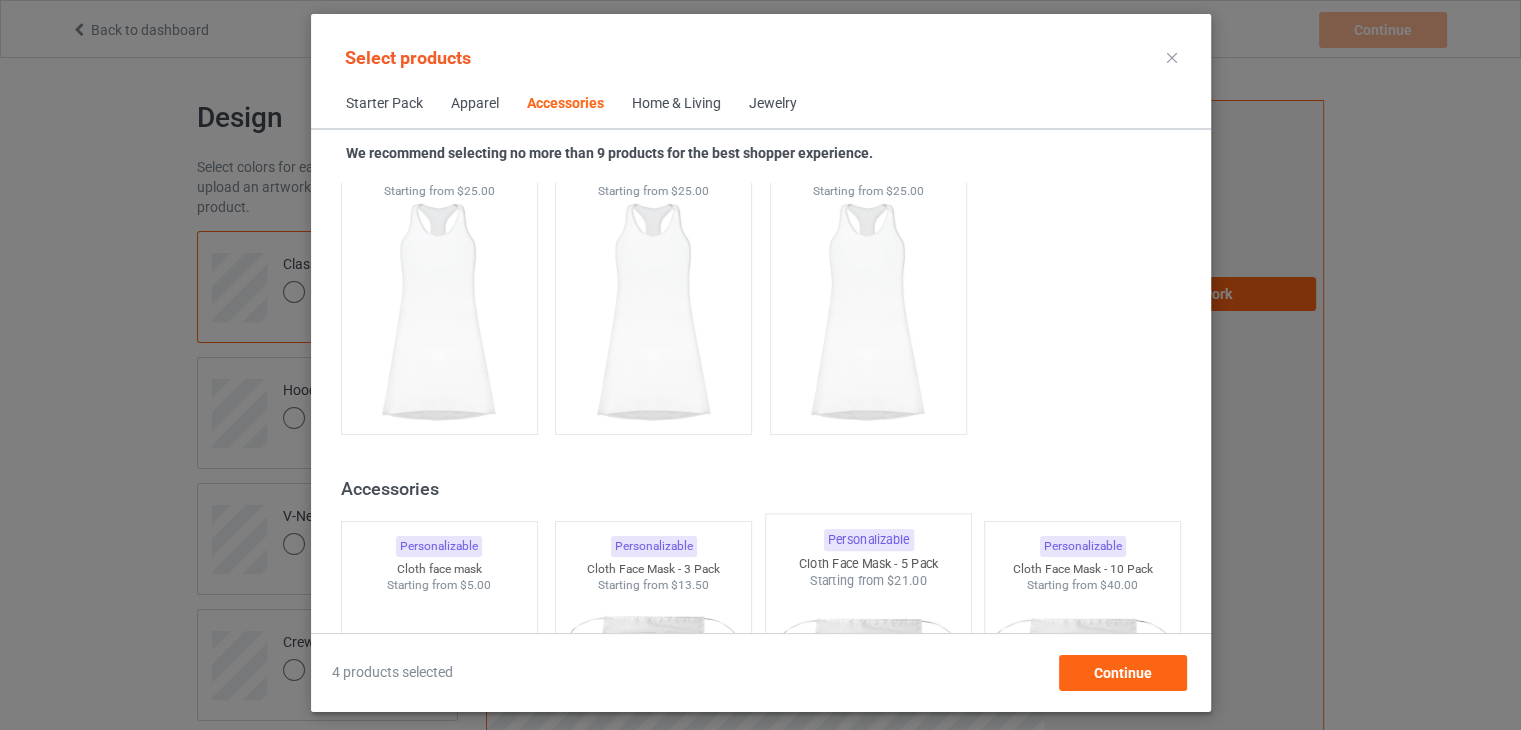 scroll, scrollTop: 4500, scrollLeft: 0, axis: vertical 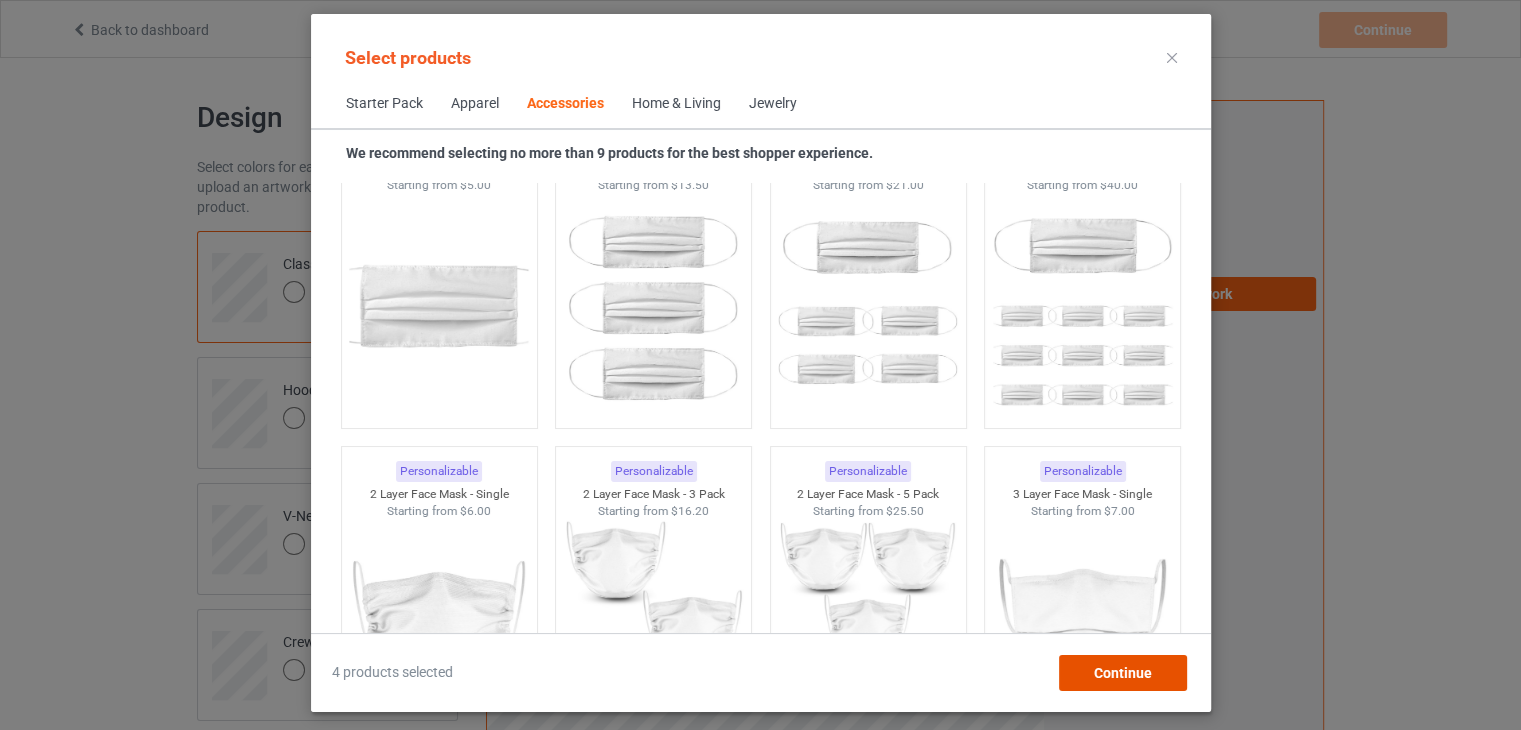 click on "Continue" at bounding box center [1122, 673] 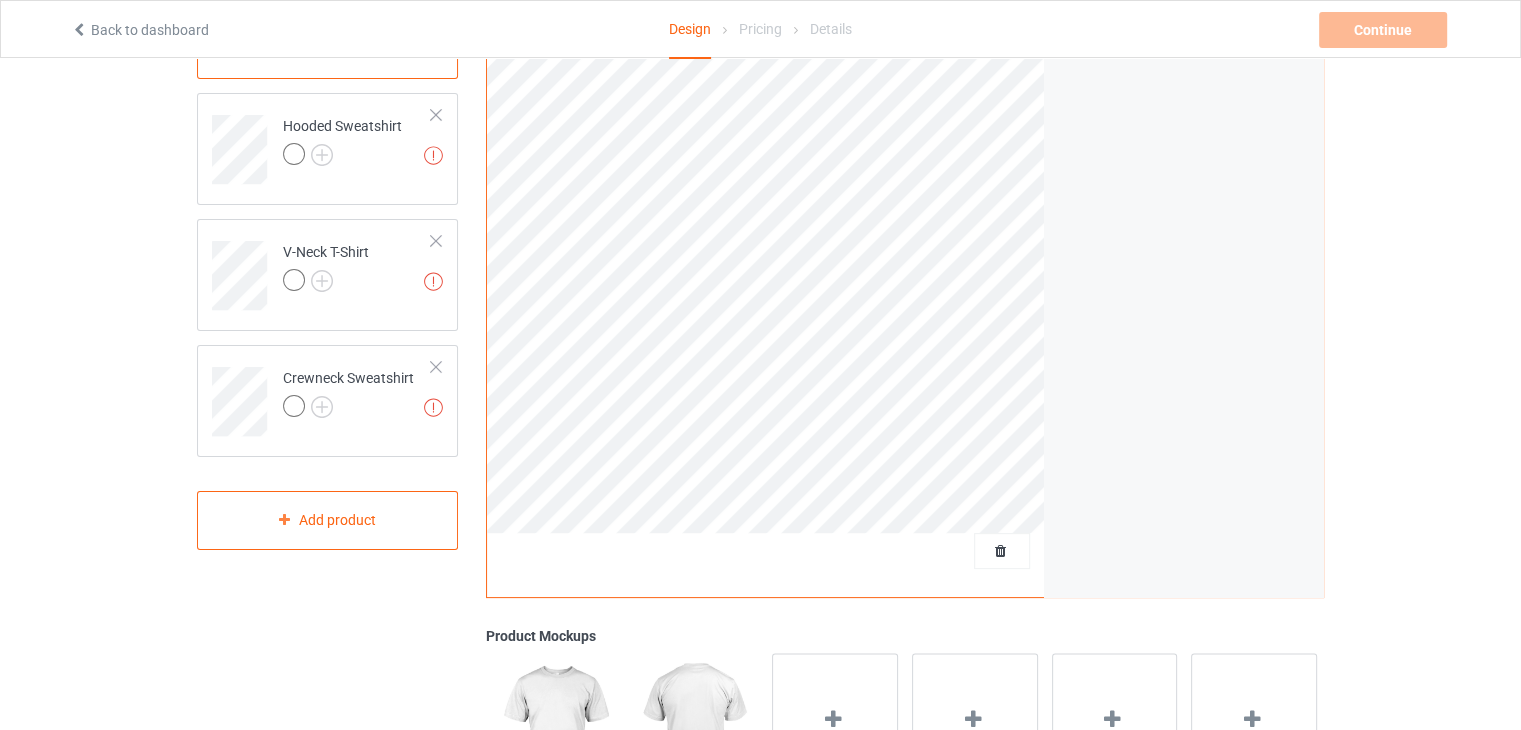 scroll, scrollTop: 0, scrollLeft: 0, axis: both 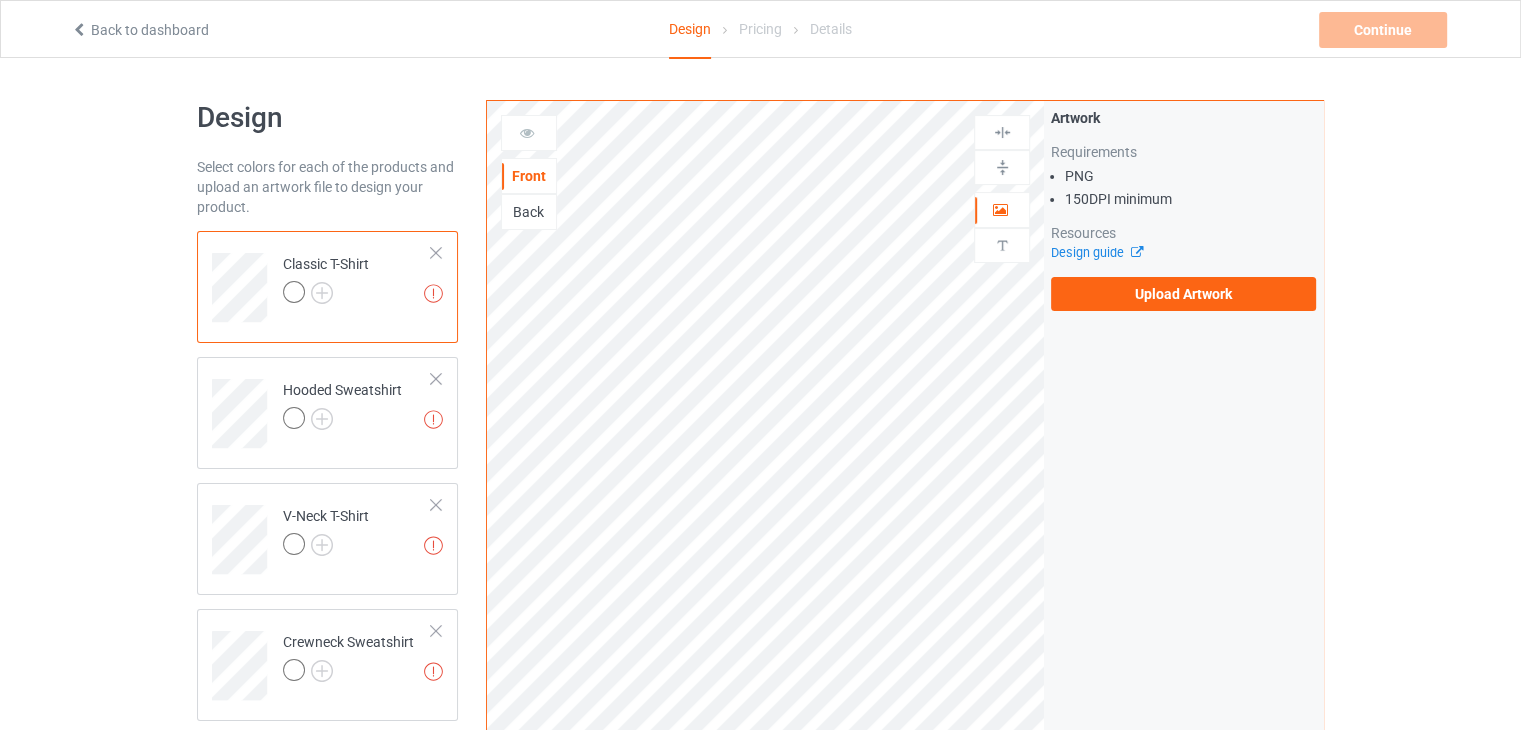 click on "Back" at bounding box center (529, 212) 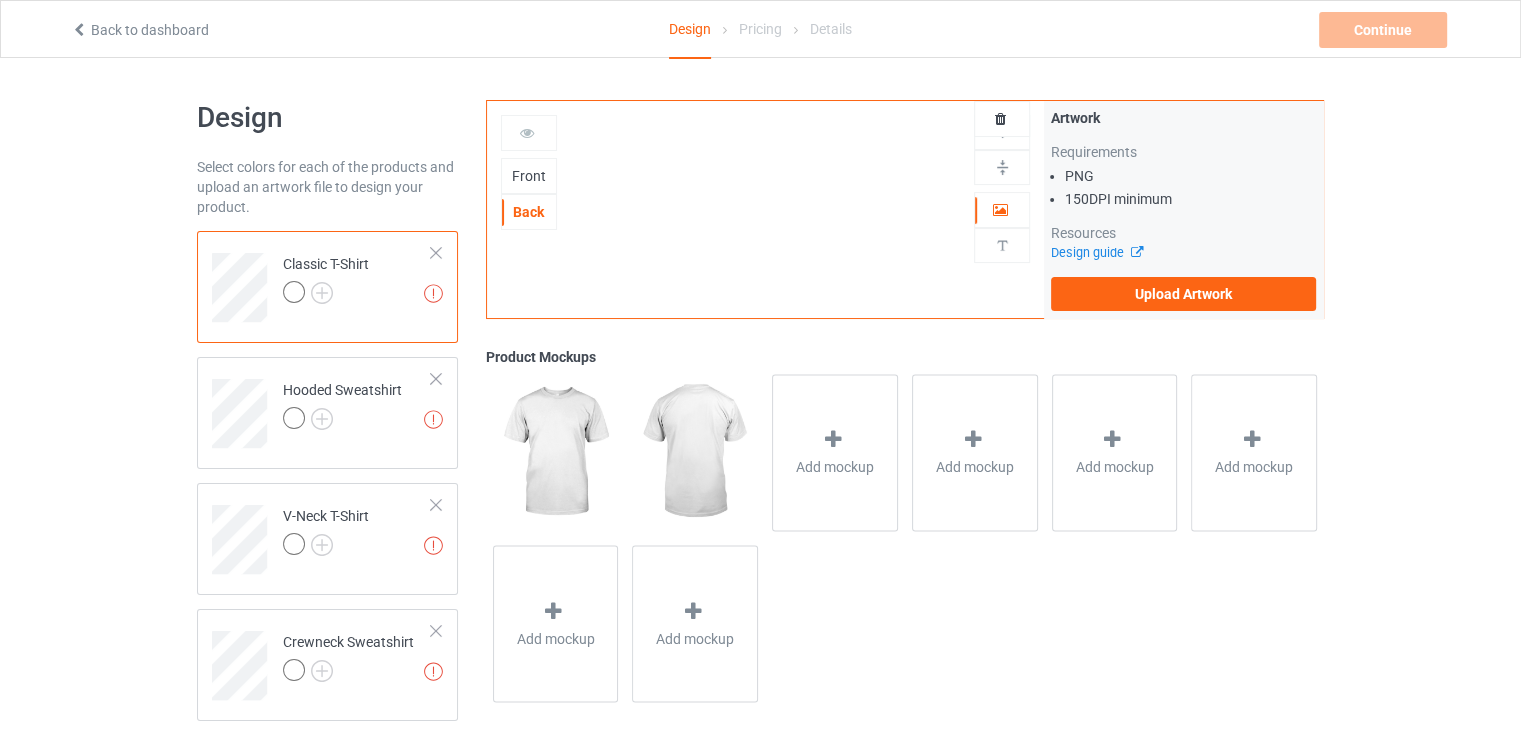 click at bounding box center [294, 292] 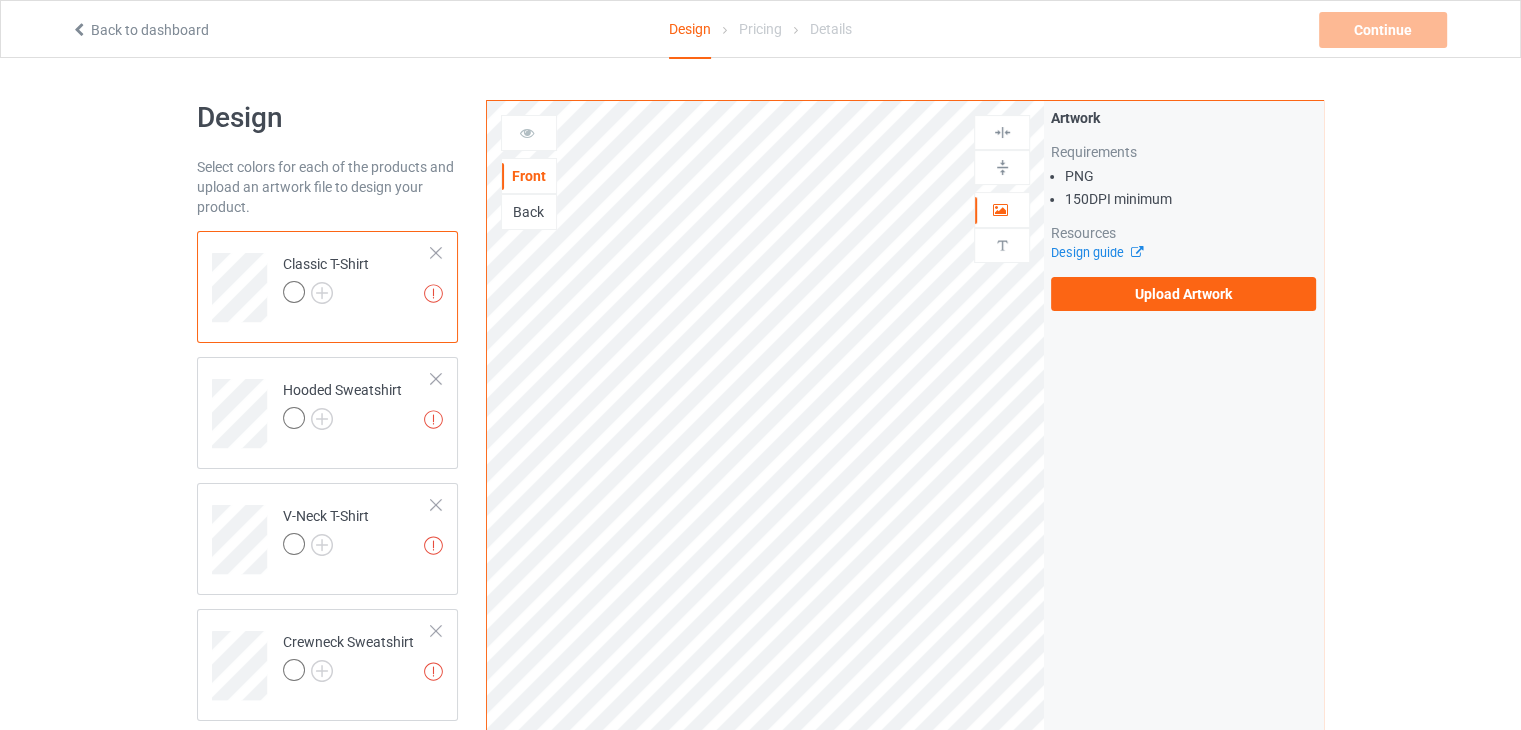 click at bounding box center (294, 292) 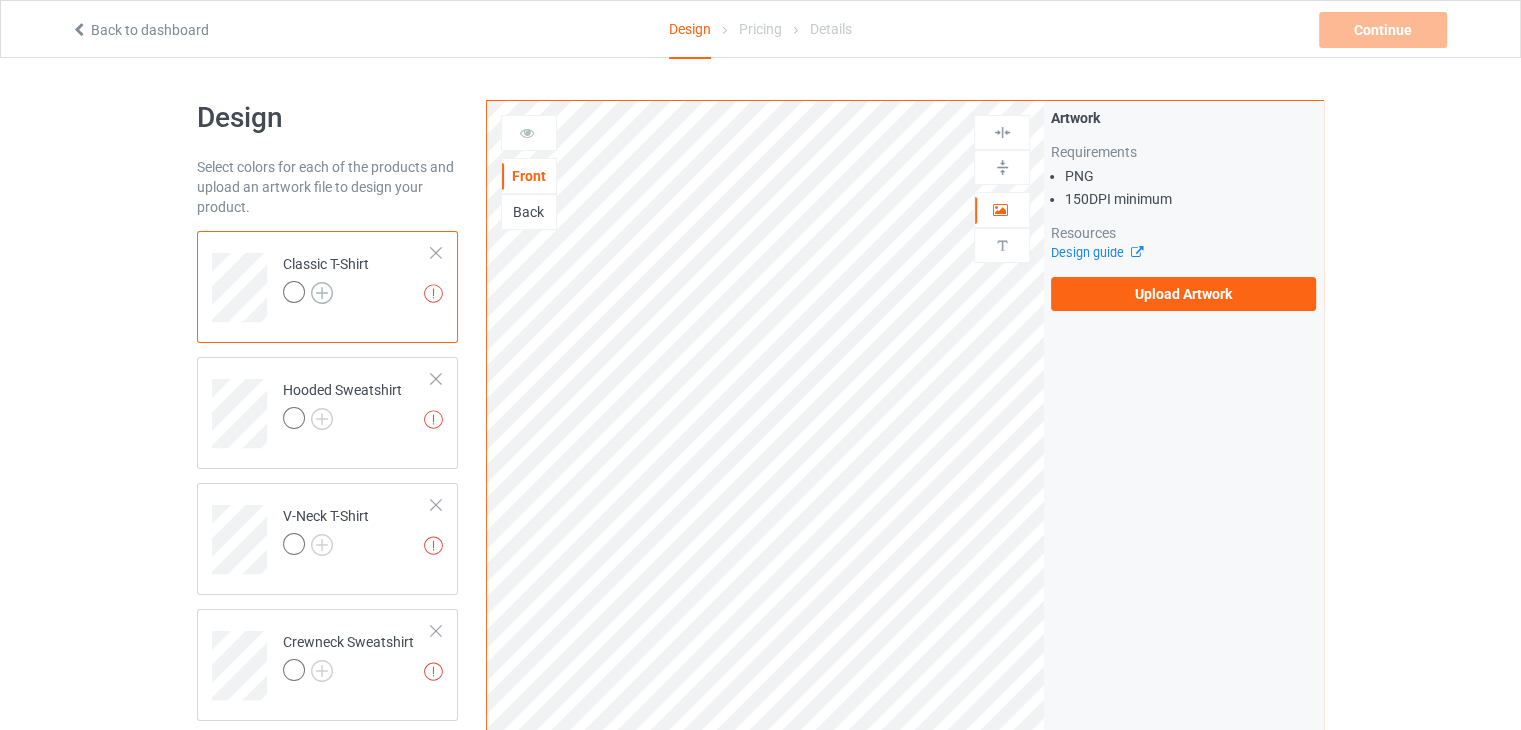 click at bounding box center (322, 293) 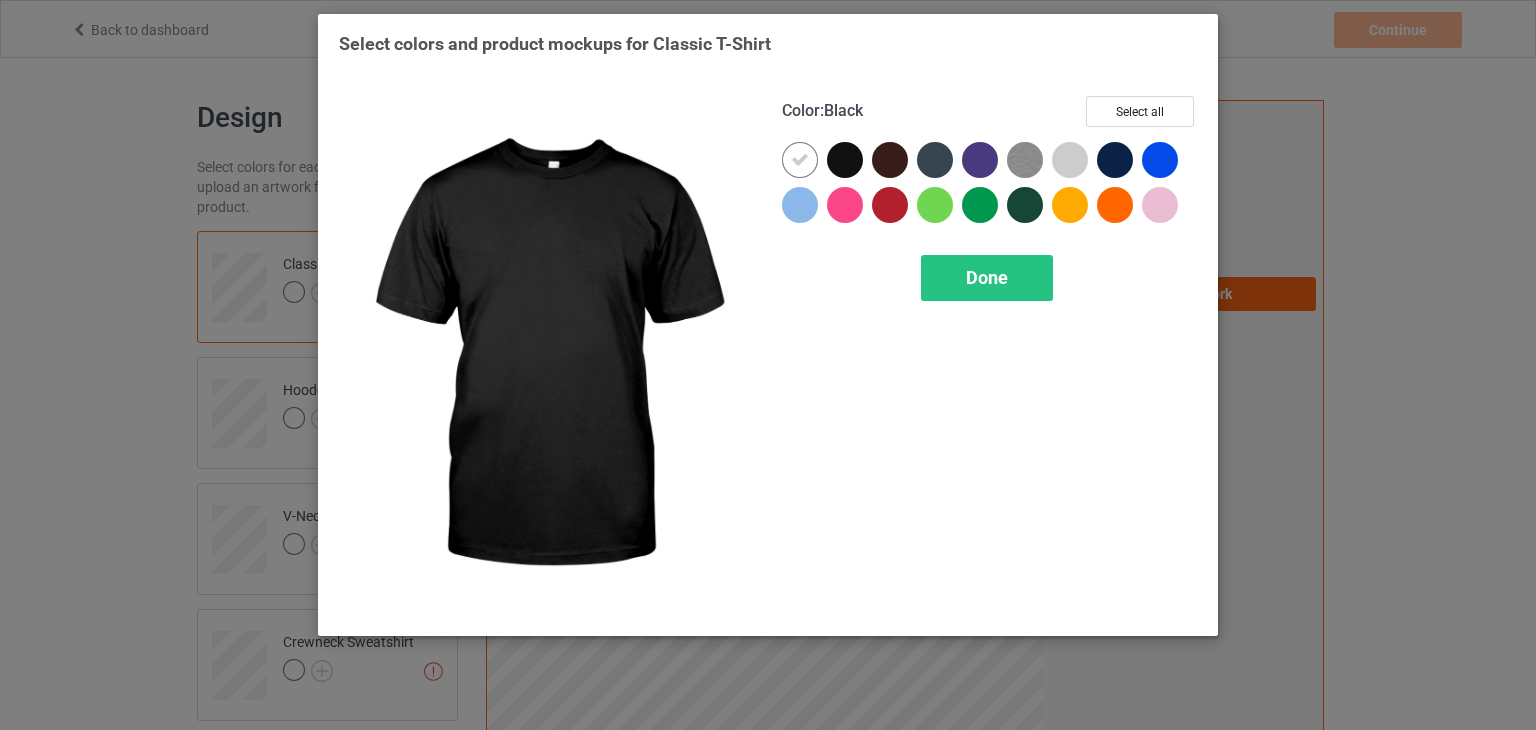 click at bounding box center [845, 160] 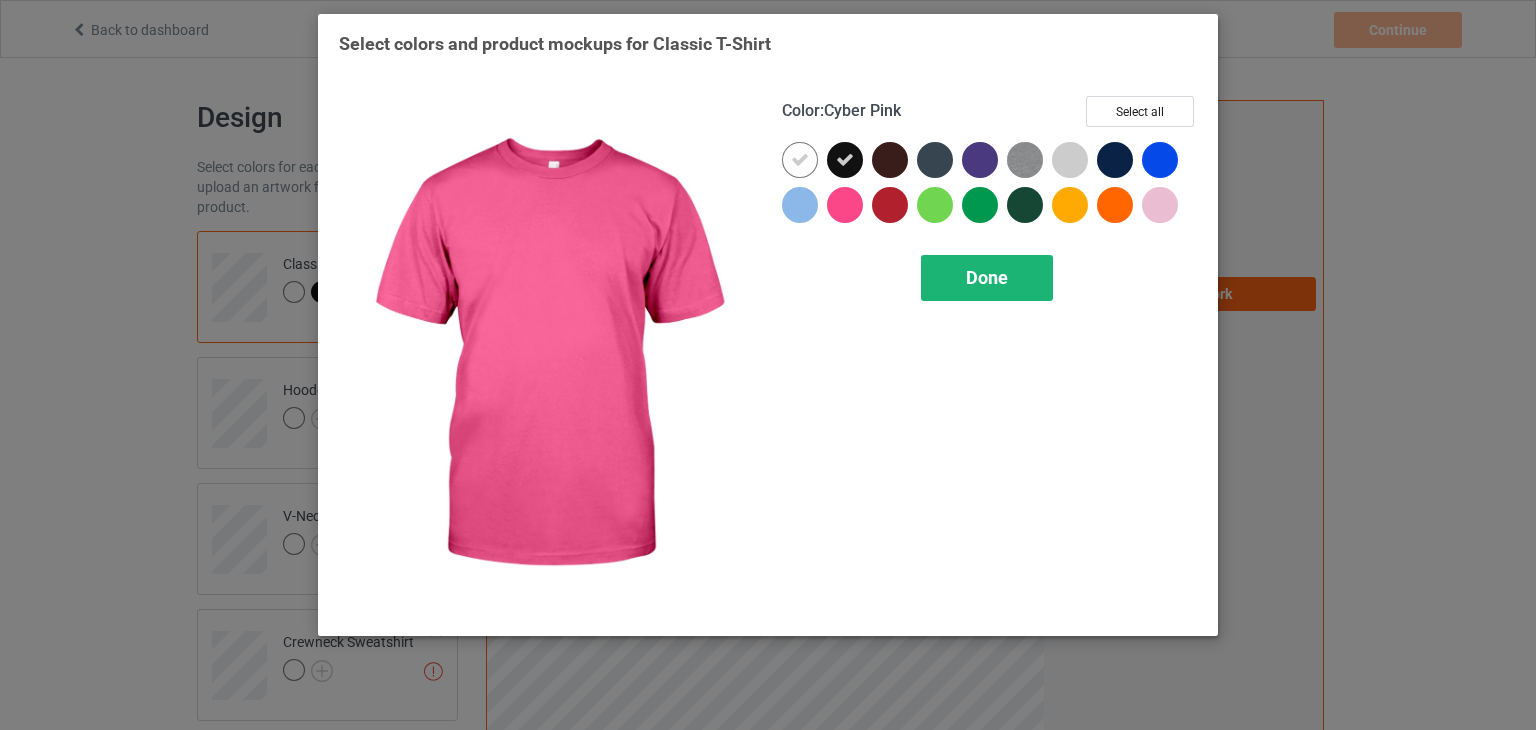 click on "Done" at bounding box center (987, 278) 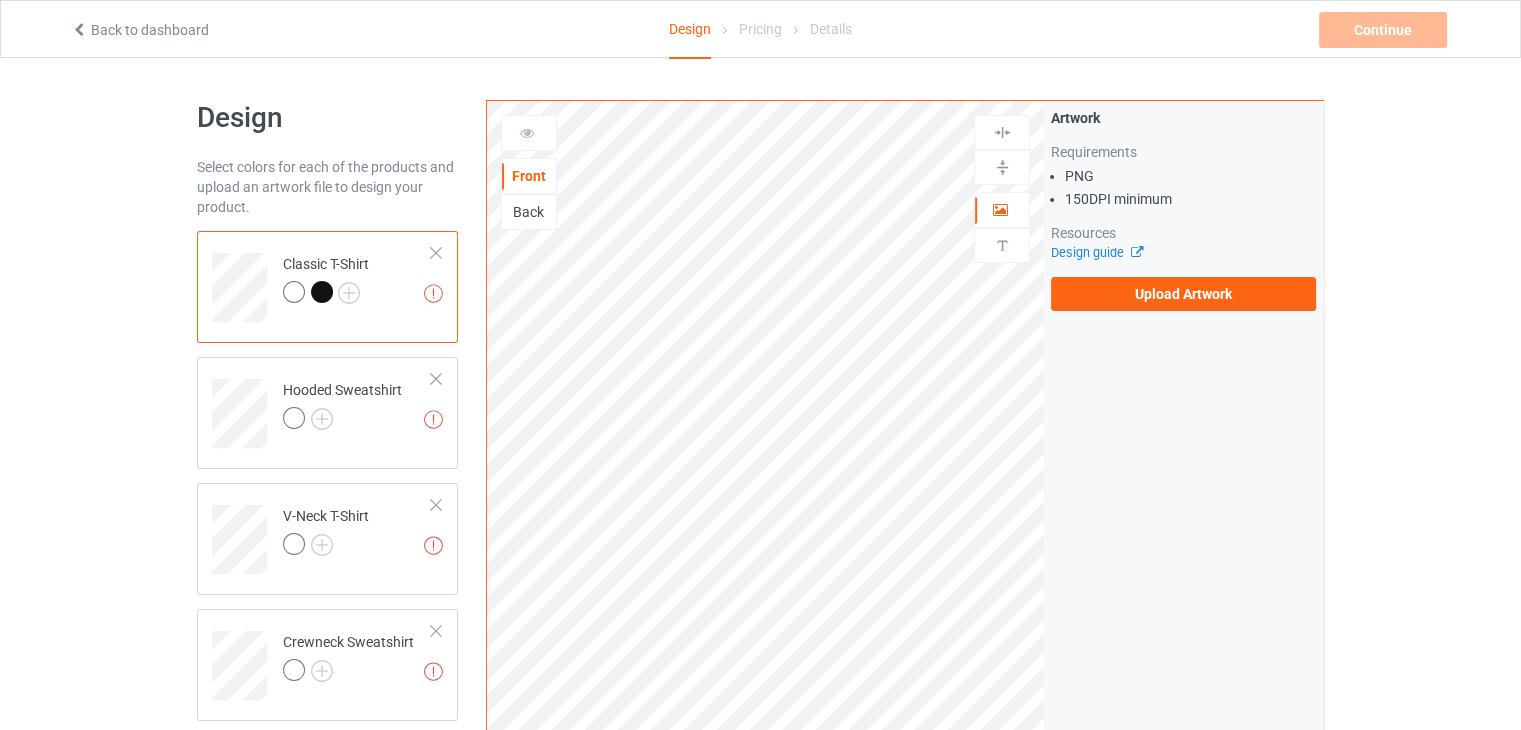 click at bounding box center (322, 292) 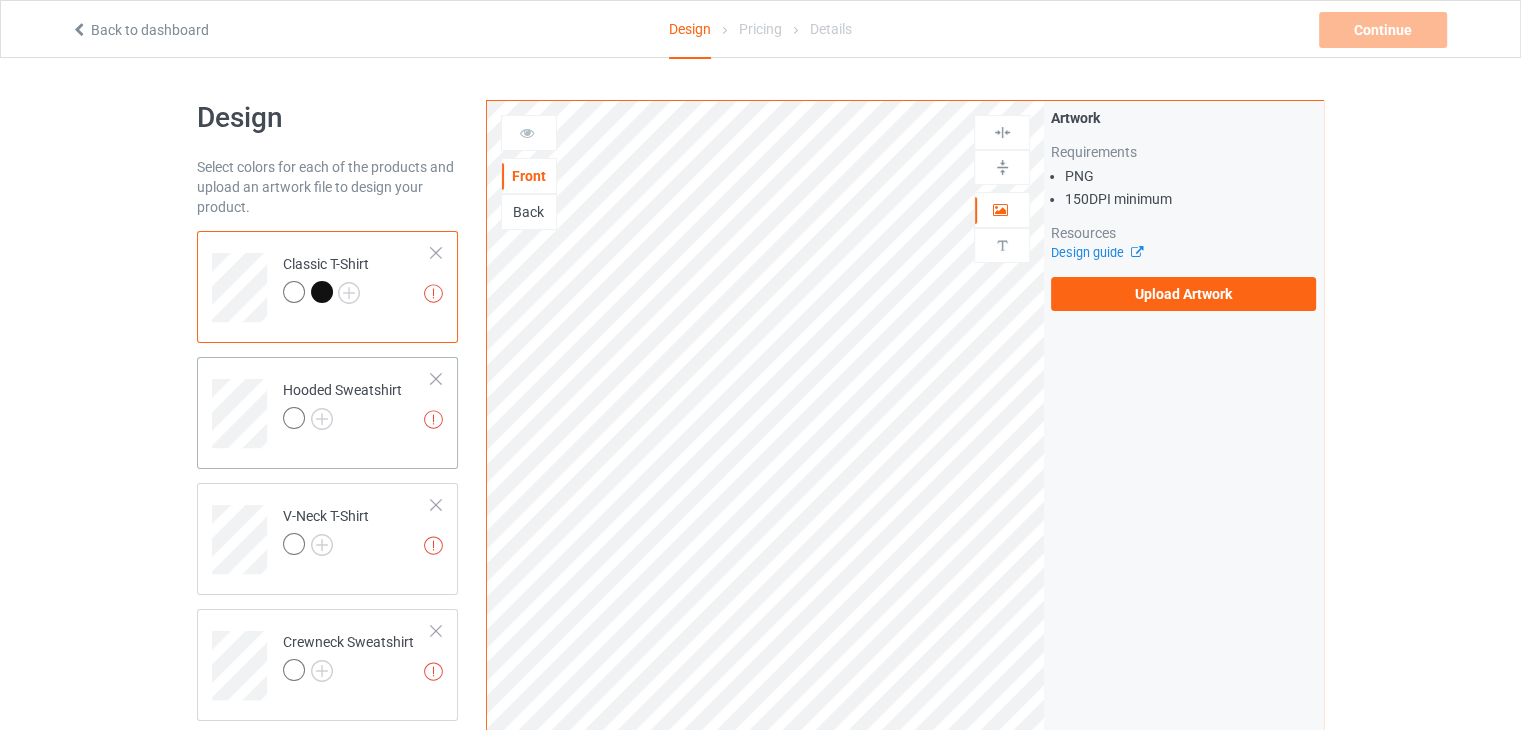 click at bounding box center [294, 418] 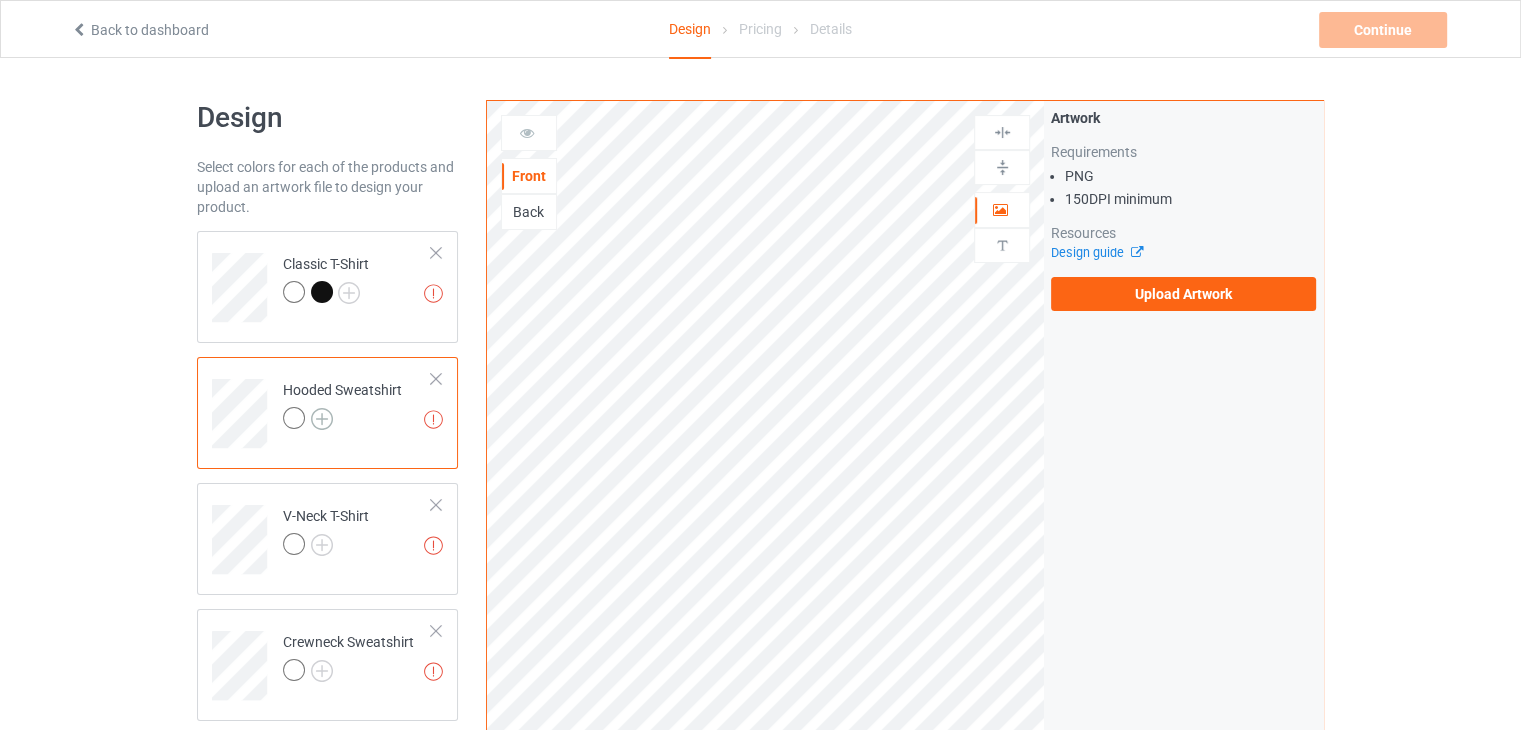 click at bounding box center [322, 419] 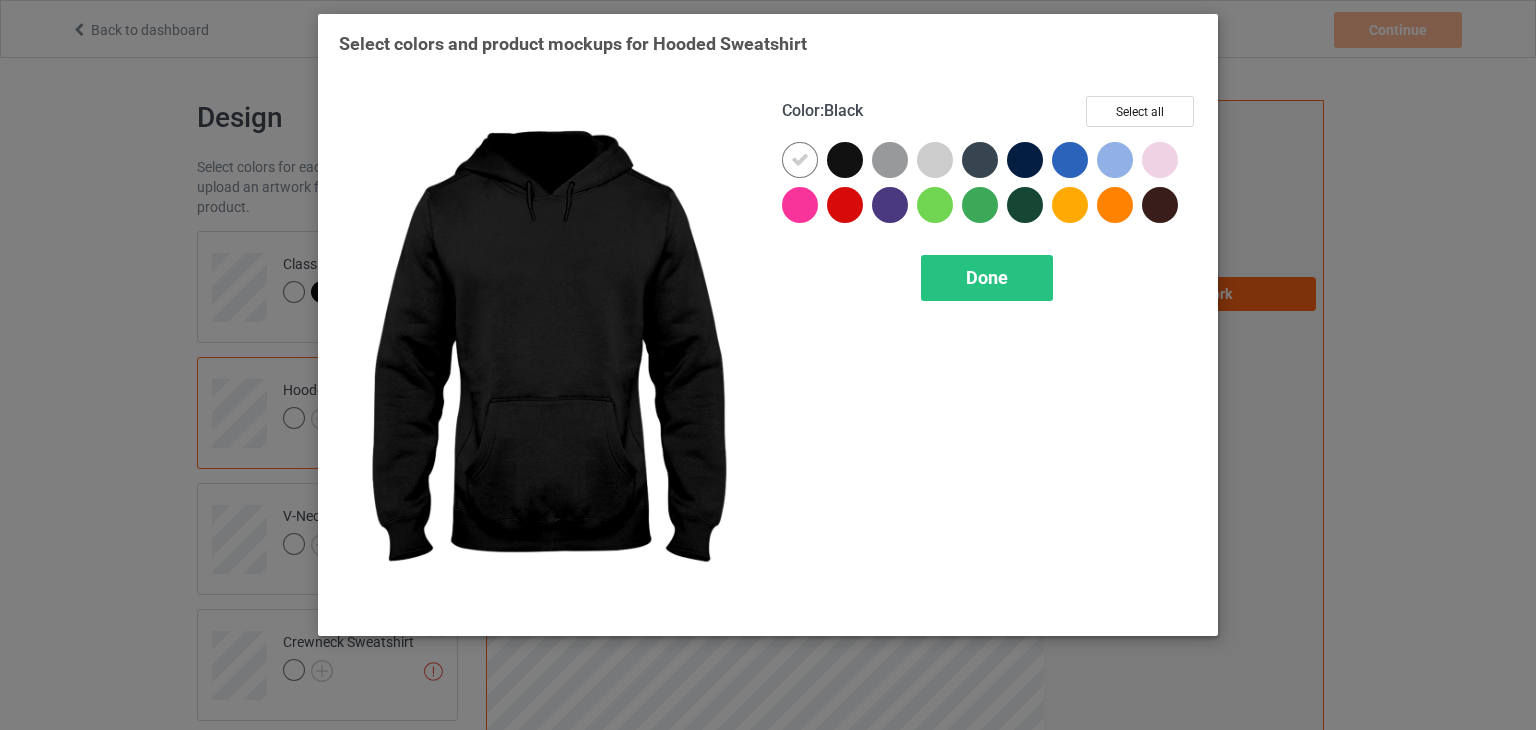 click at bounding box center (845, 160) 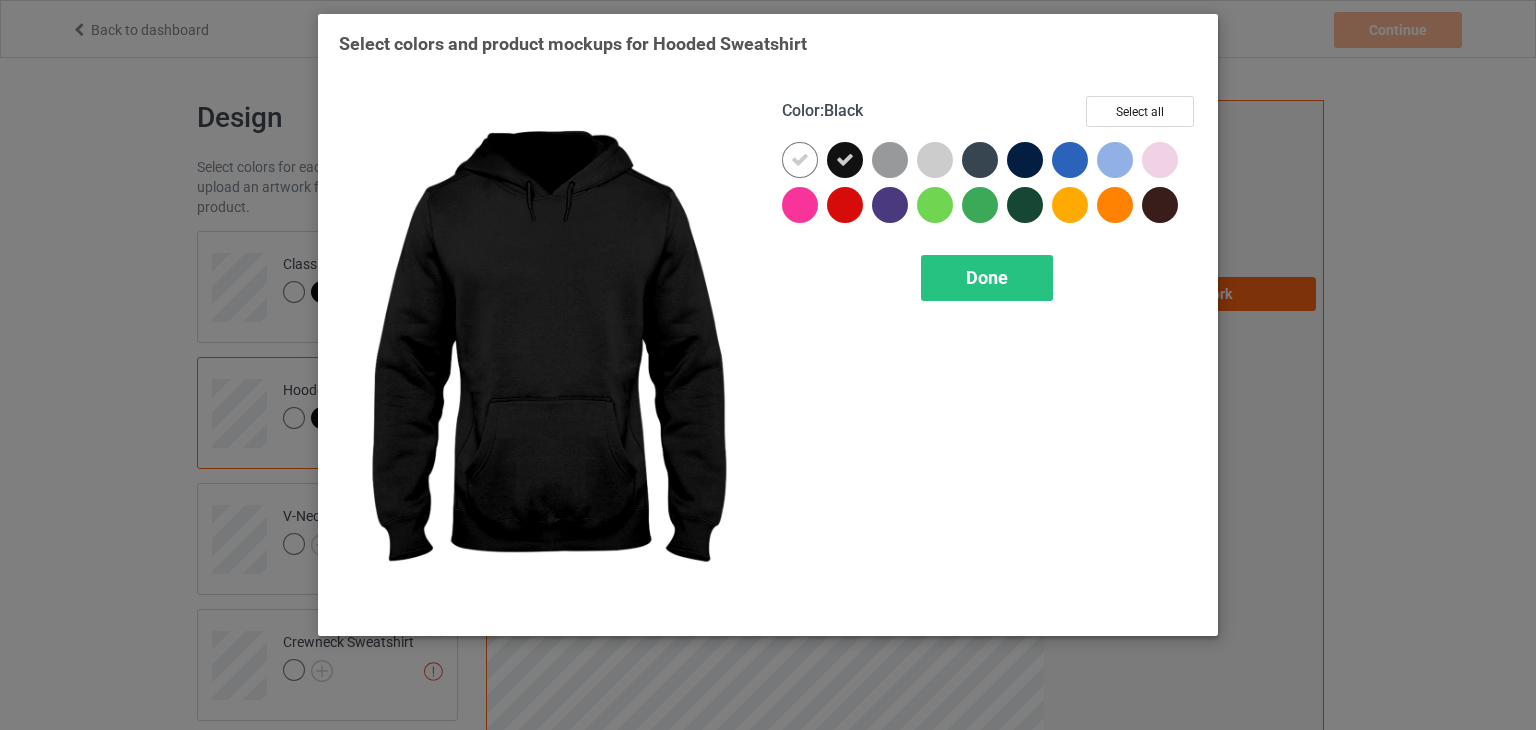 click at bounding box center (845, 160) 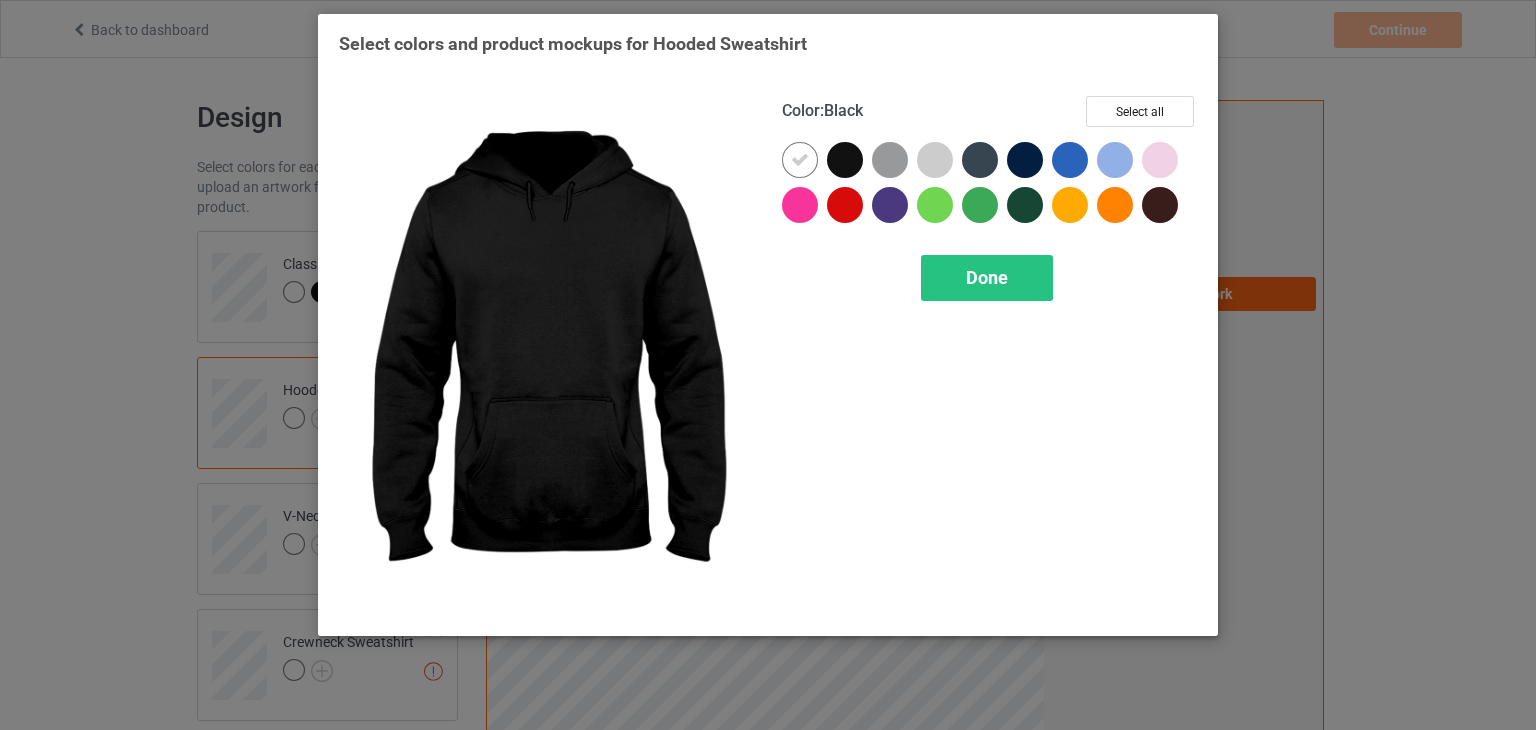 click at bounding box center (845, 160) 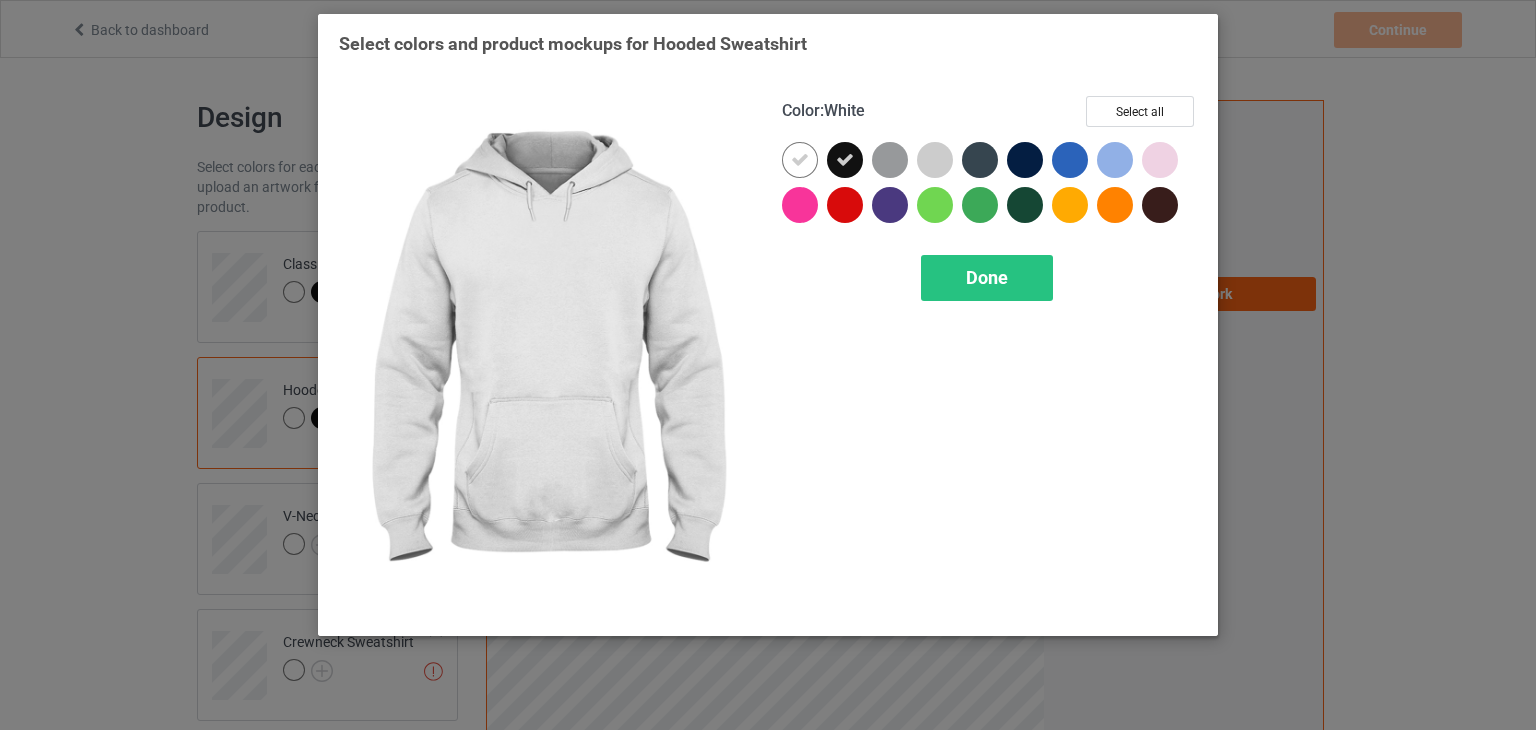 click at bounding box center (800, 160) 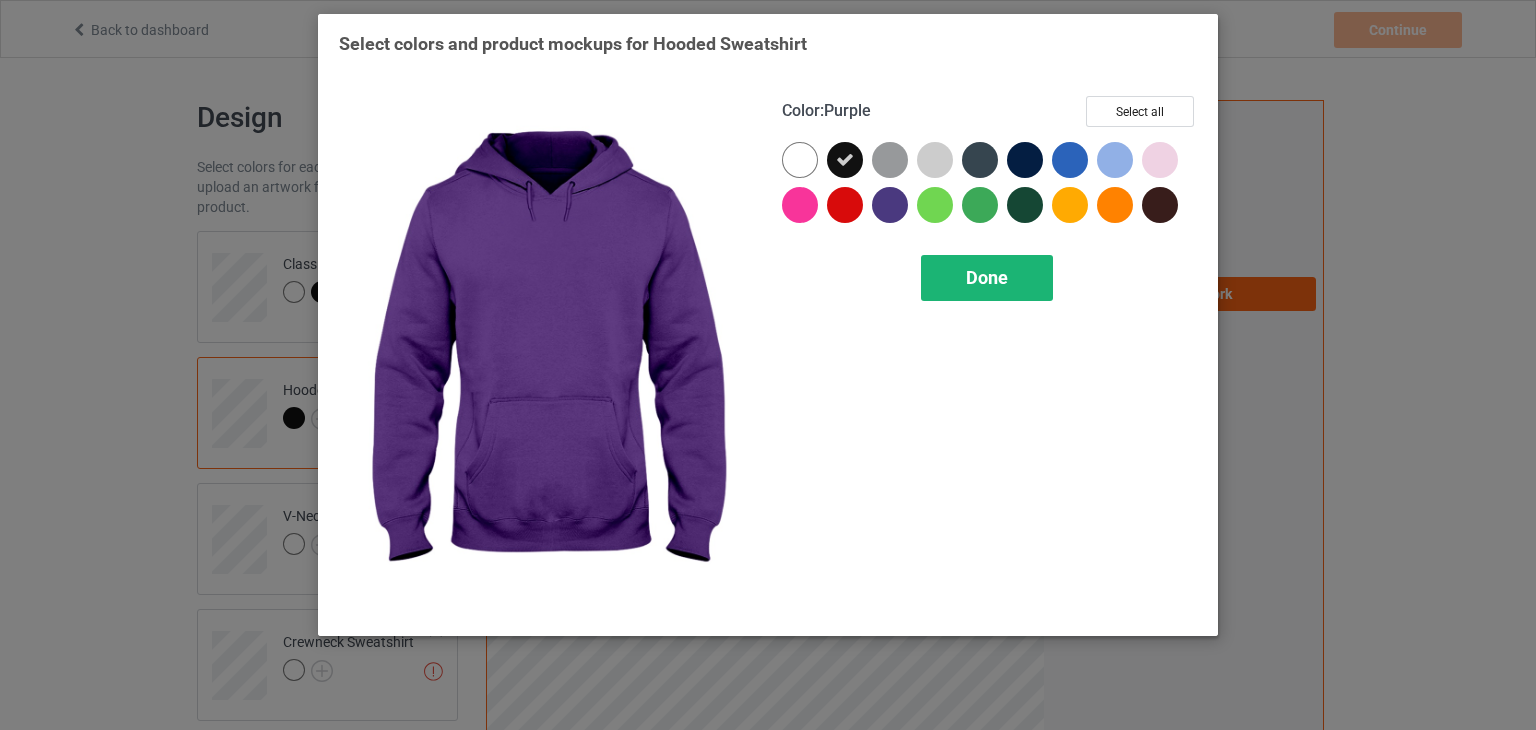 click on "Done" at bounding box center [987, 278] 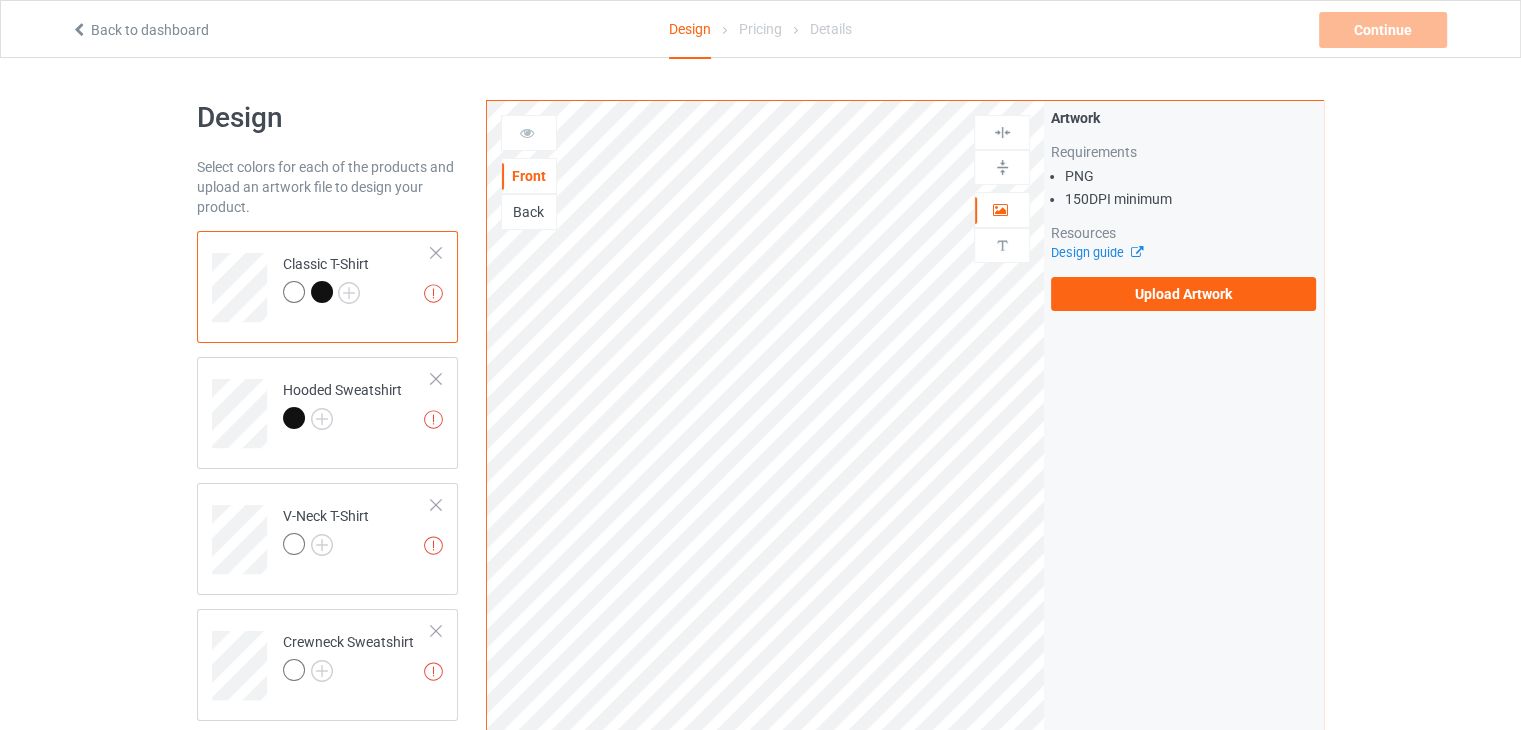 click at bounding box center [294, 292] 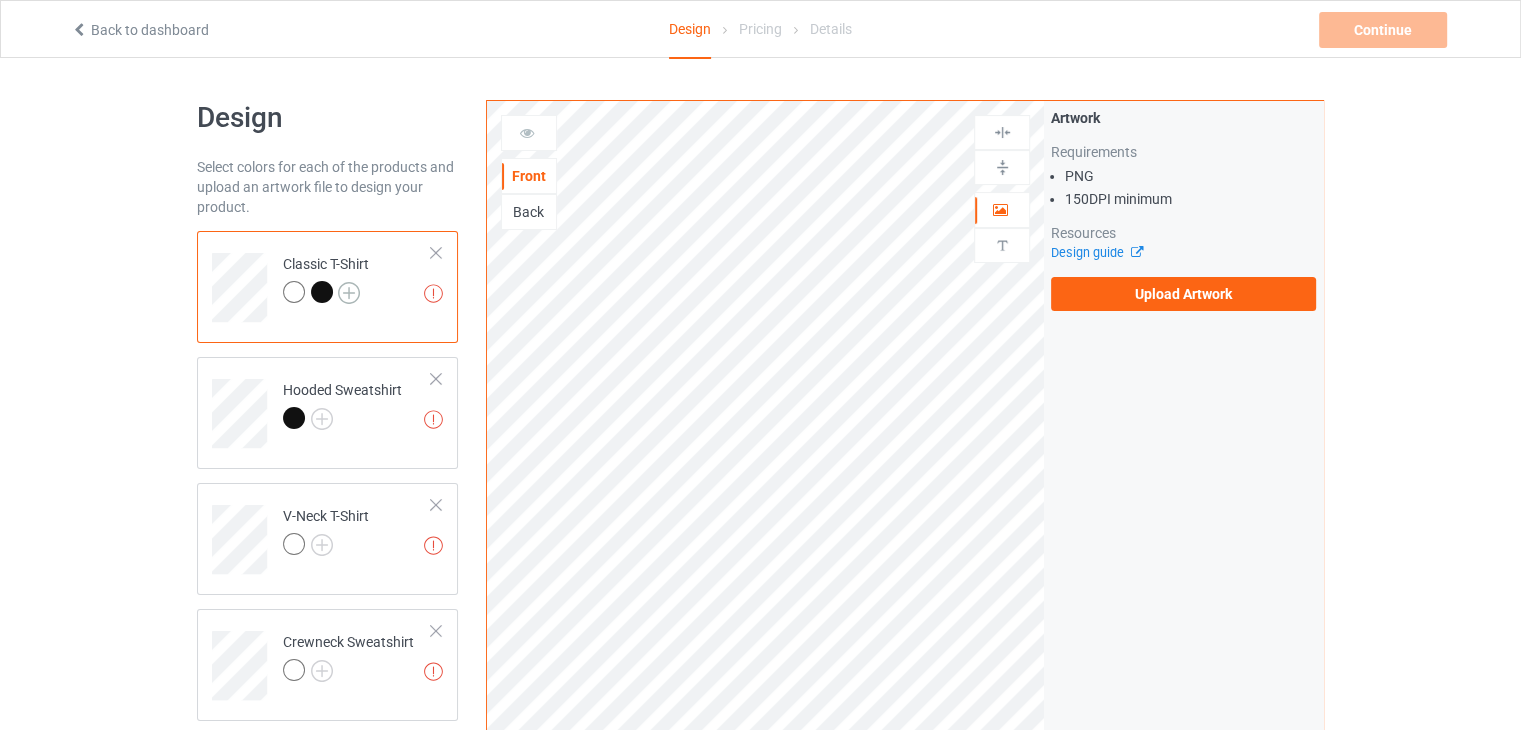click at bounding box center (349, 293) 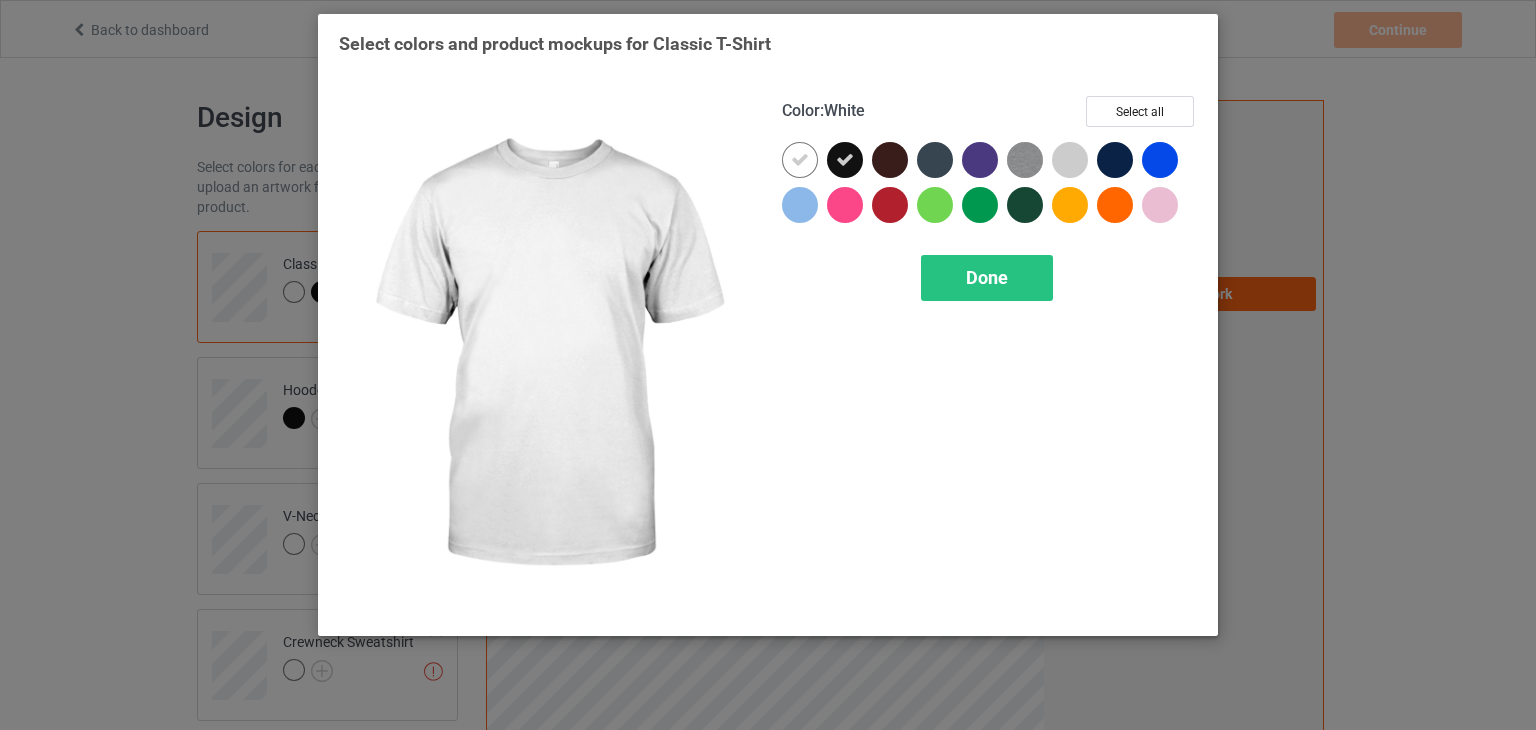 click at bounding box center (800, 160) 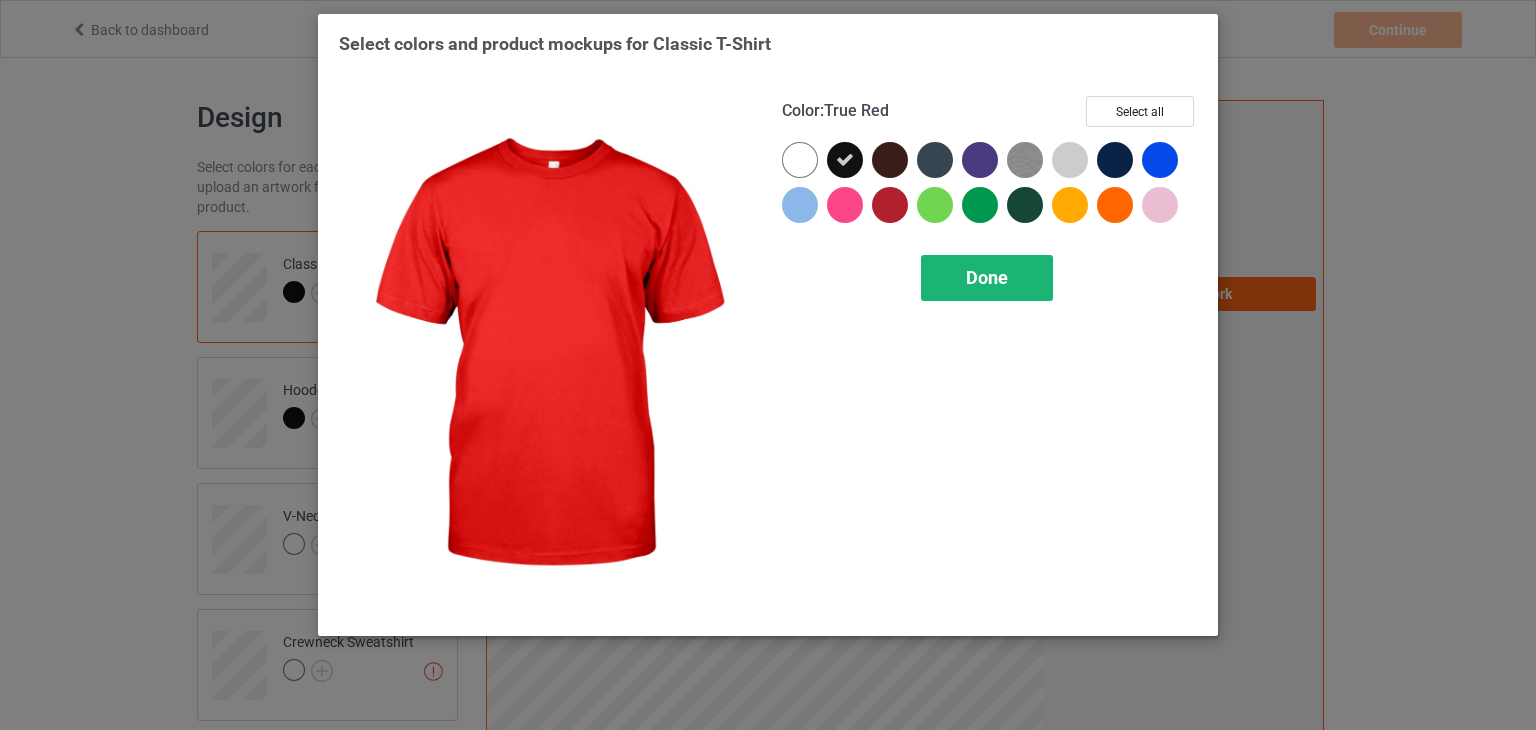 click on "Done" at bounding box center [987, 277] 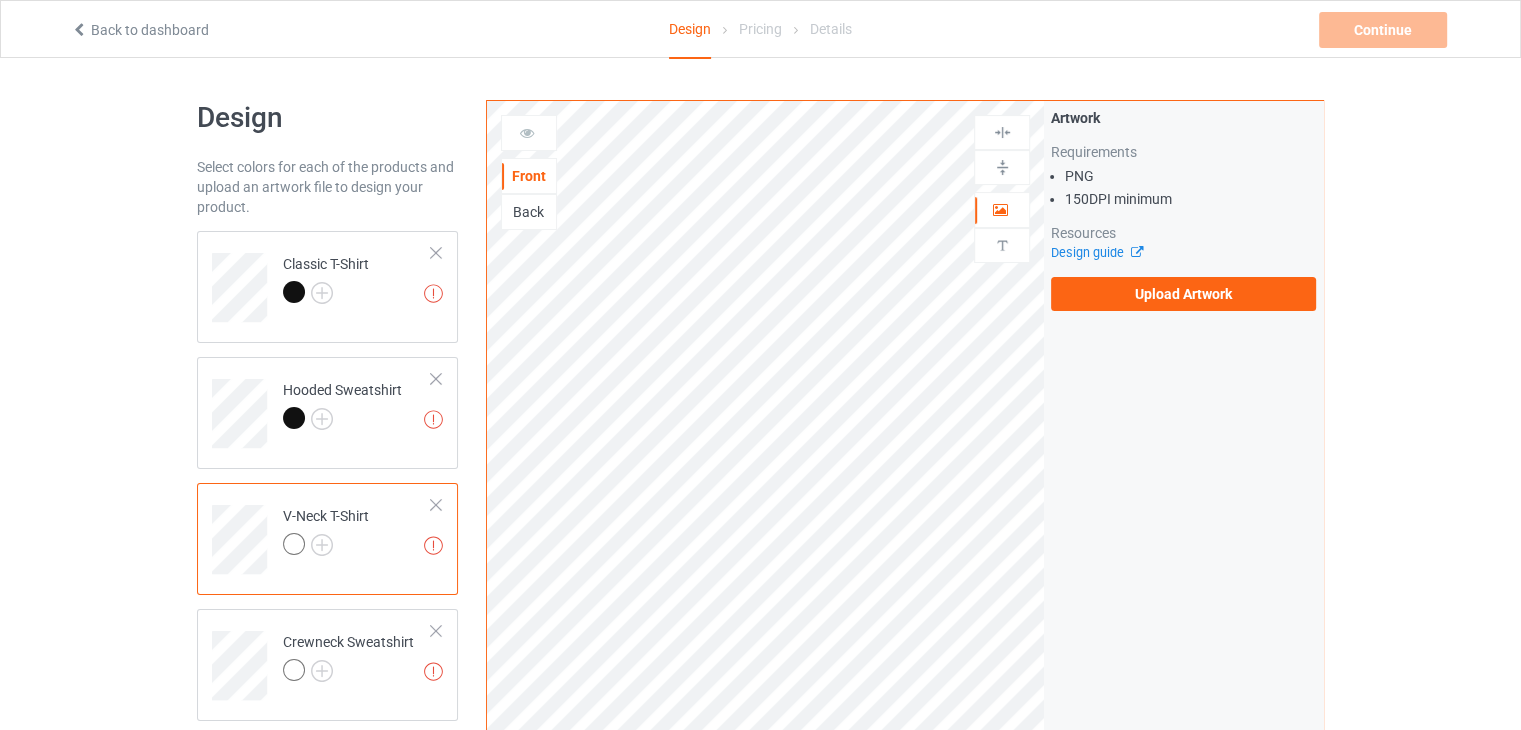 click at bounding box center [294, 544] 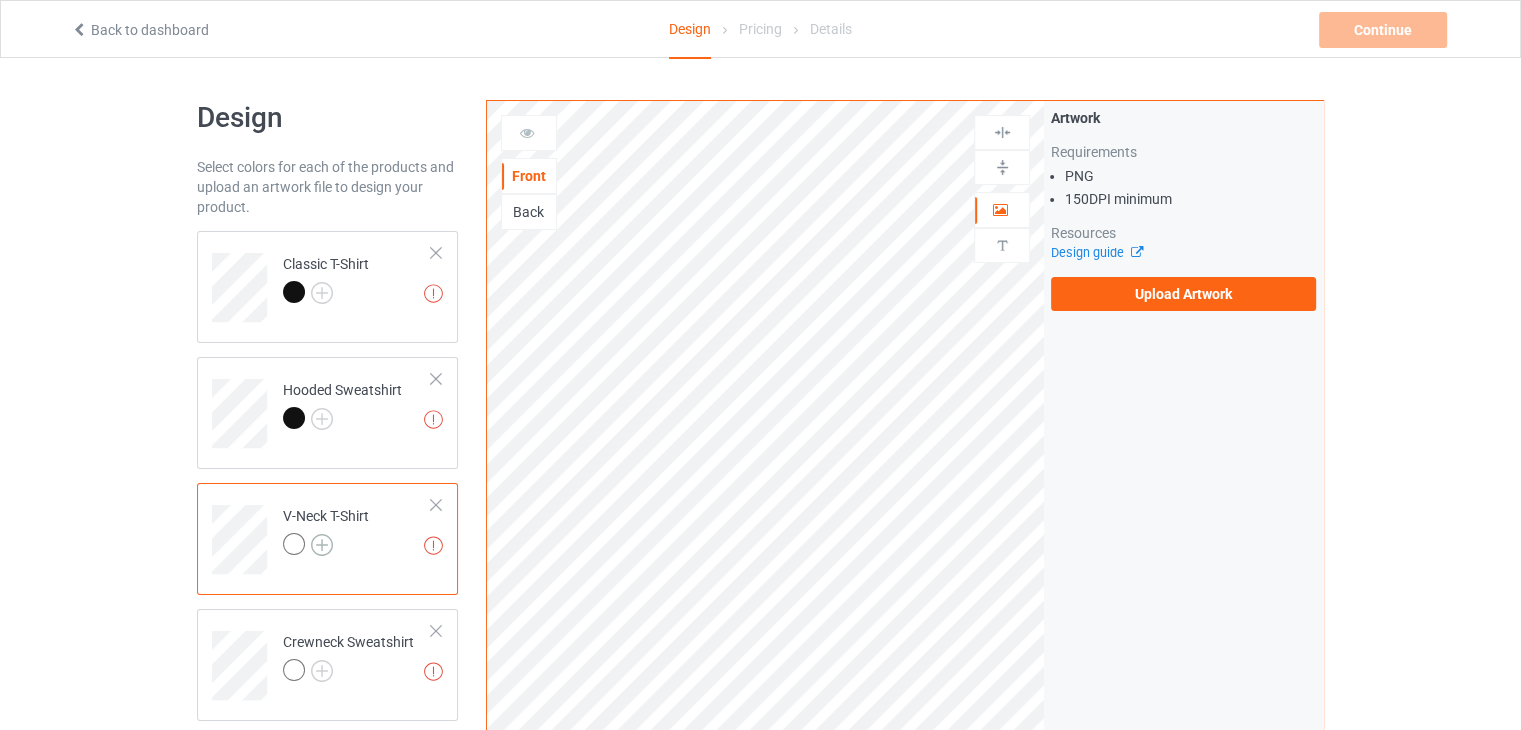 click at bounding box center [322, 545] 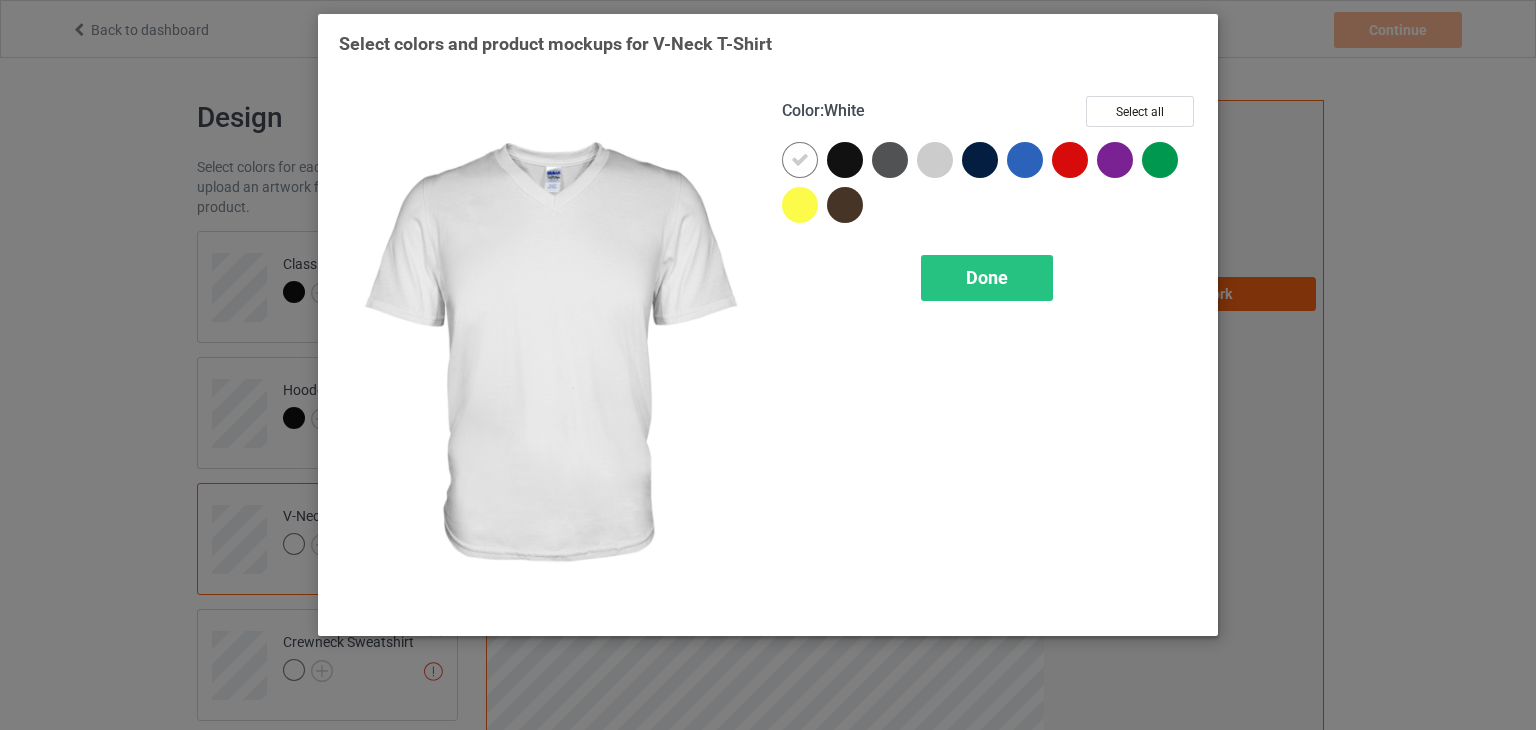 click at bounding box center [800, 160] 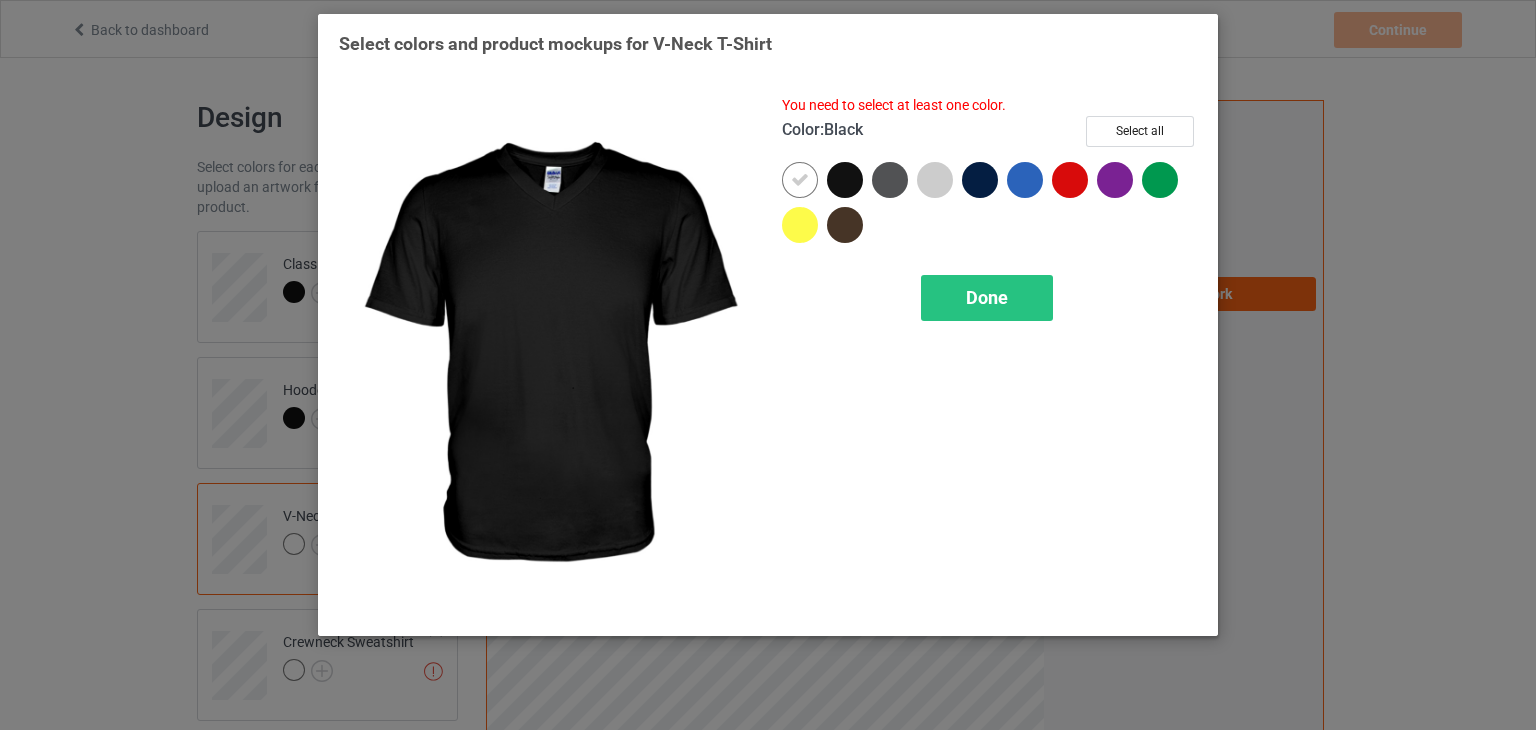 click at bounding box center [845, 180] 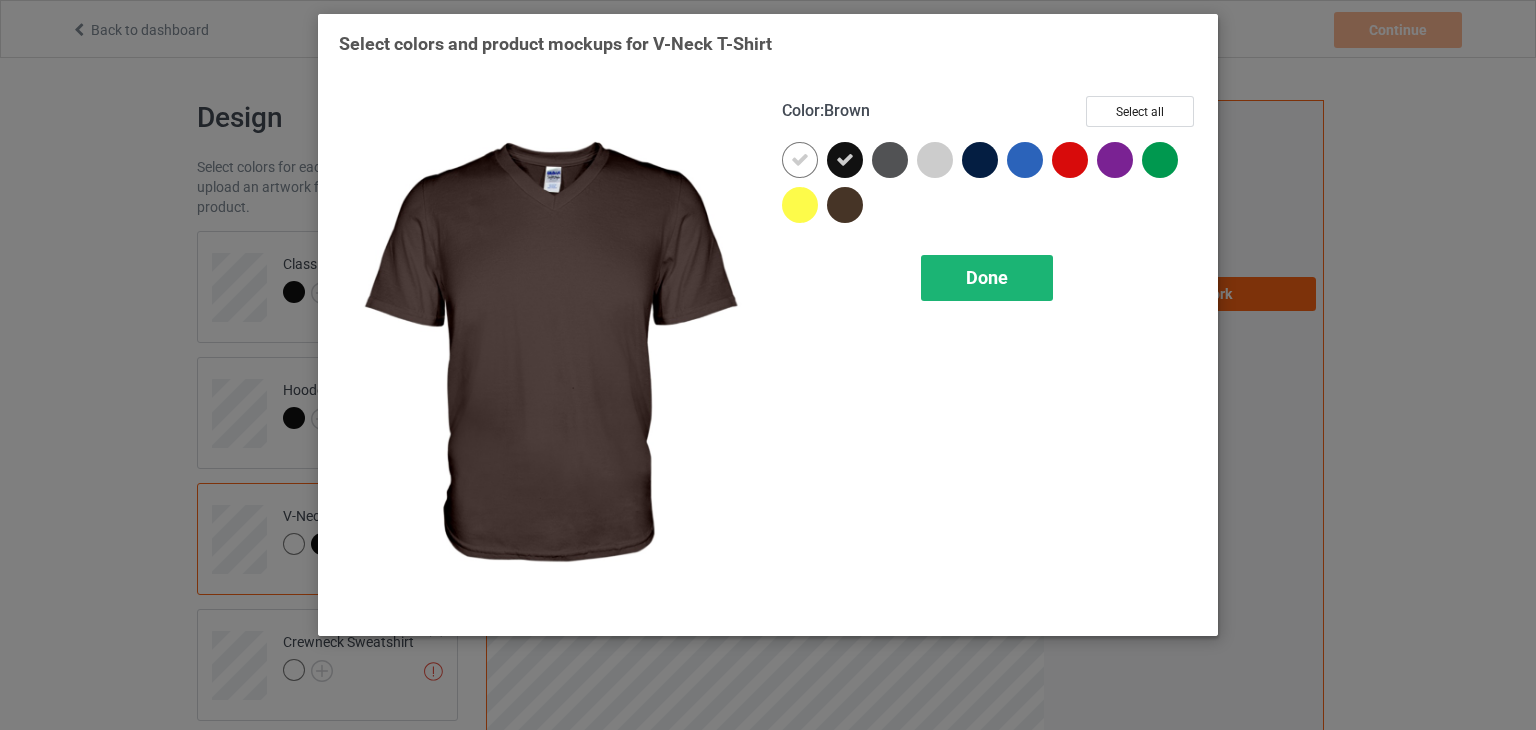 click on "Done" at bounding box center [987, 278] 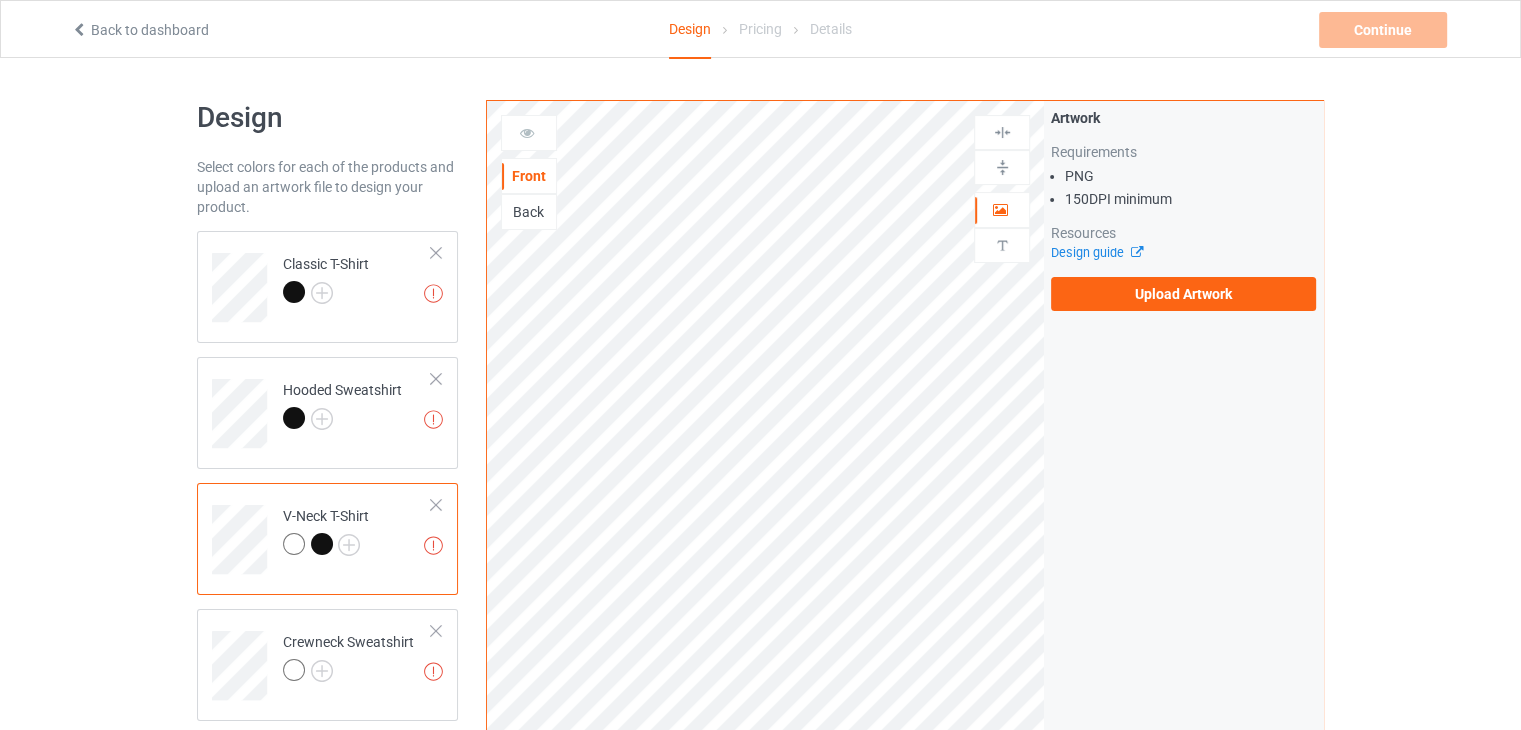 scroll, scrollTop: 100, scrollLeft: 0, axis: vertical 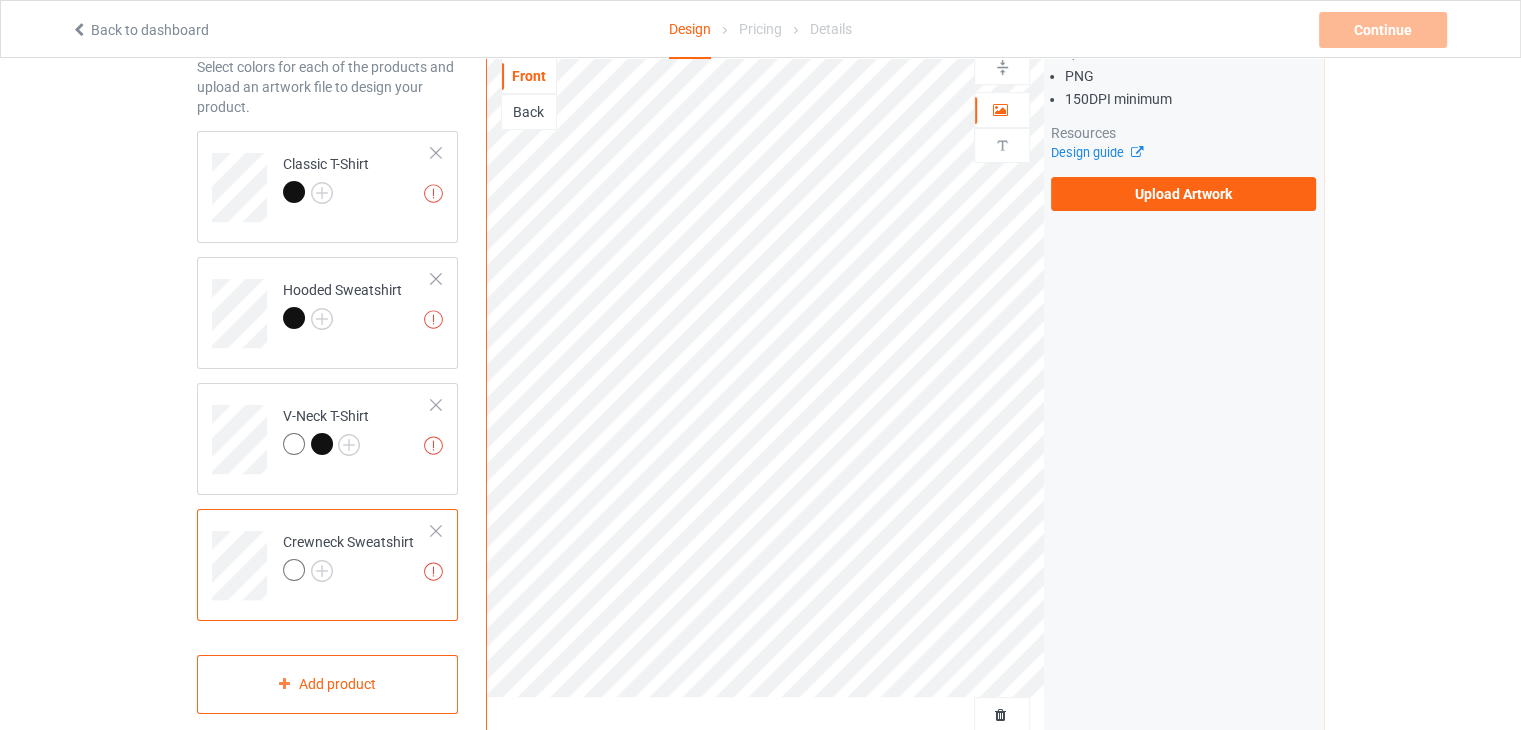 click on "Missing artworks Crewneck Sweatshirt" at bounding box center [357, 558] 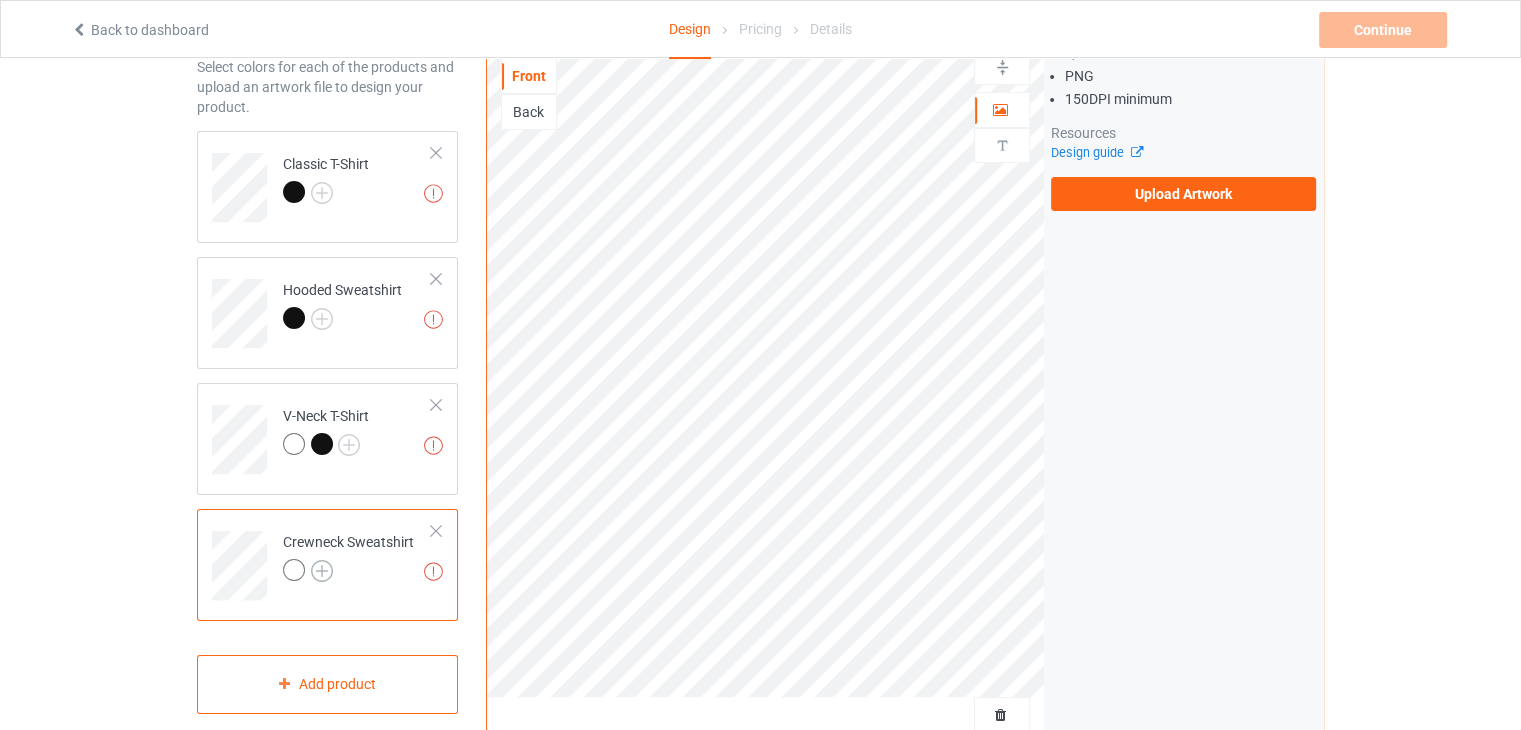 click at bounding box center (322, 571) 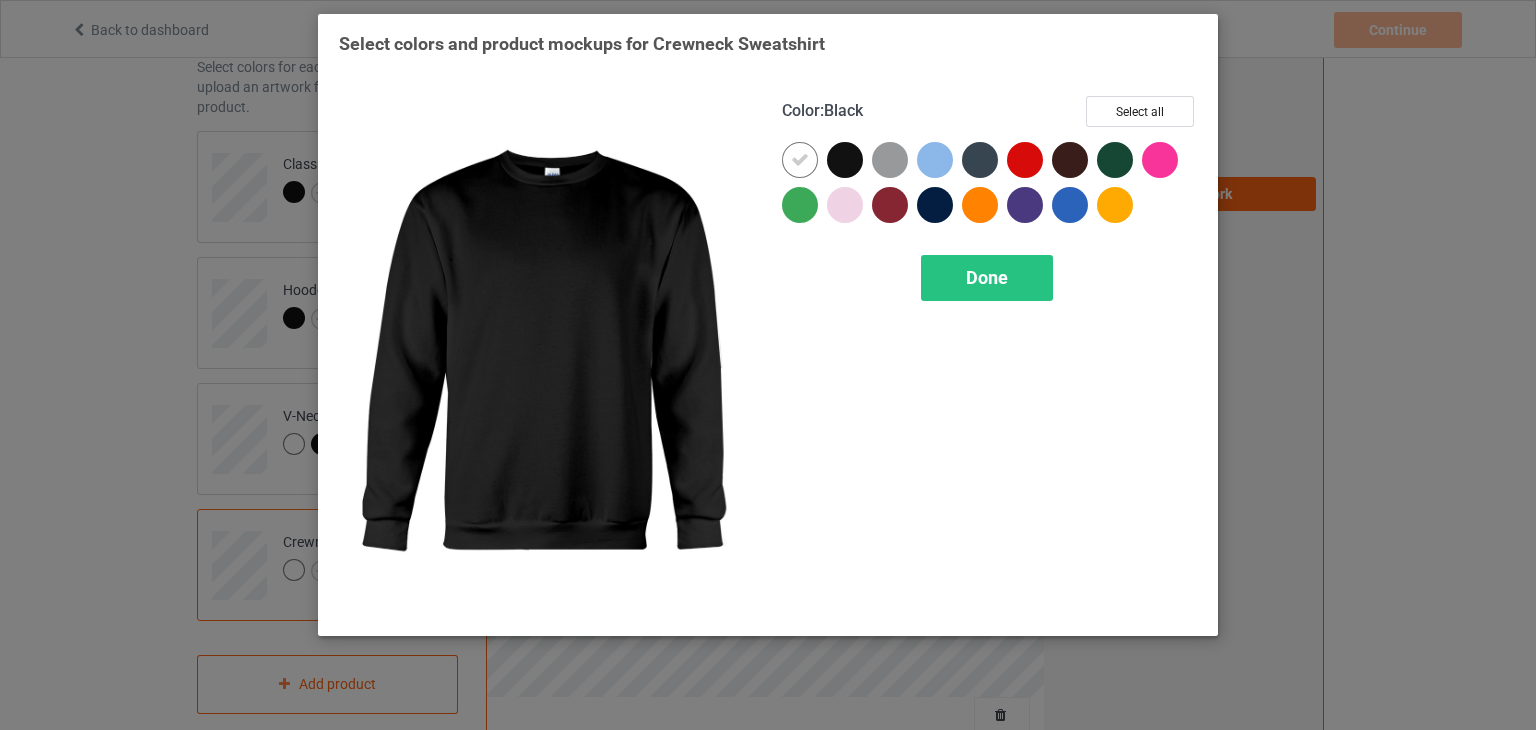 click at bounding box center (845, 160) 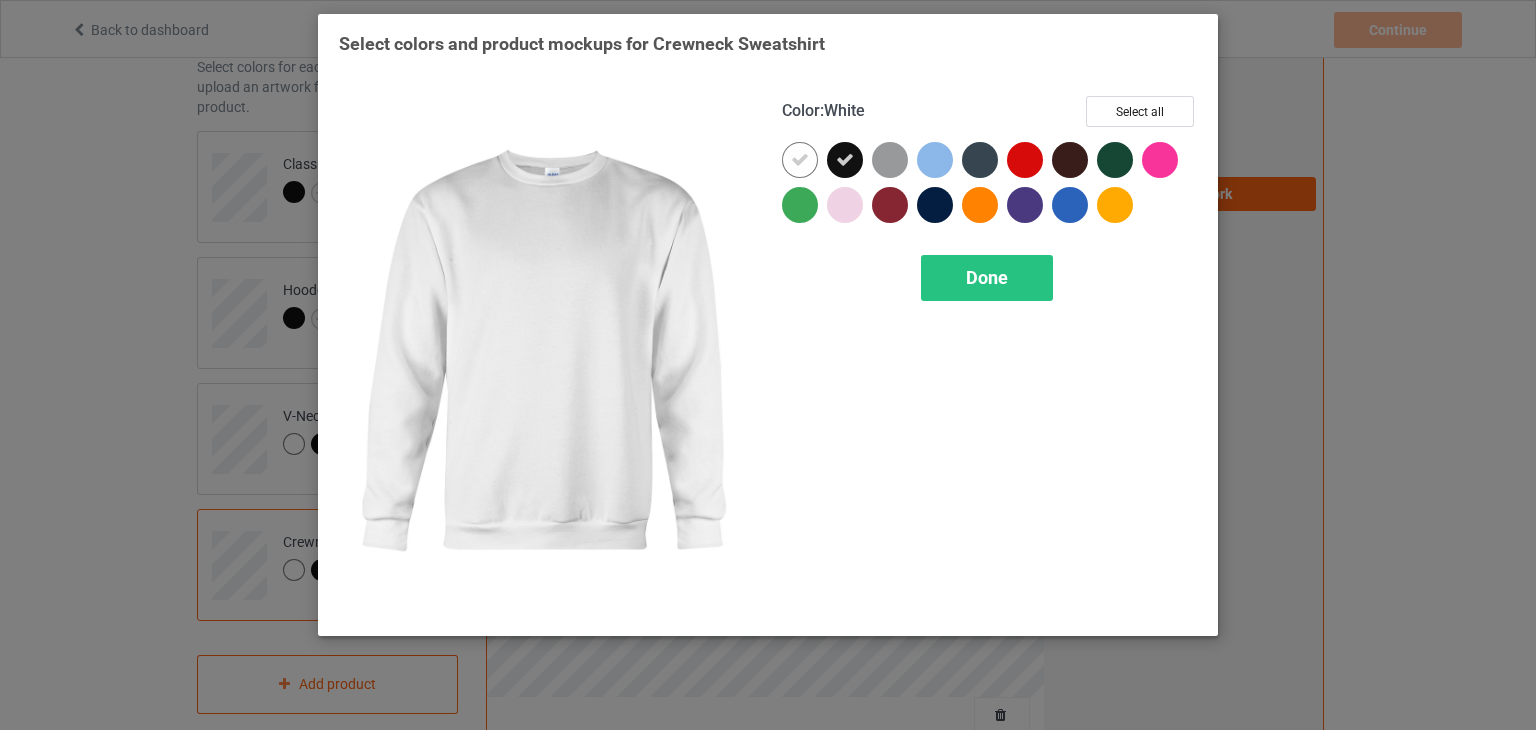 click at bounding box center (800, 160) 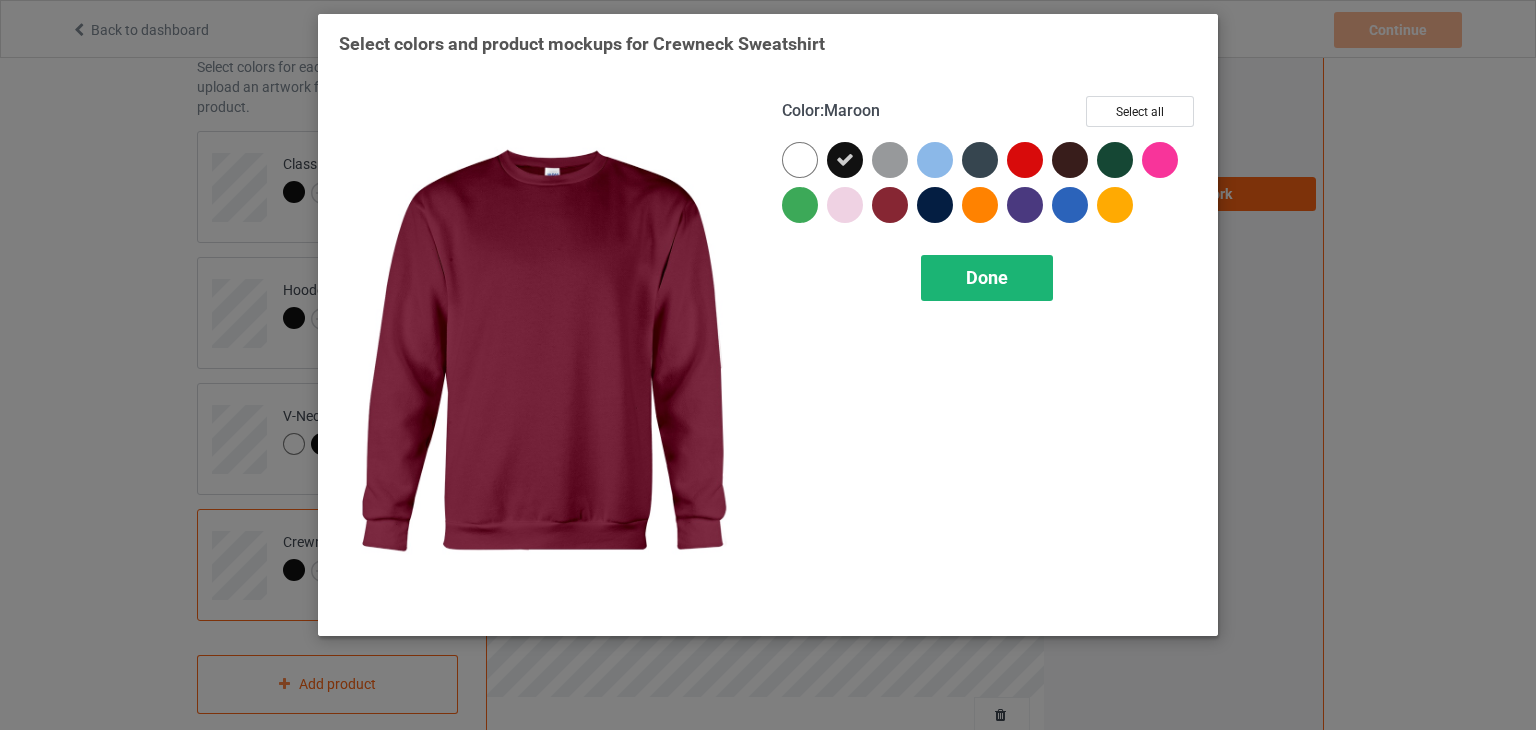 click on "Done" at bounding box center [987, 277] 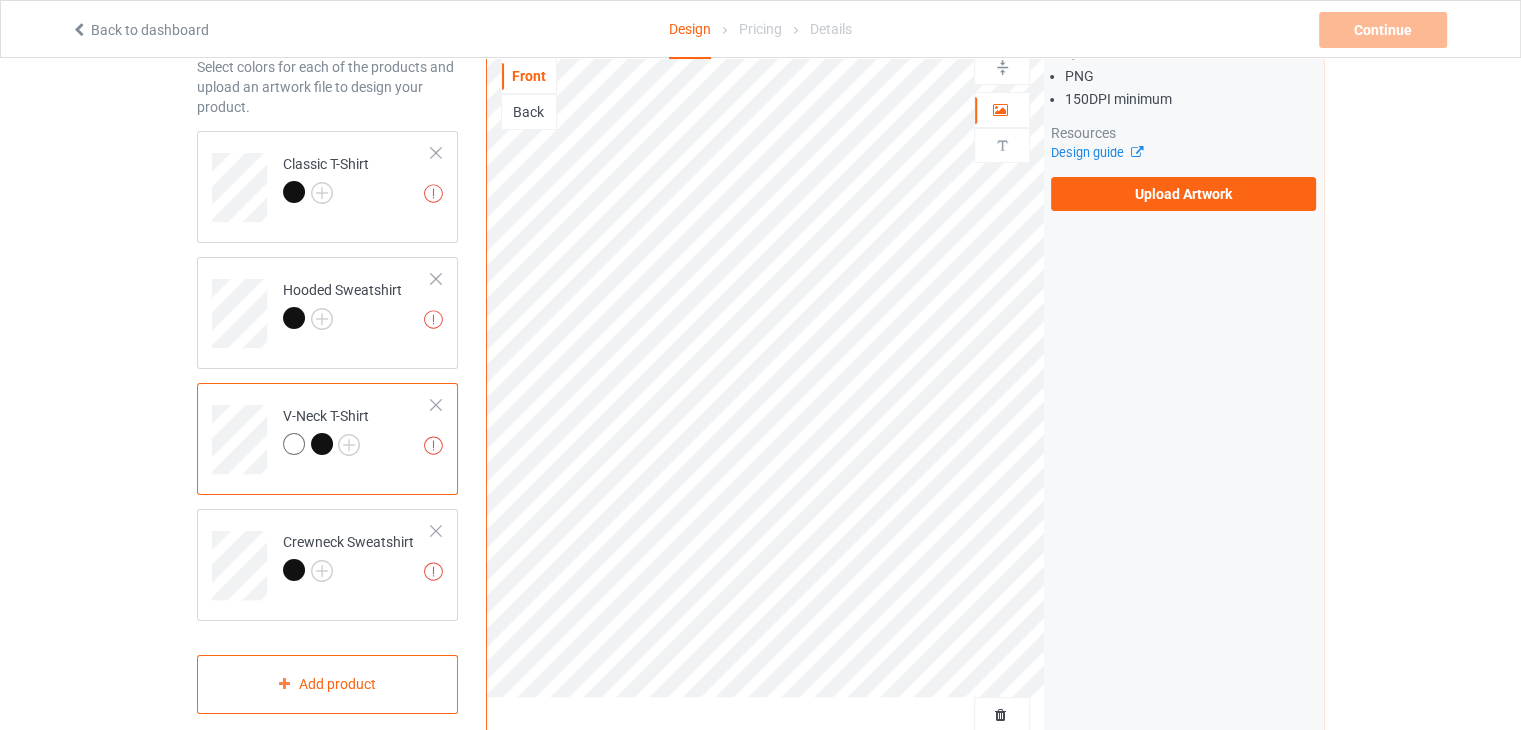 click at bounding box center [322, 444] 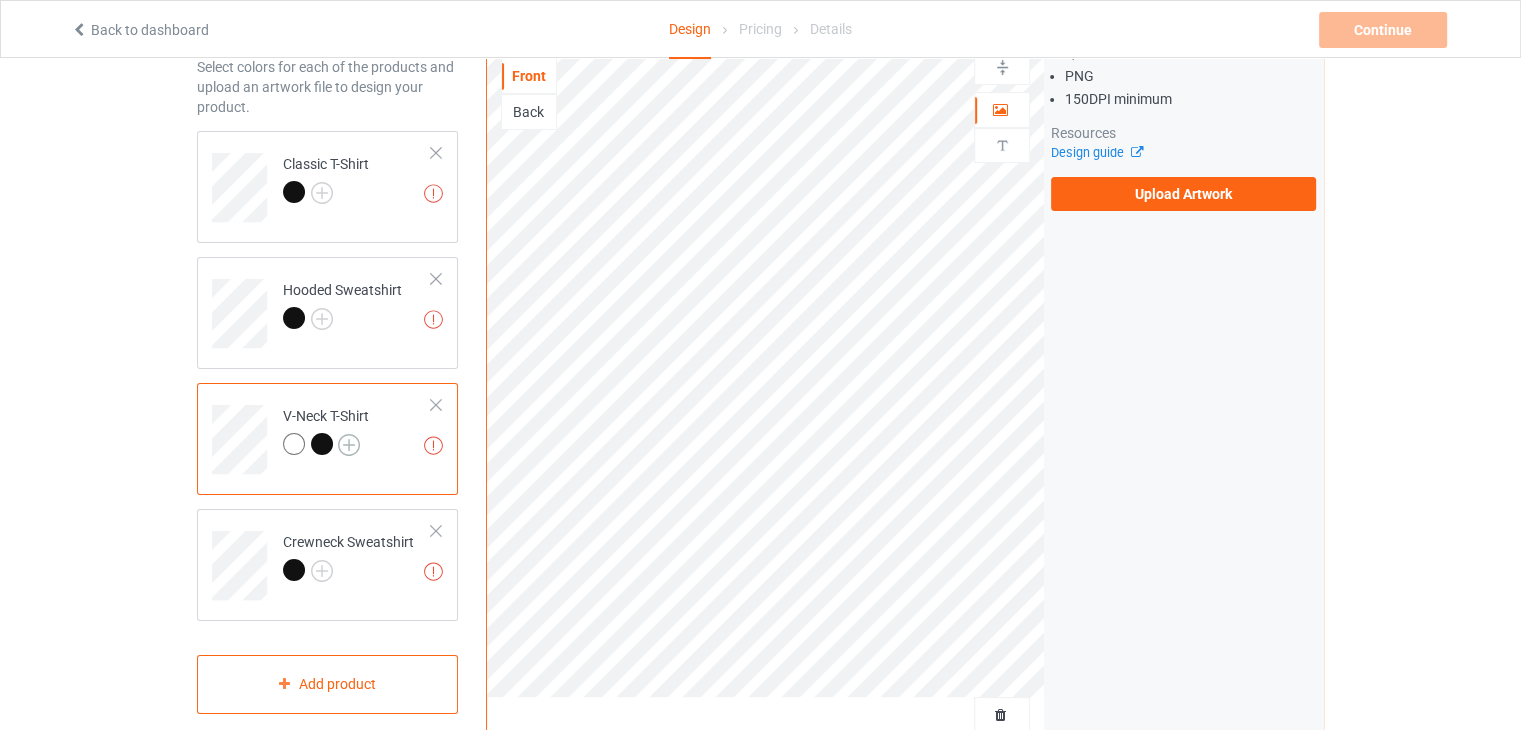 click at bounding box center [349, 445] 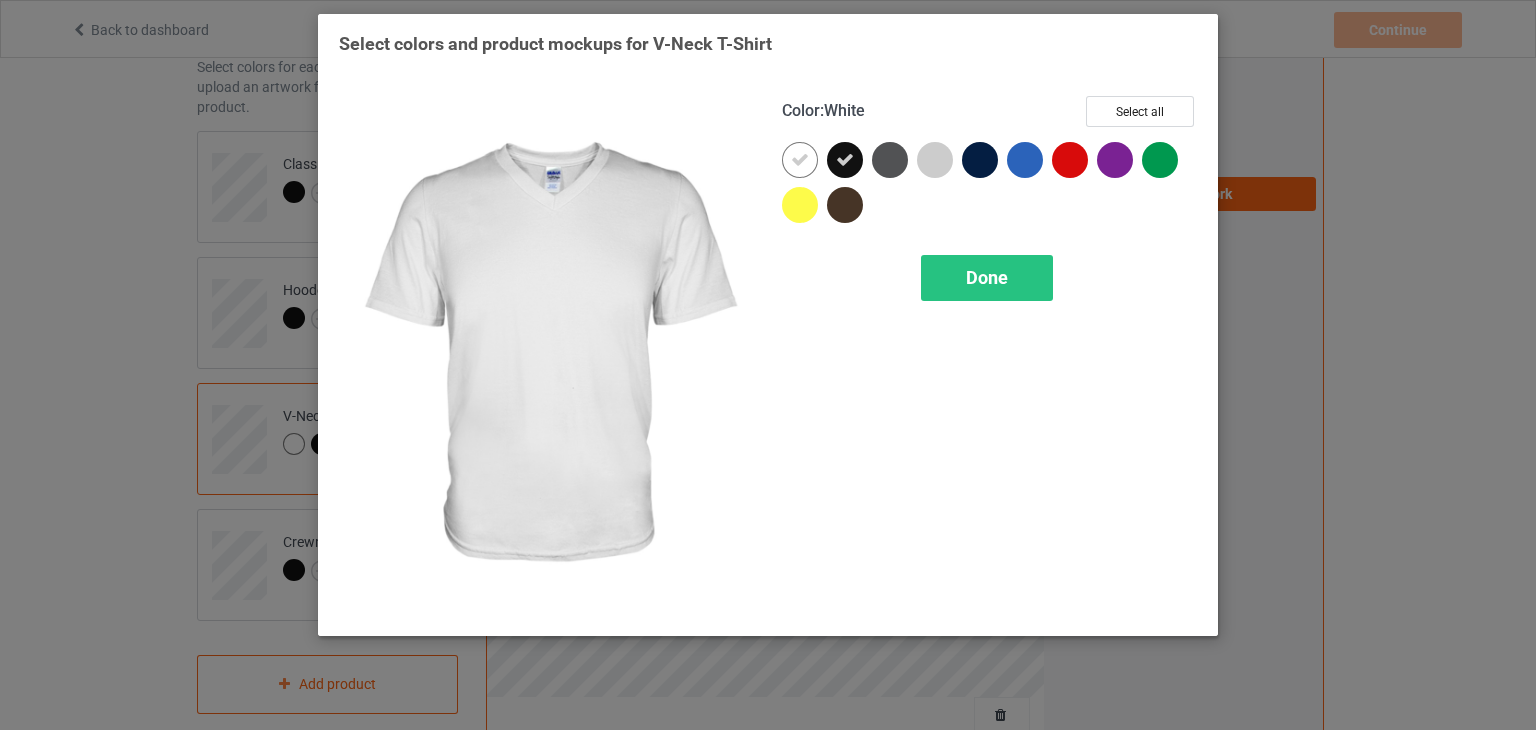 click at bounding box center [800, 160] 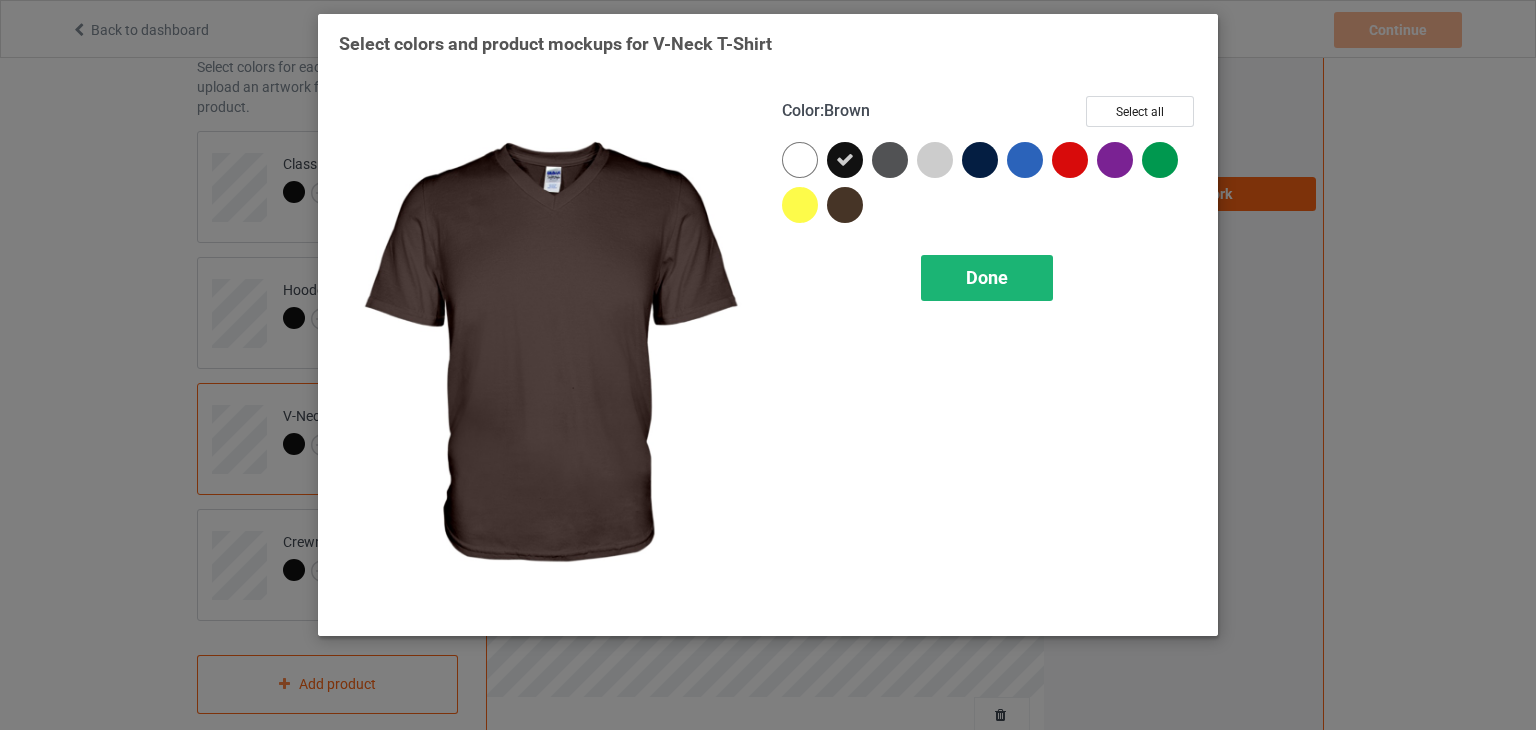 click on "Done" at bounding box center [987, 278] 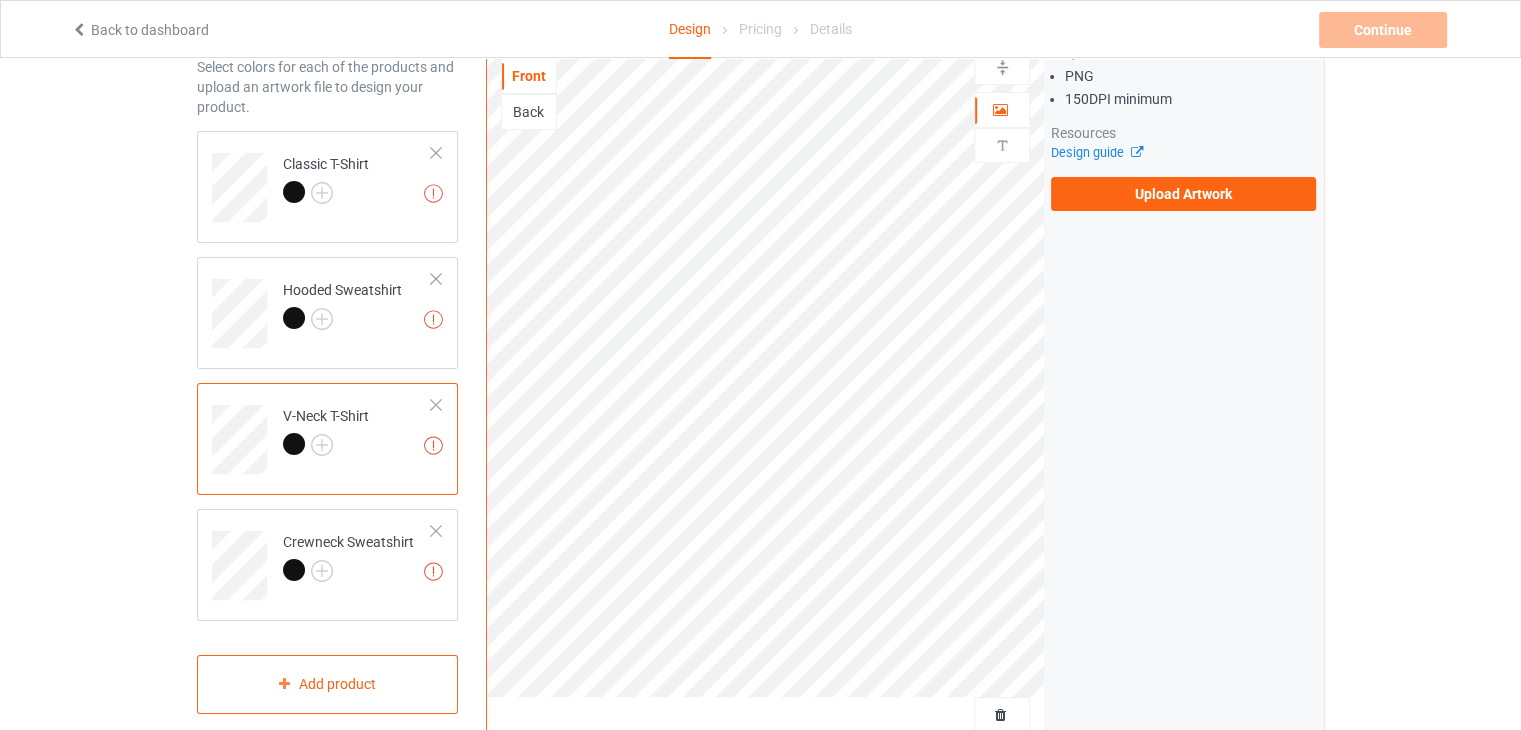 scroll, scrollTop: 564, scrollLeft: 0, axis: vertical 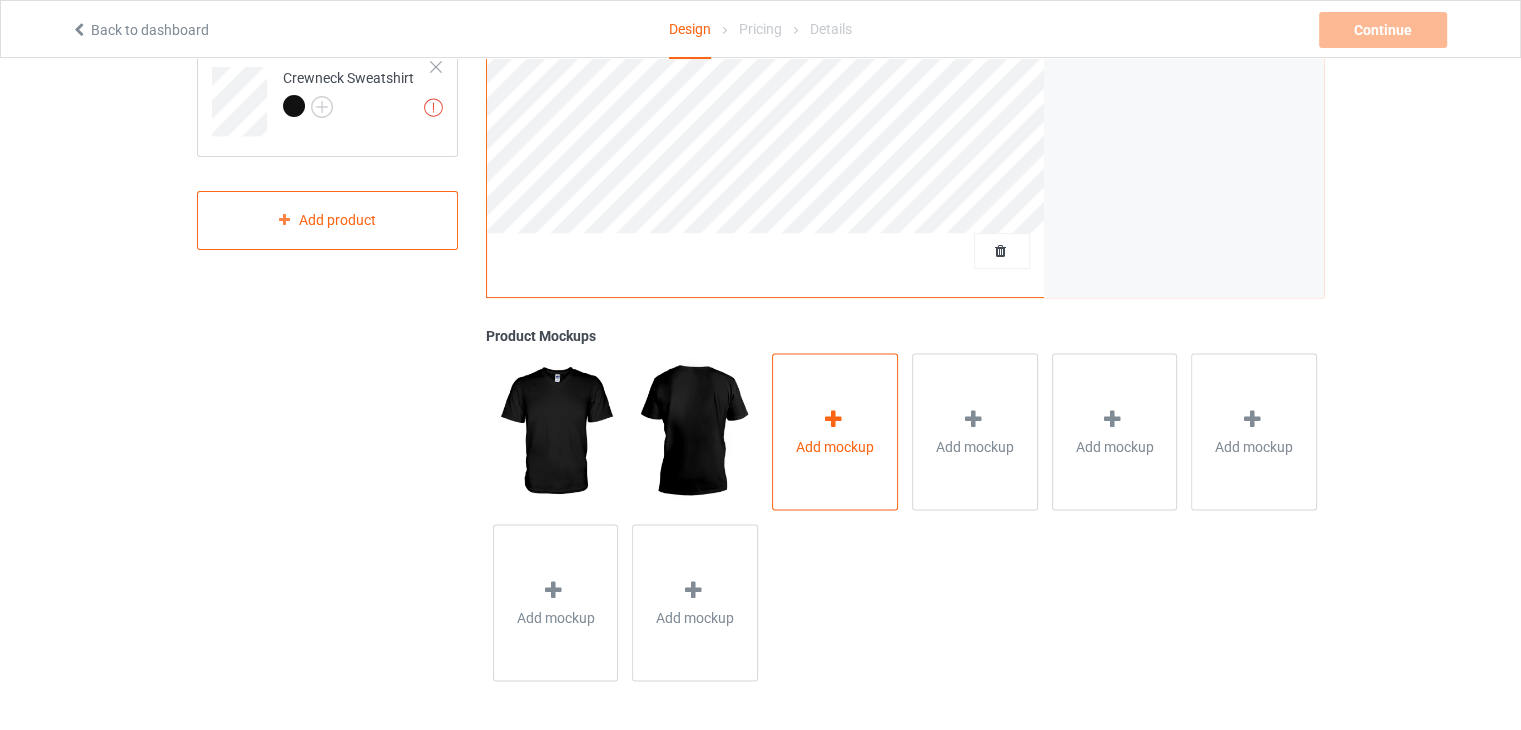 click on "Add mockup" at bounding box center (835, 431) 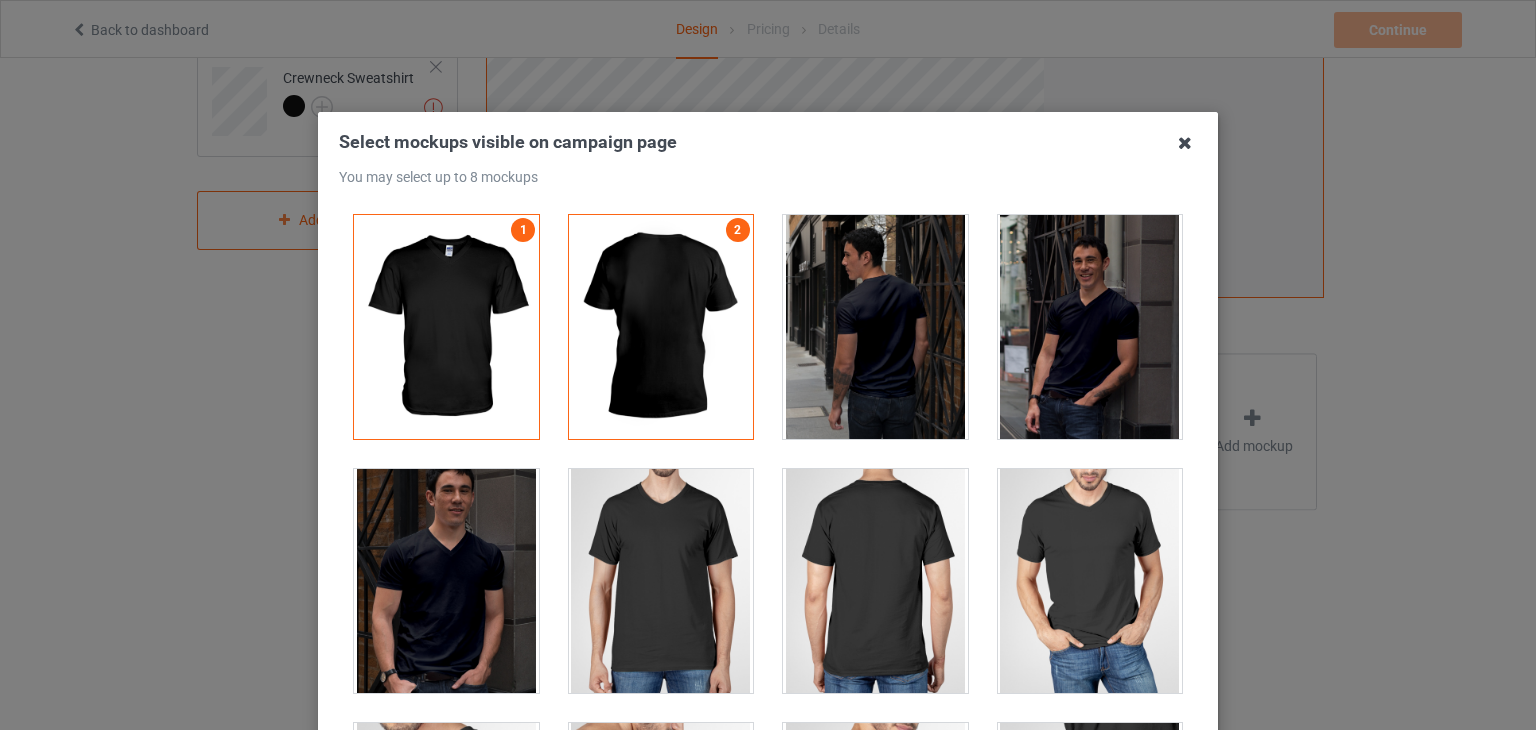 click at bounding box center (1185, 143) 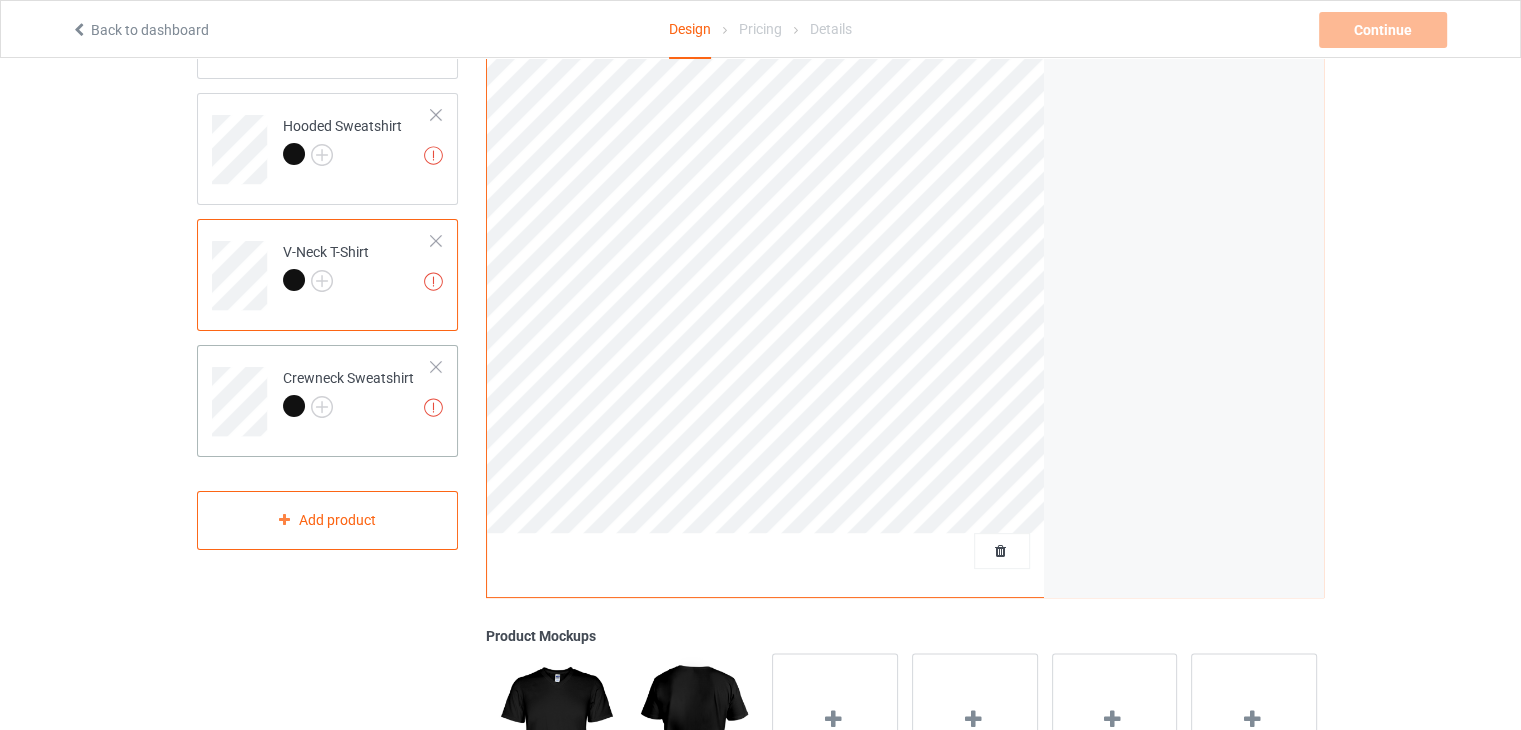 scroll, scrollTop: 64, scrollLeft: 0, axis: vertical 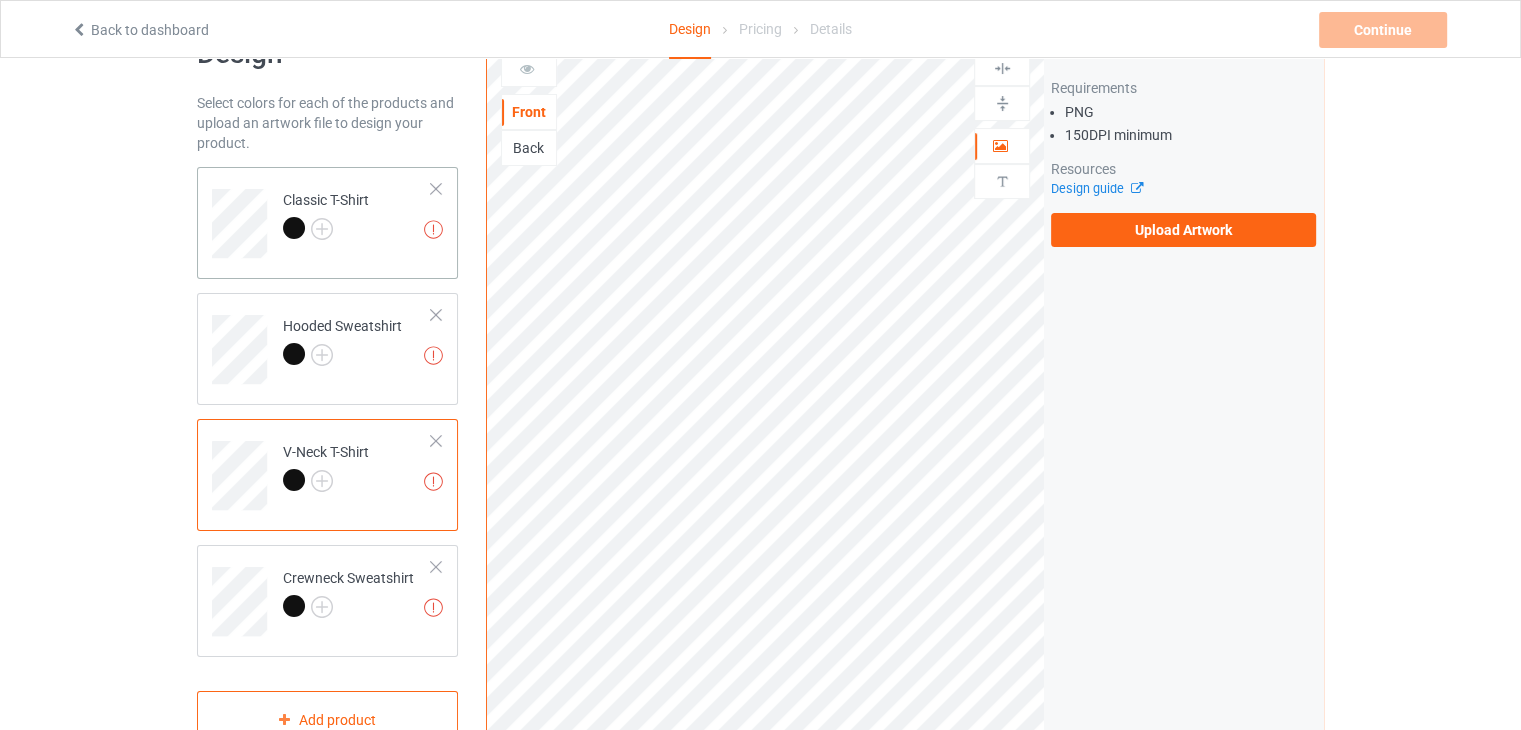 click at bounding box center (326, 231) 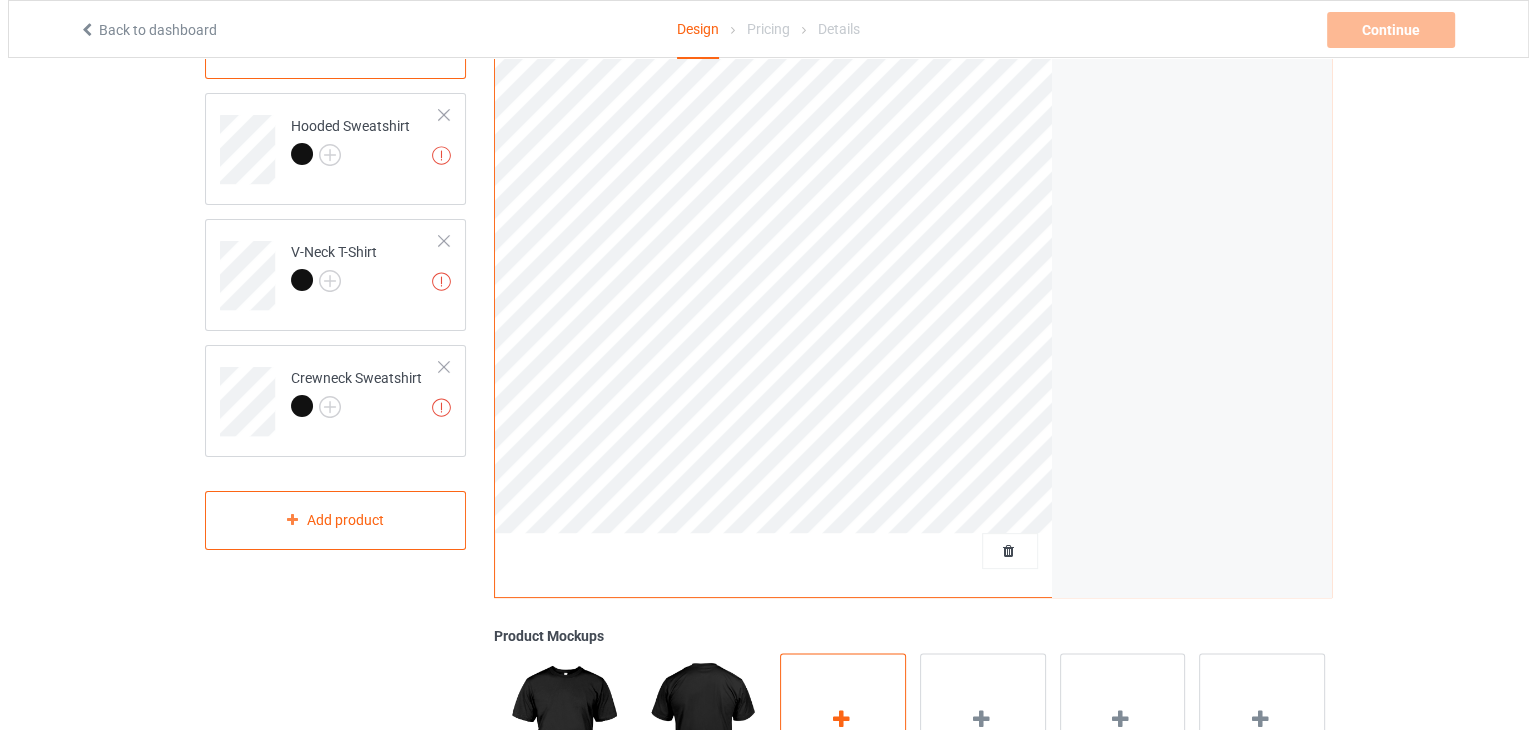 scroll, scrollTop: 464, scrollLeft: 0, axis: vertical 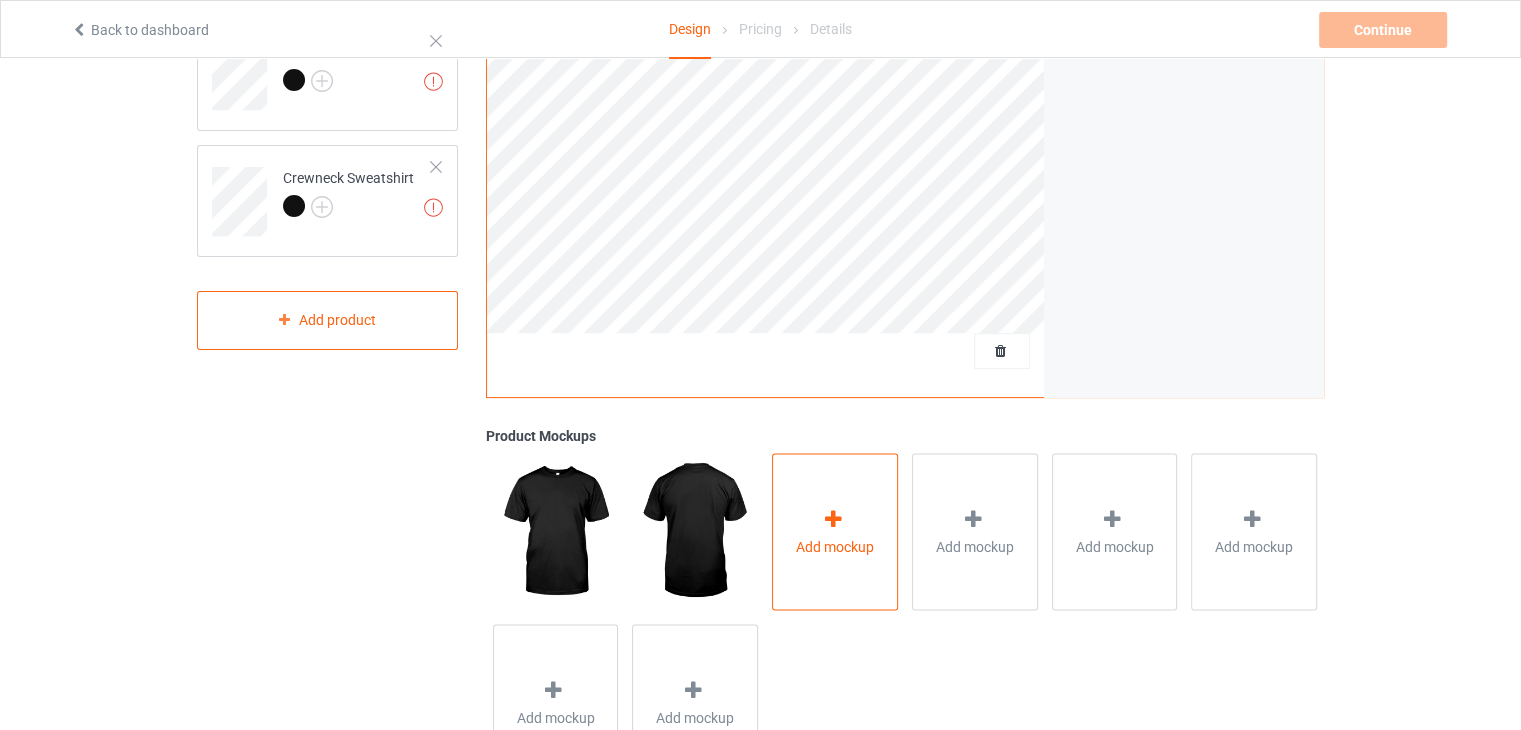 click on "Add mockup" at bounding box center (835, 531) 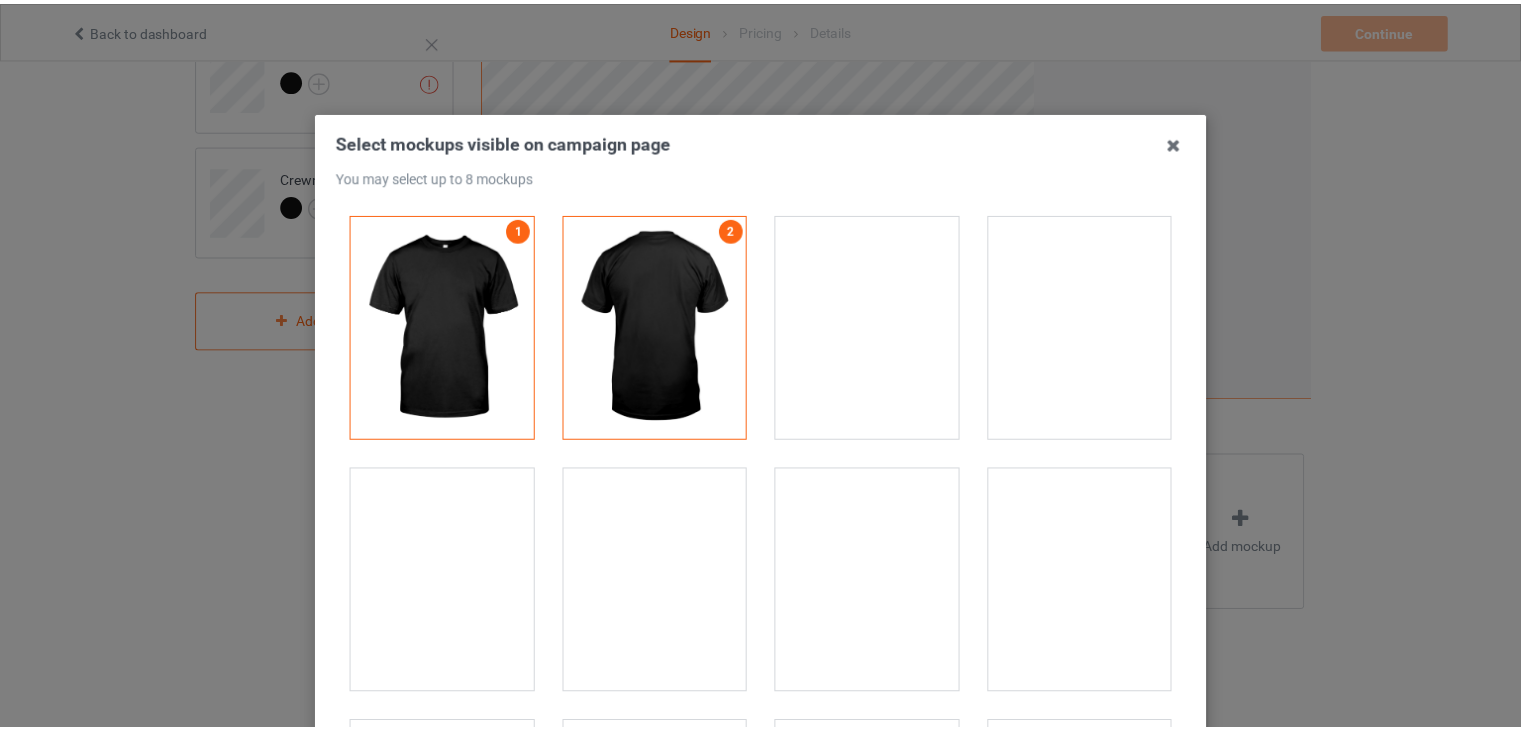 scroll, scrollTop: 200, scrollLeft: 0, axis: vertical 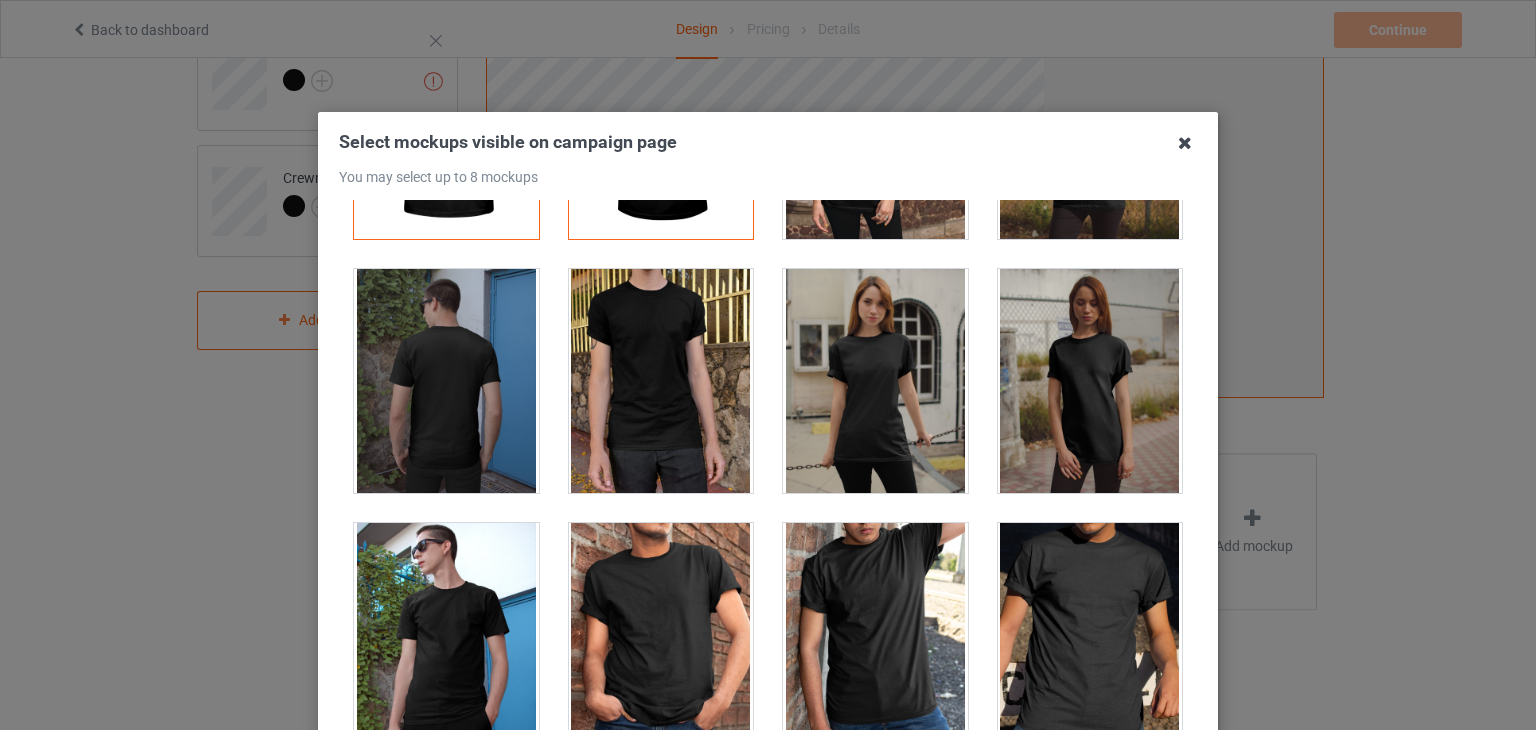 click at bounding box center (1185, 143) 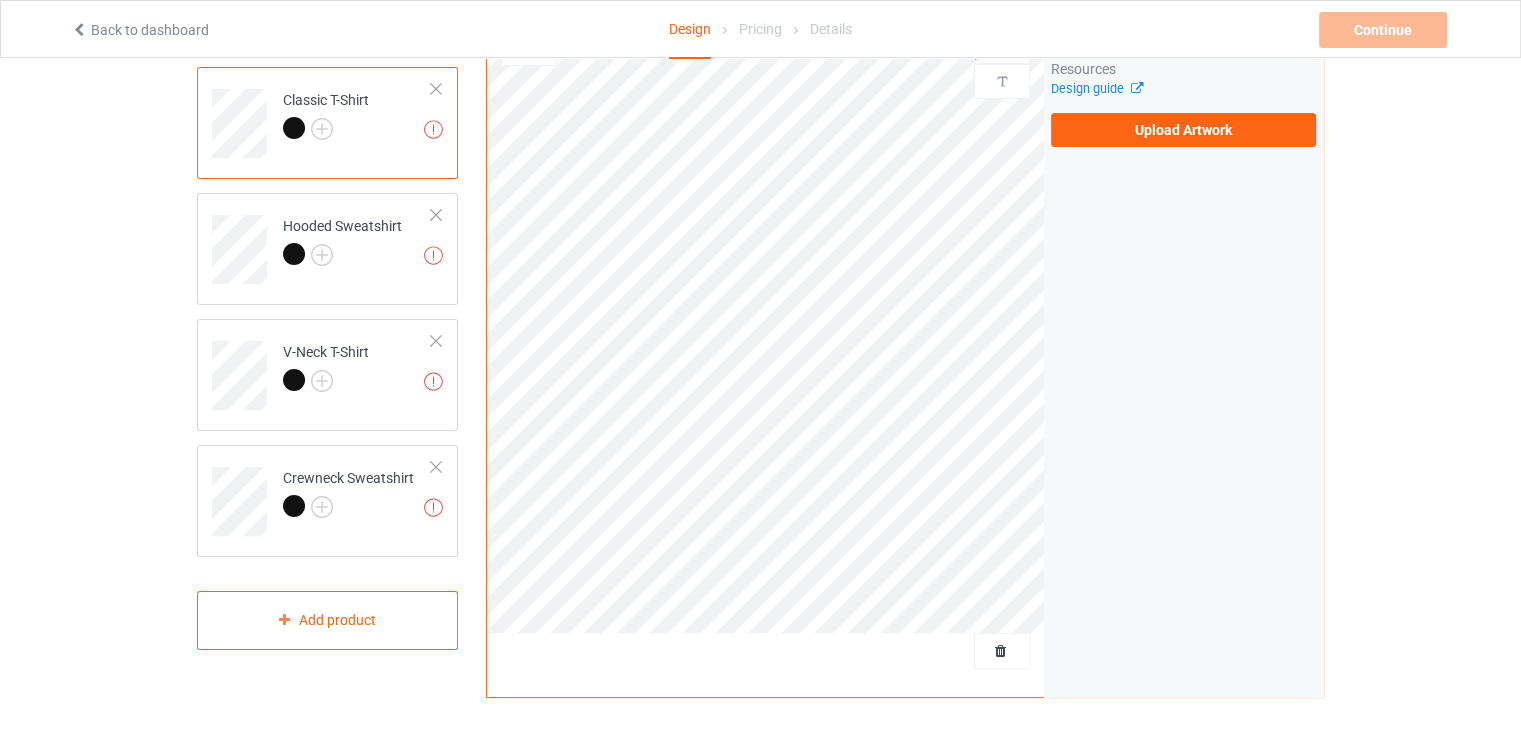 scroll, scrollTop: 0, scrollLeft: 0, axis: both 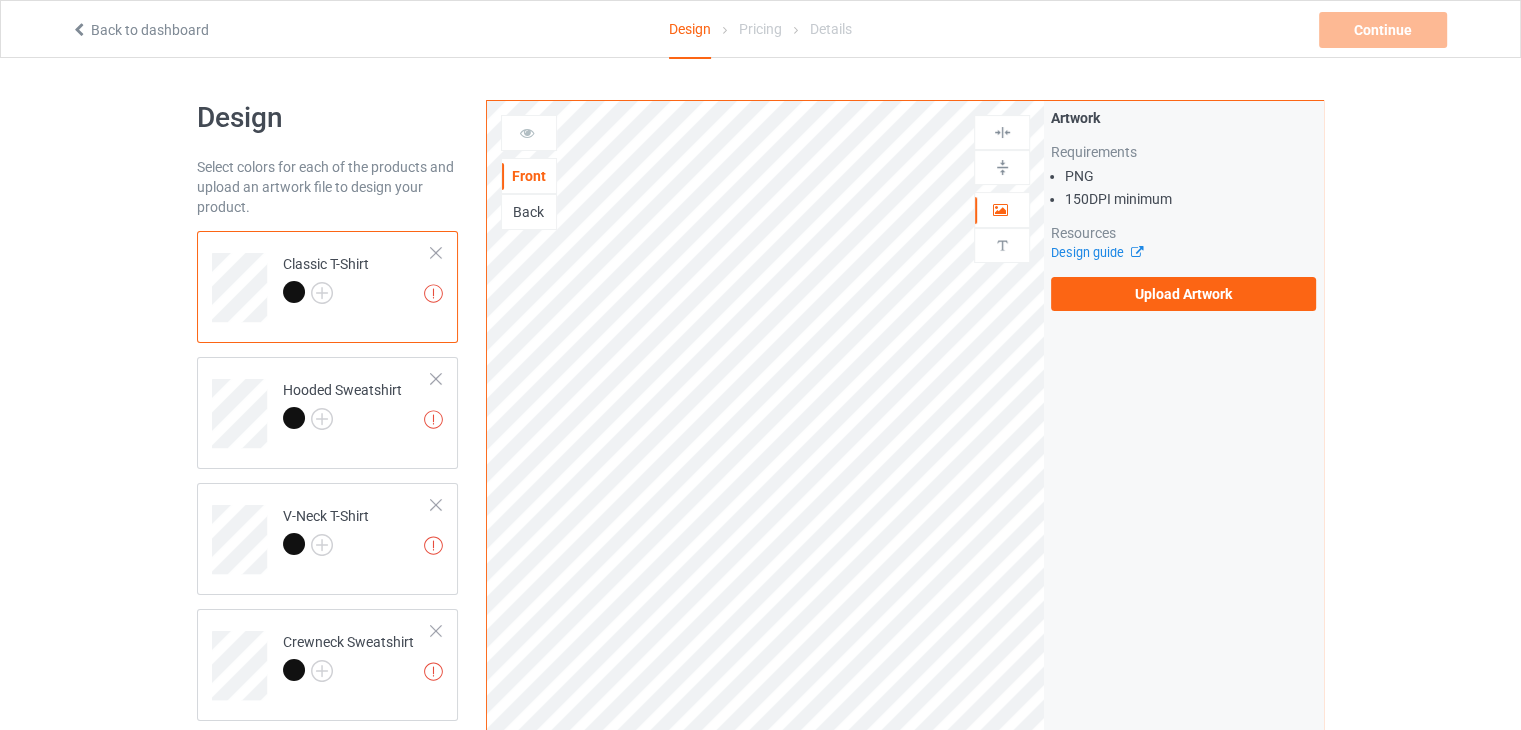 click on "Back" at bounding box center [529, 212] 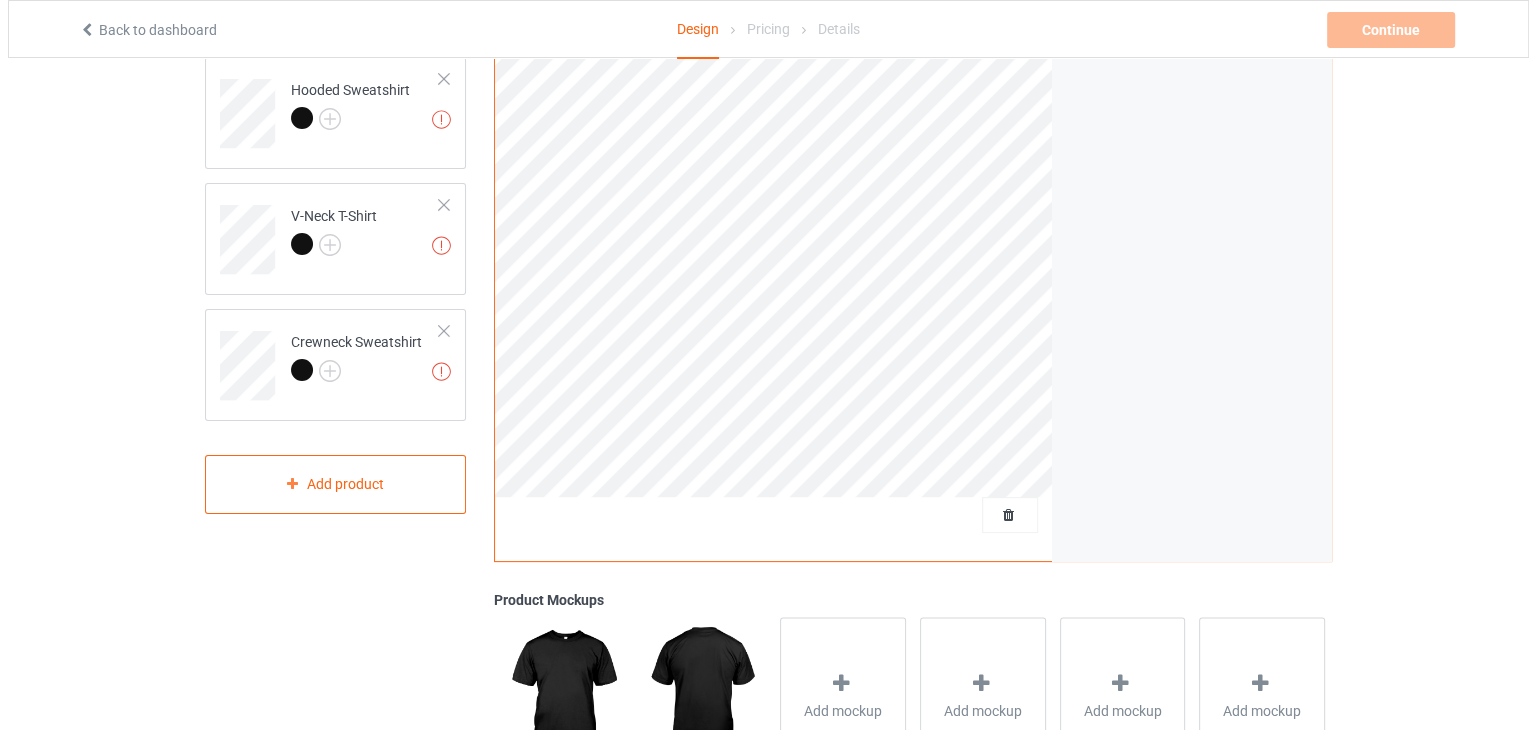 scroll, scrollTop: 500, scrollLeft: 0, axis: vertical 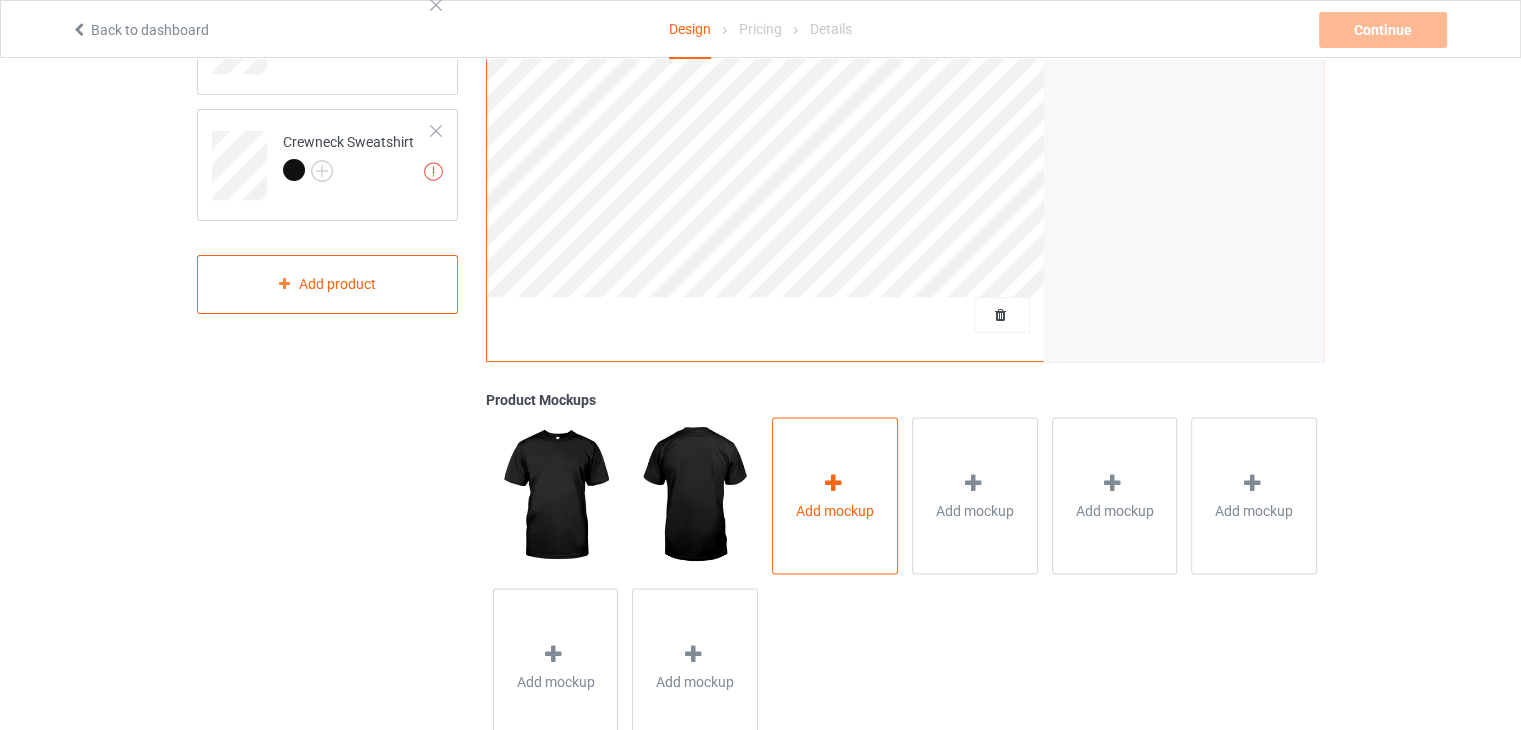 click at bounding box center (833, 482) 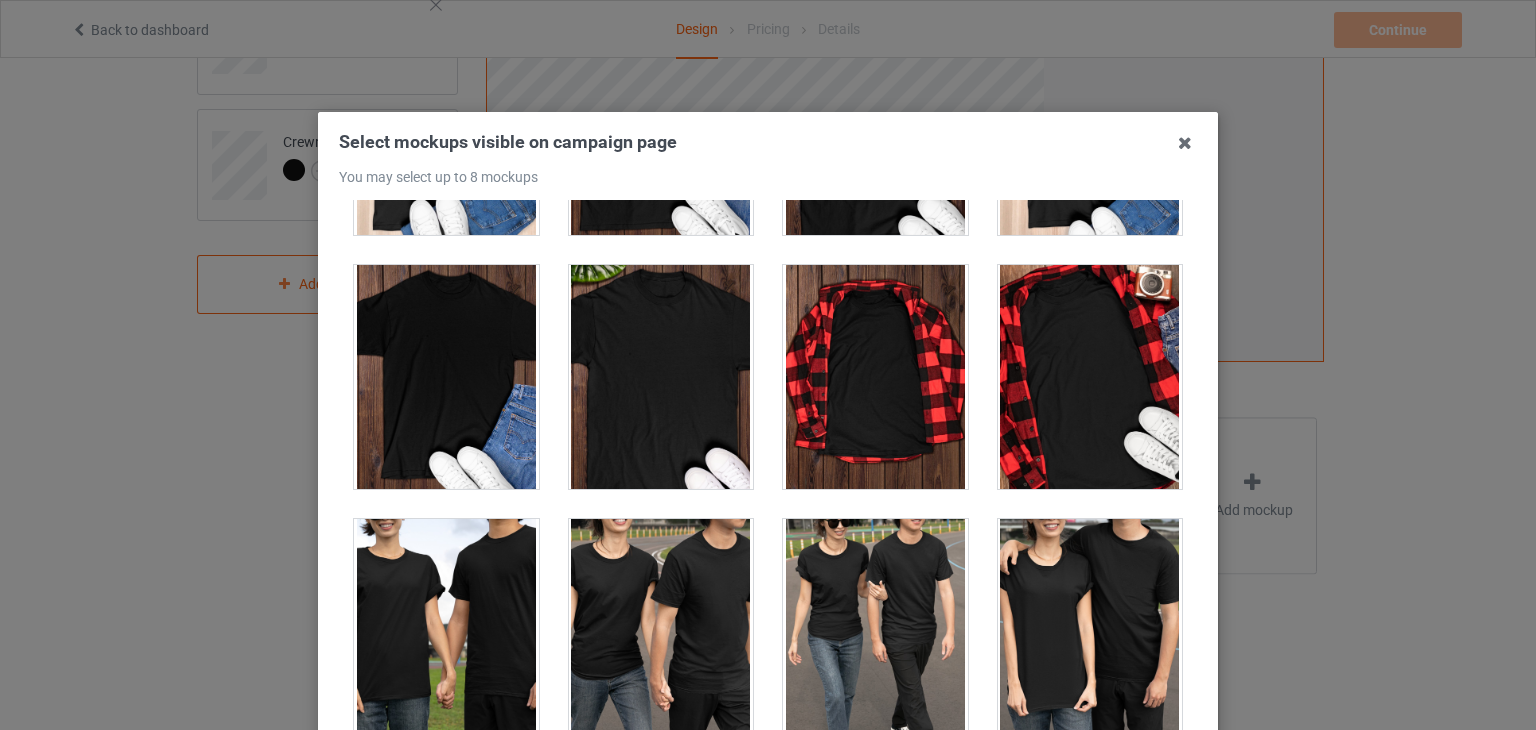 scroll, scrollTop: 6600, scrollLeft: 0, axis: vertical 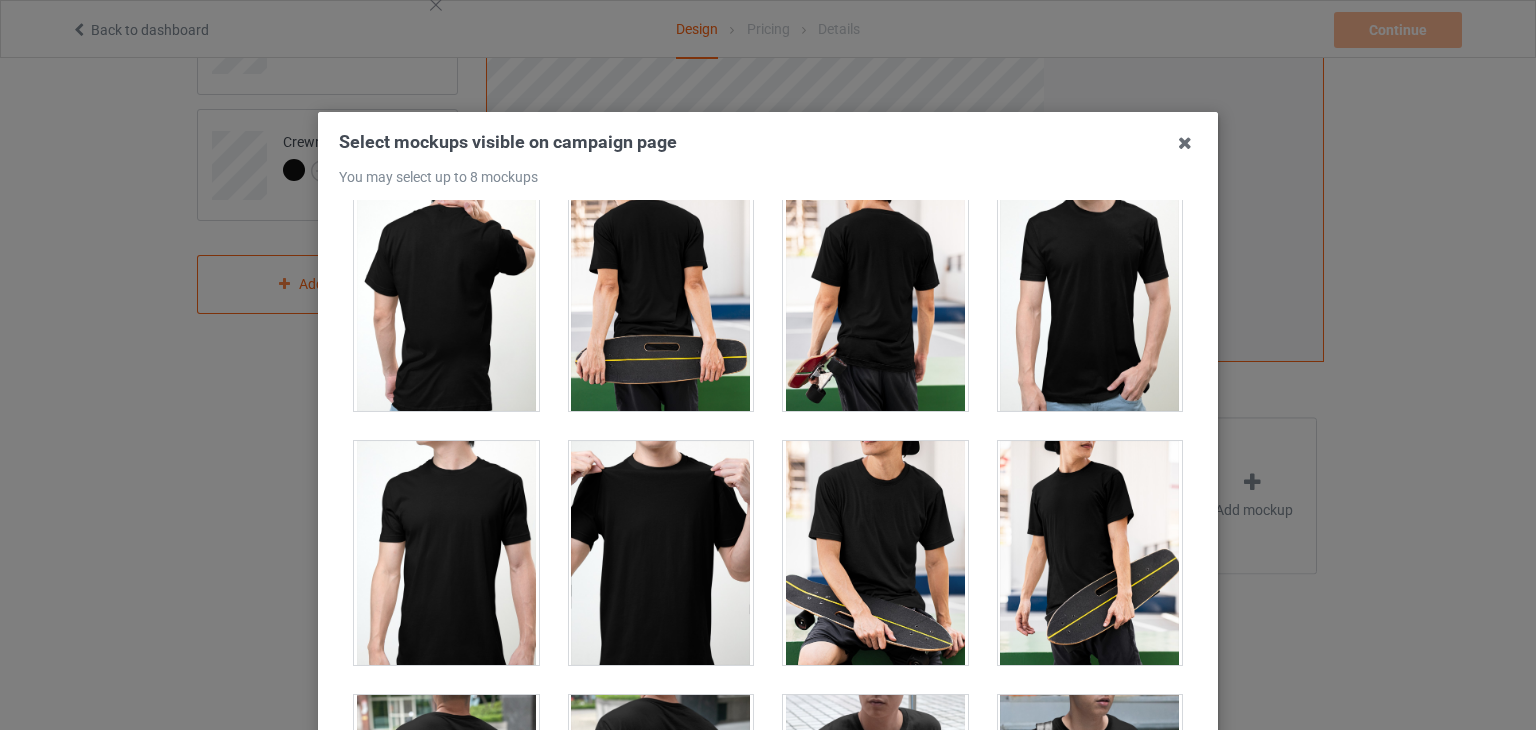 click at bounding box center (661, 299) 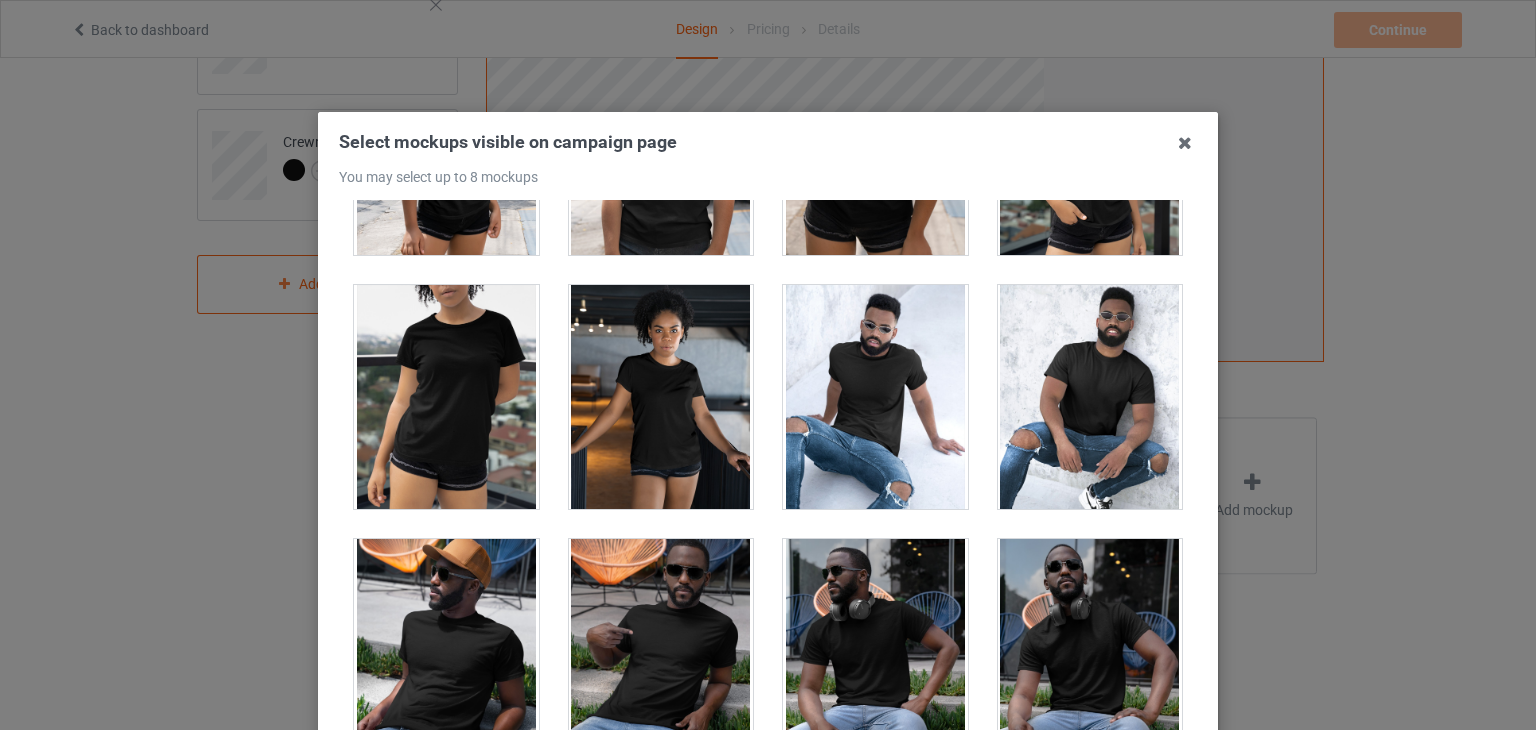 scroll, scrollTop: 14100, scrollLeft: 0, axis: vertical 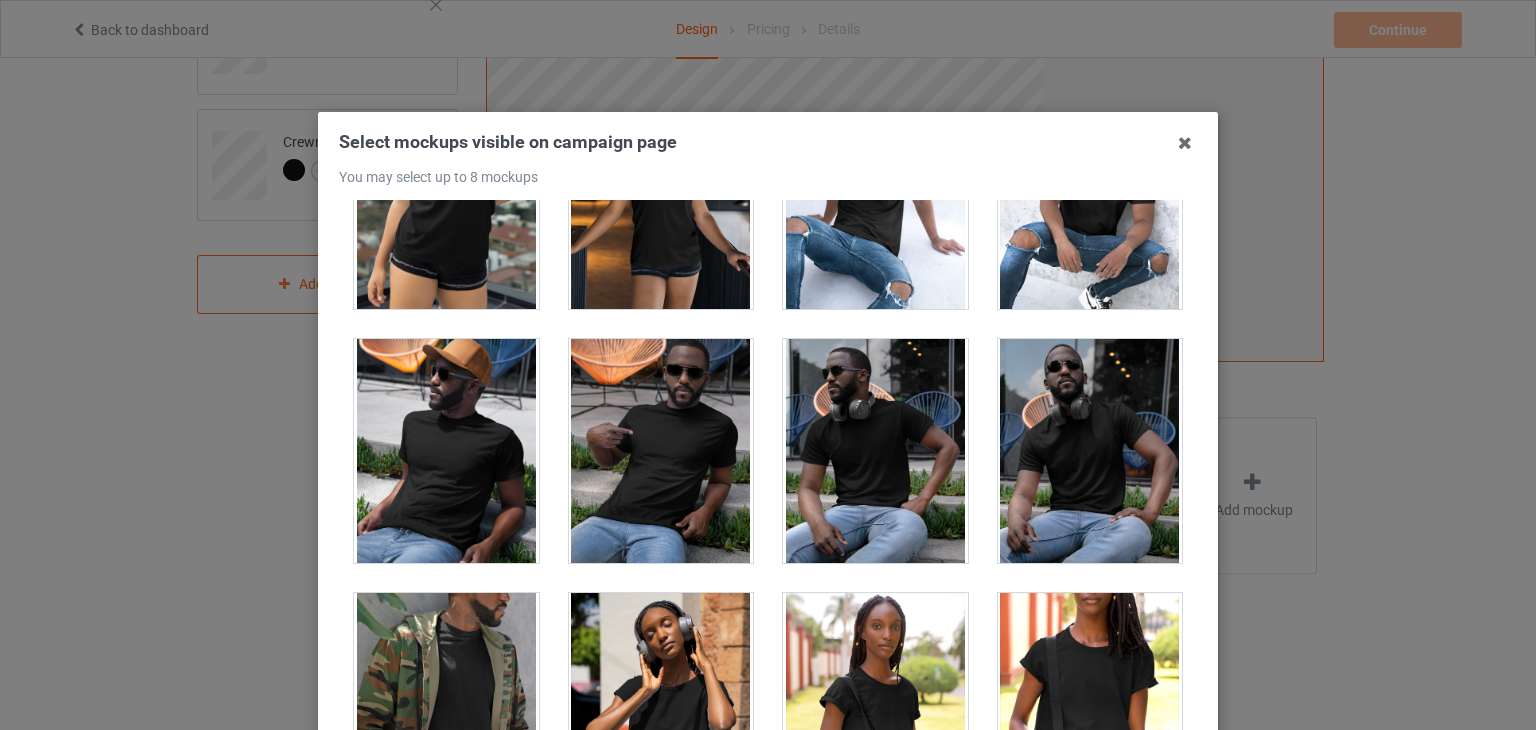 click at bounding box center [446, 451] 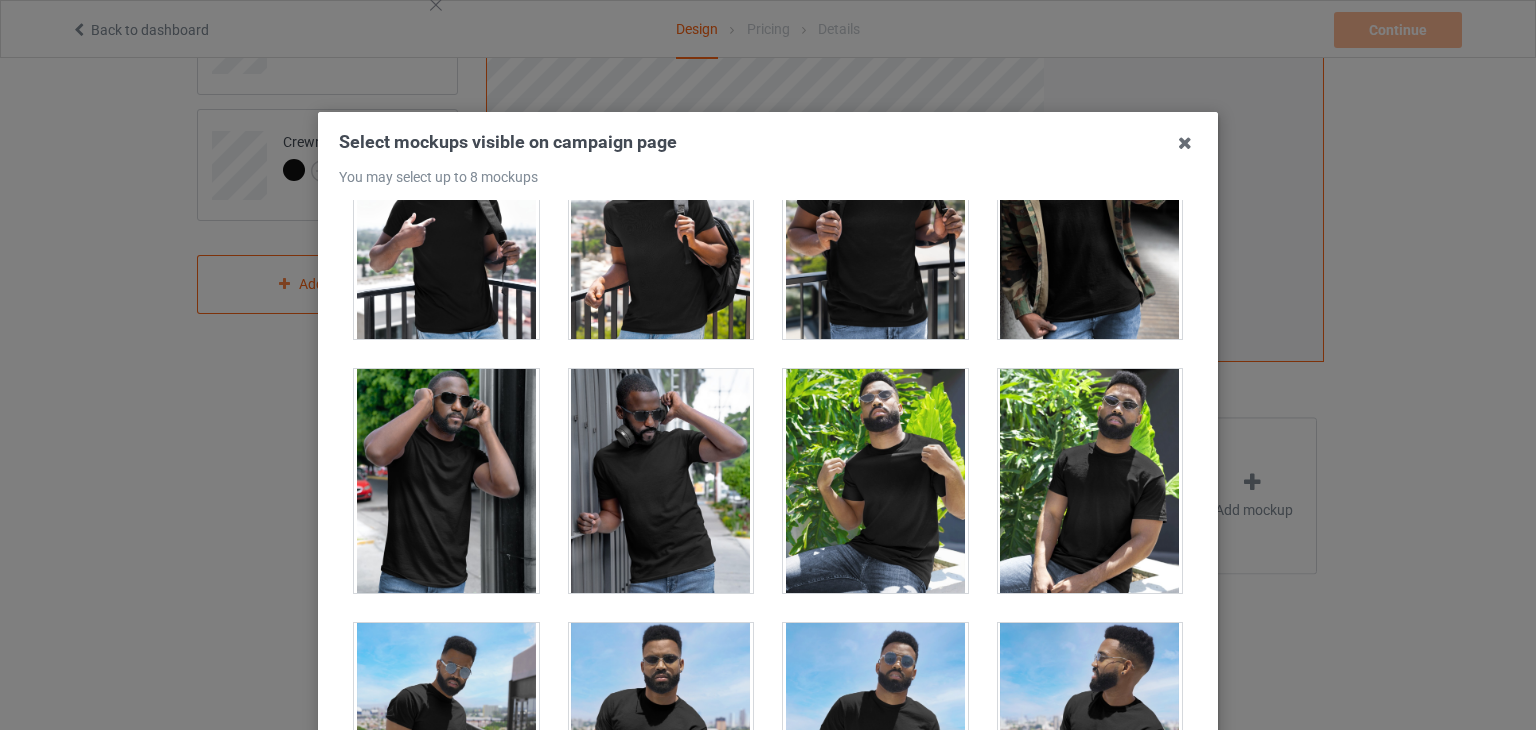 scroll, scrollTop: 13000, scrollLeft: 0, axis: vertical 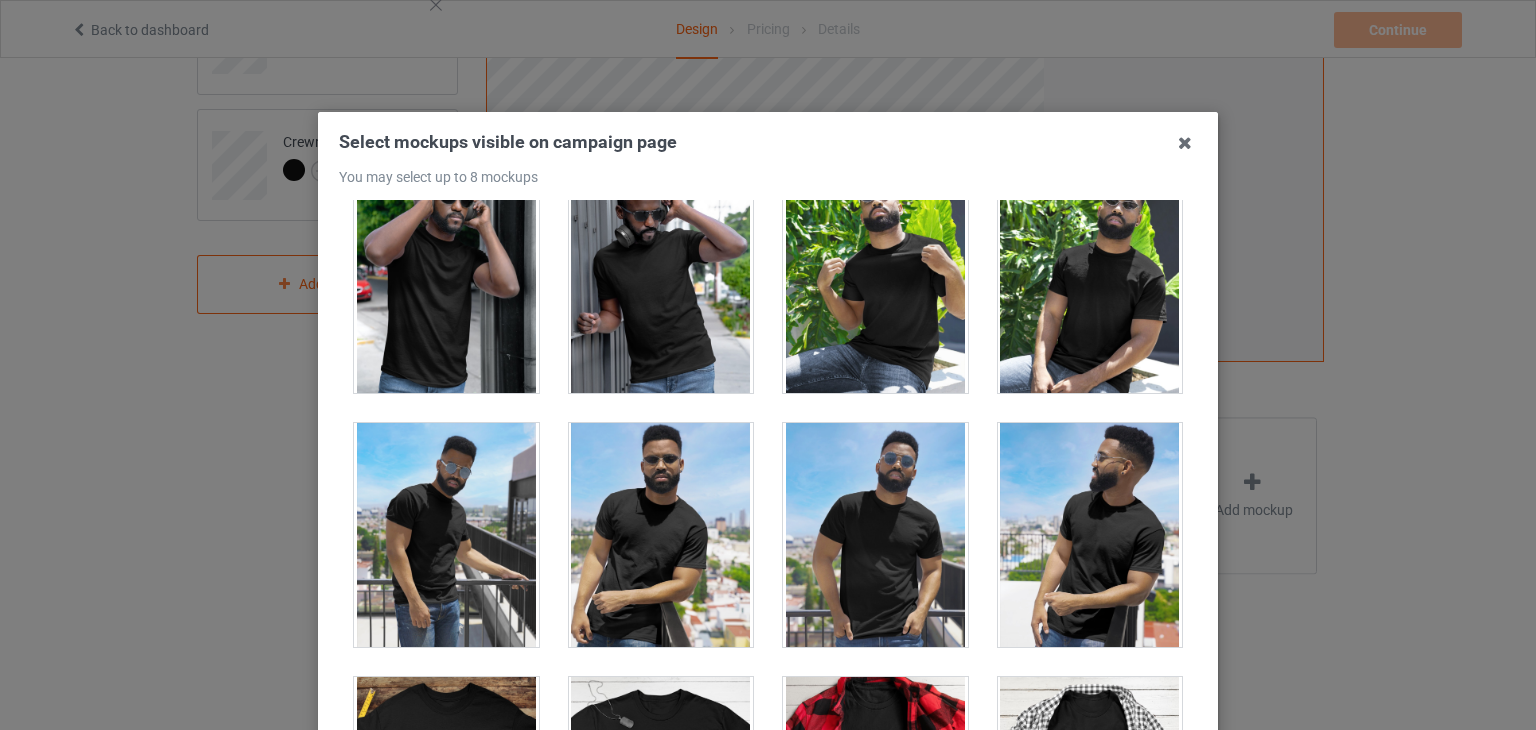 click at bounding box center [875, 535] 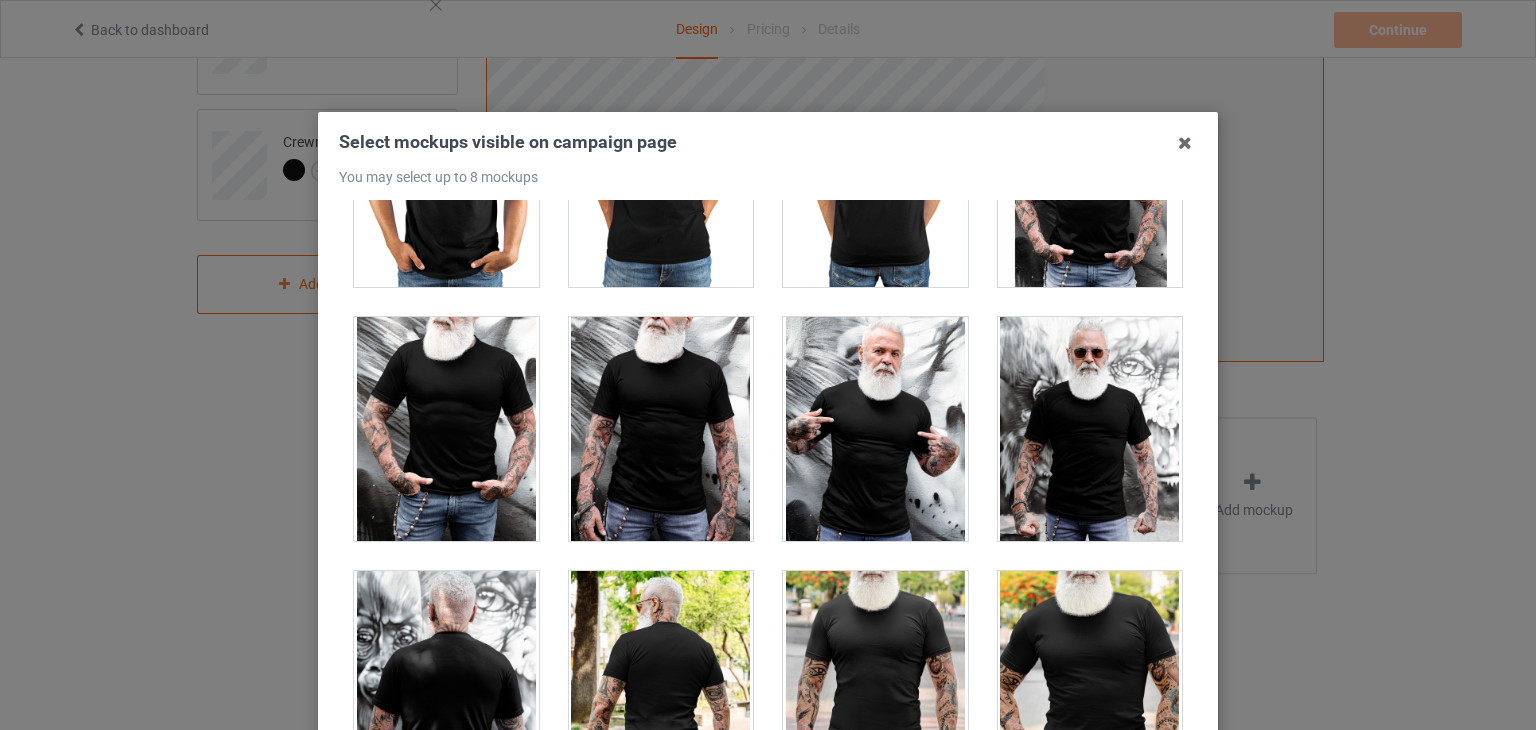 scroll, scrollTop: 16100, scrollLeft: 0, axis: vertical 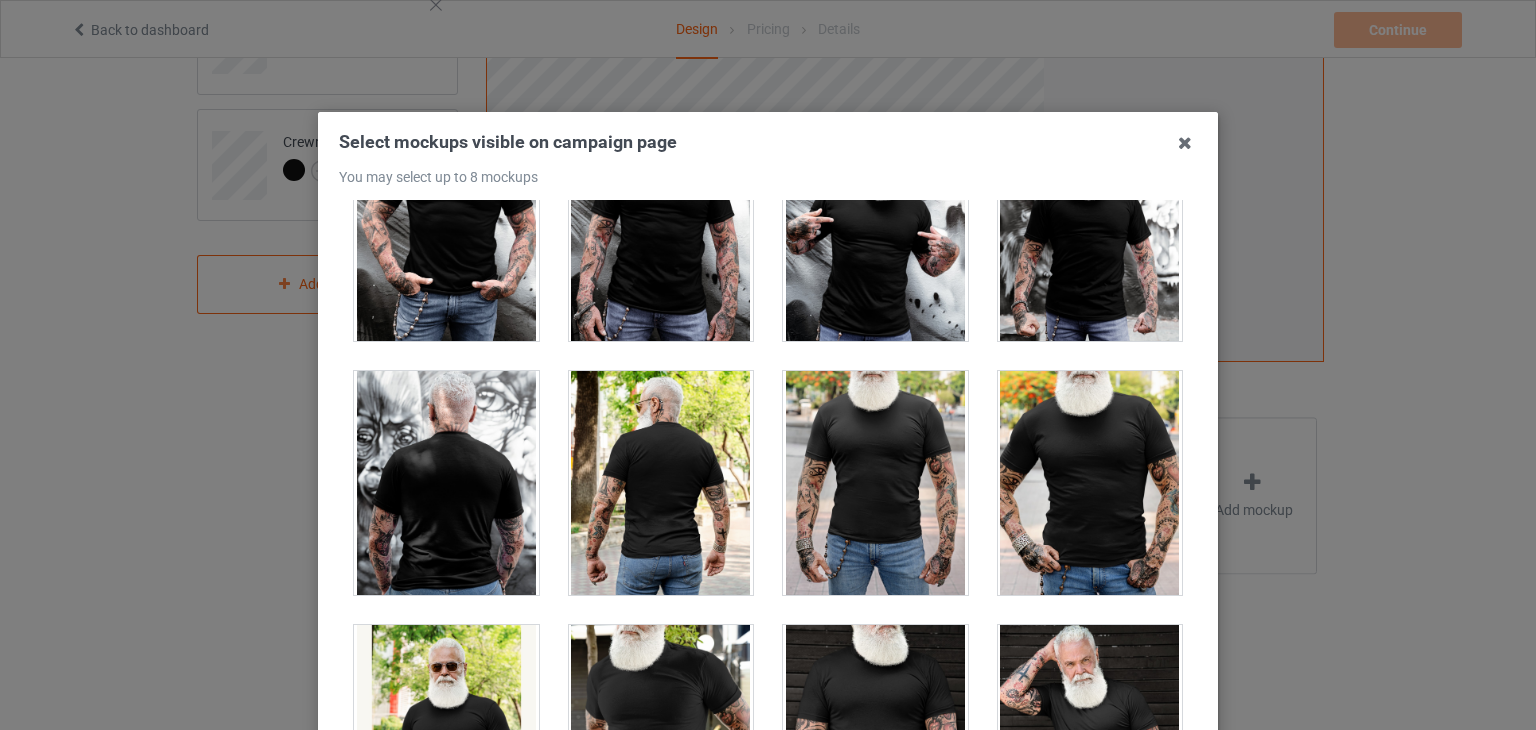click at bounding box center (661, 483) 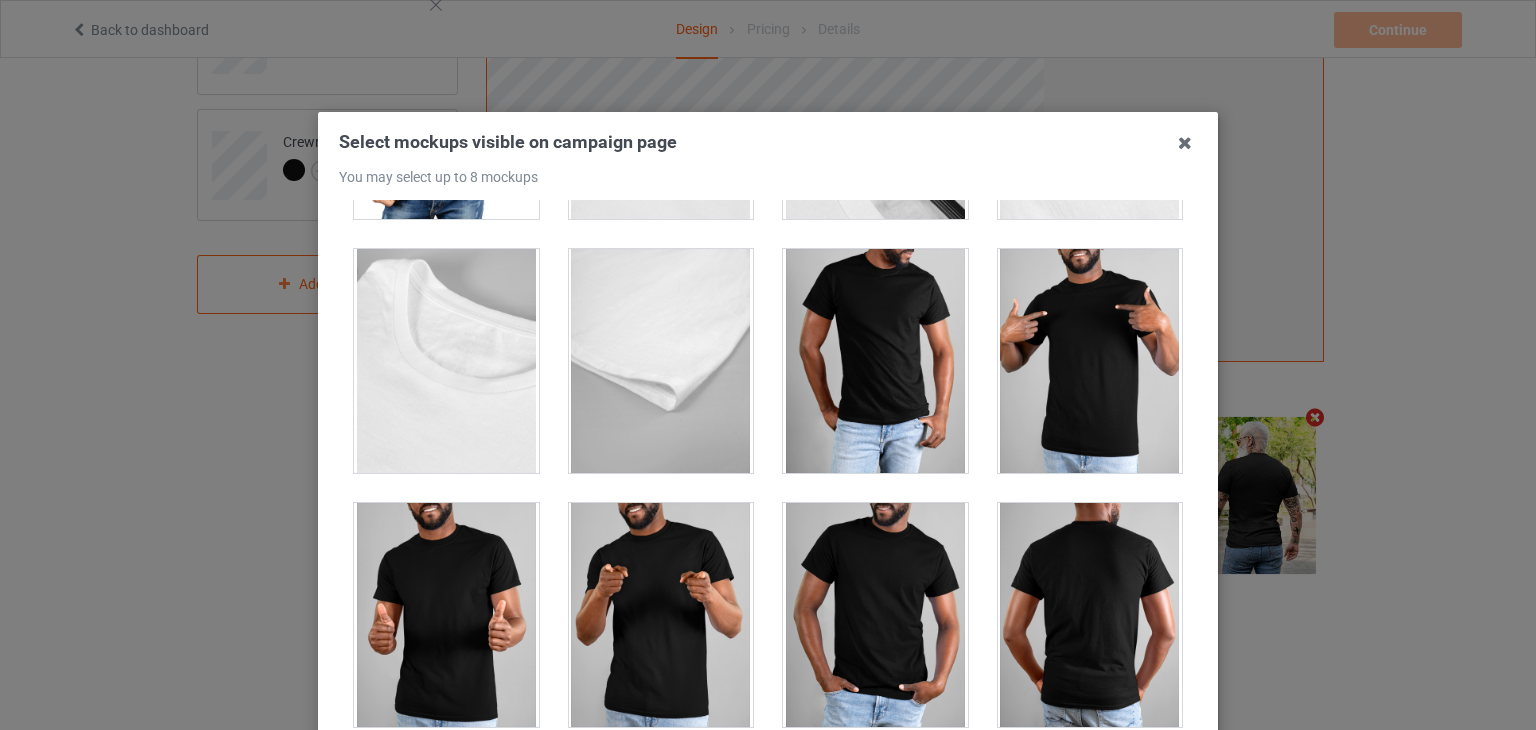 scroll, scrollTop: 18300, scrollLeft: 0, axis: vertical 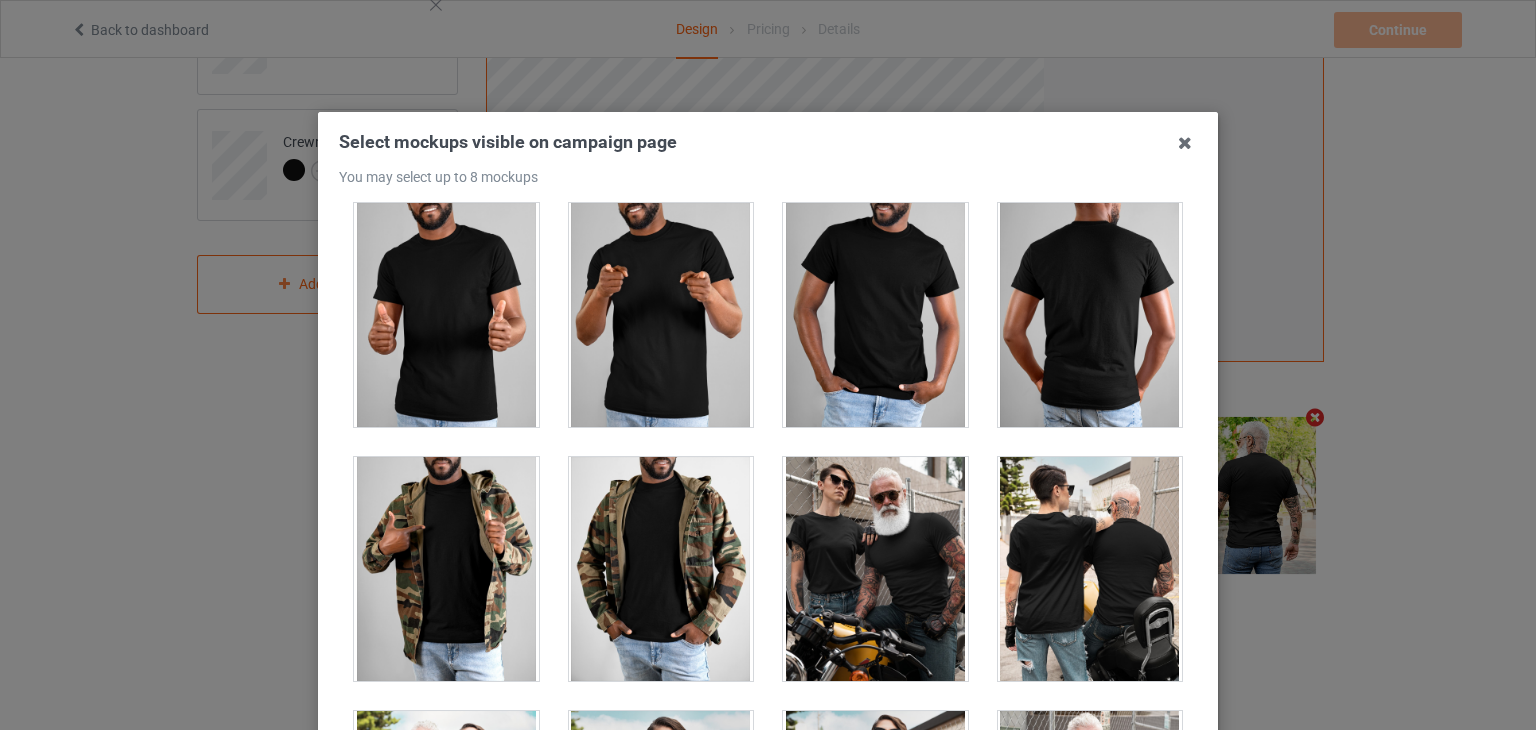 click at bounding box center (875, 569) 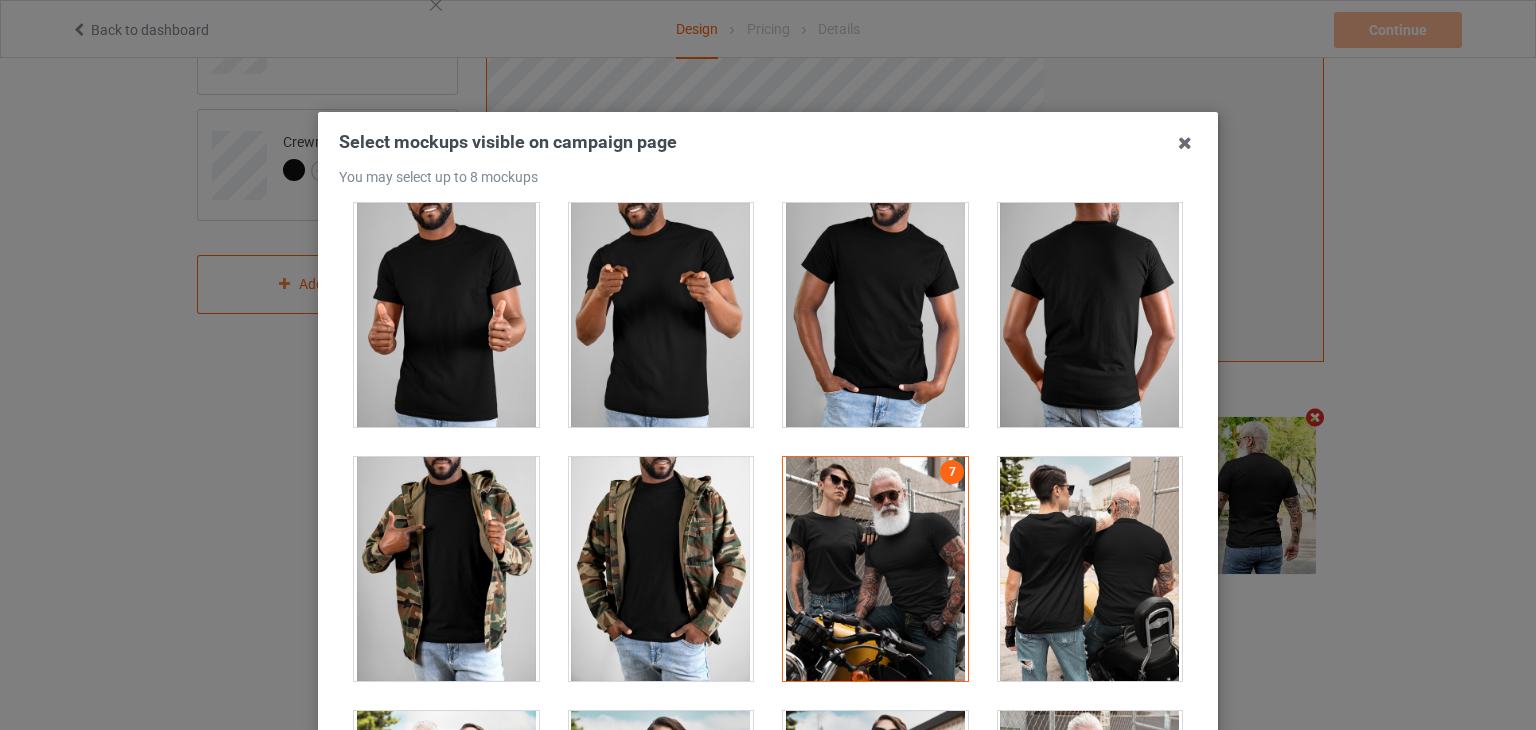 click at bounding box center (1090, 569) 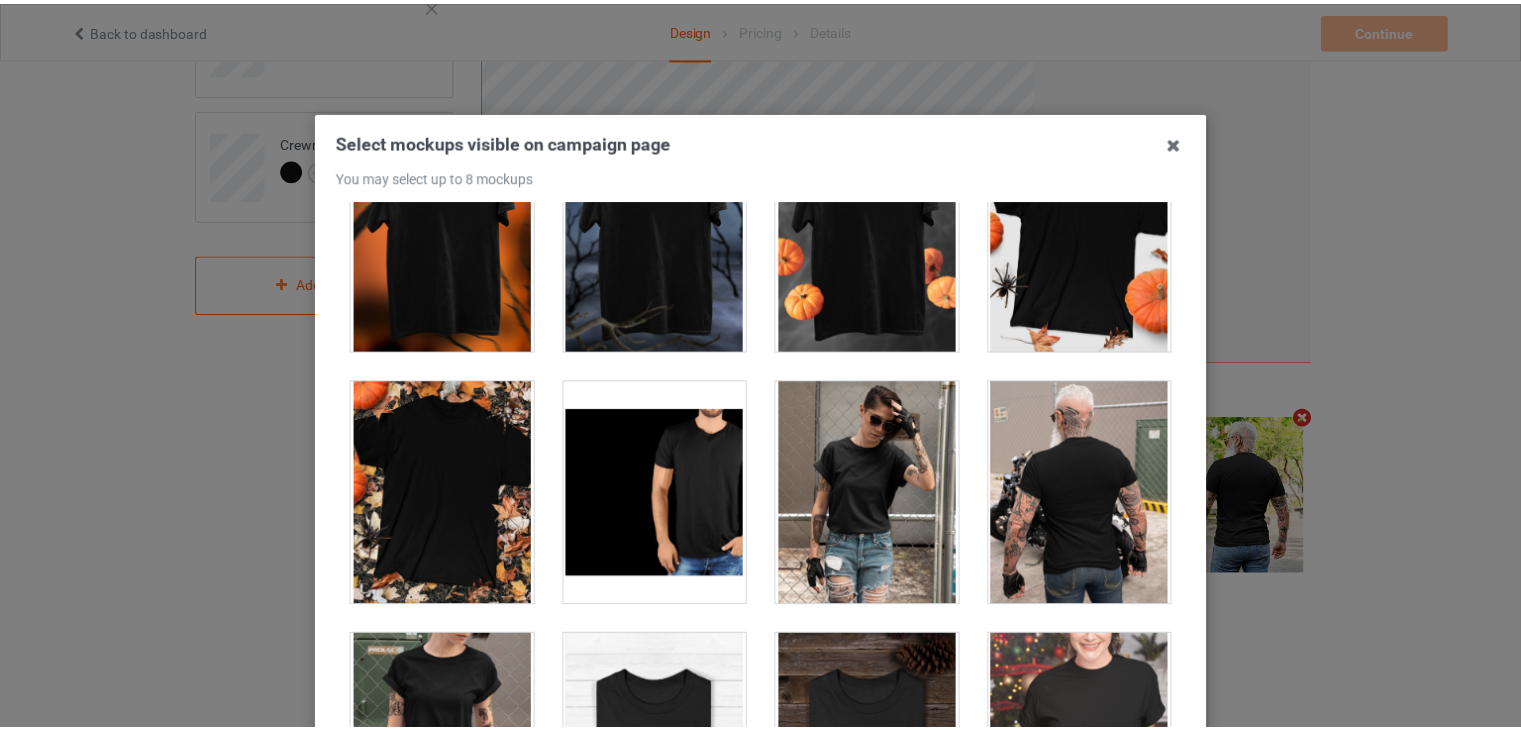 scroll, scrollTop: 20000, scrollLeft: 0, axis: vertical 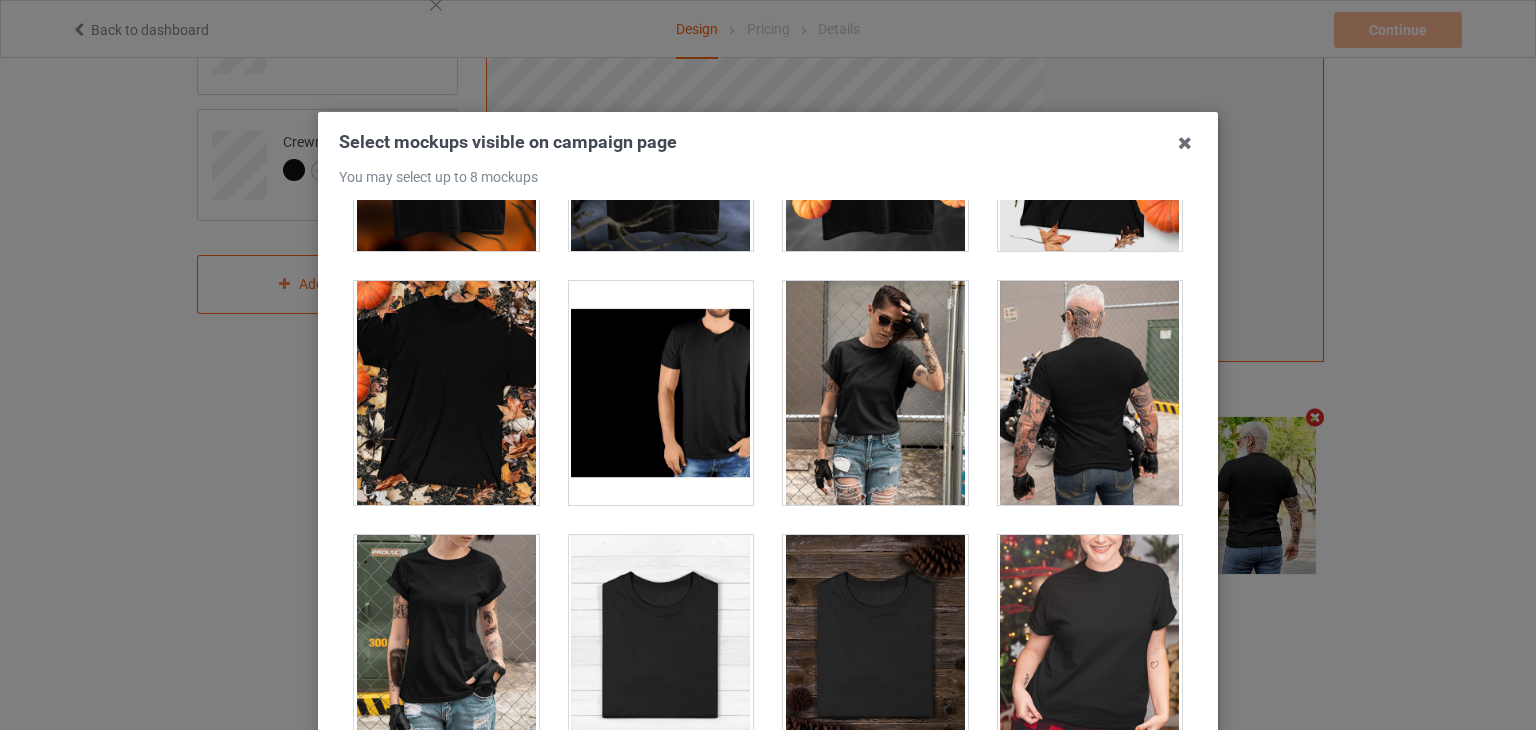 click at bounding box center (1090, 393) 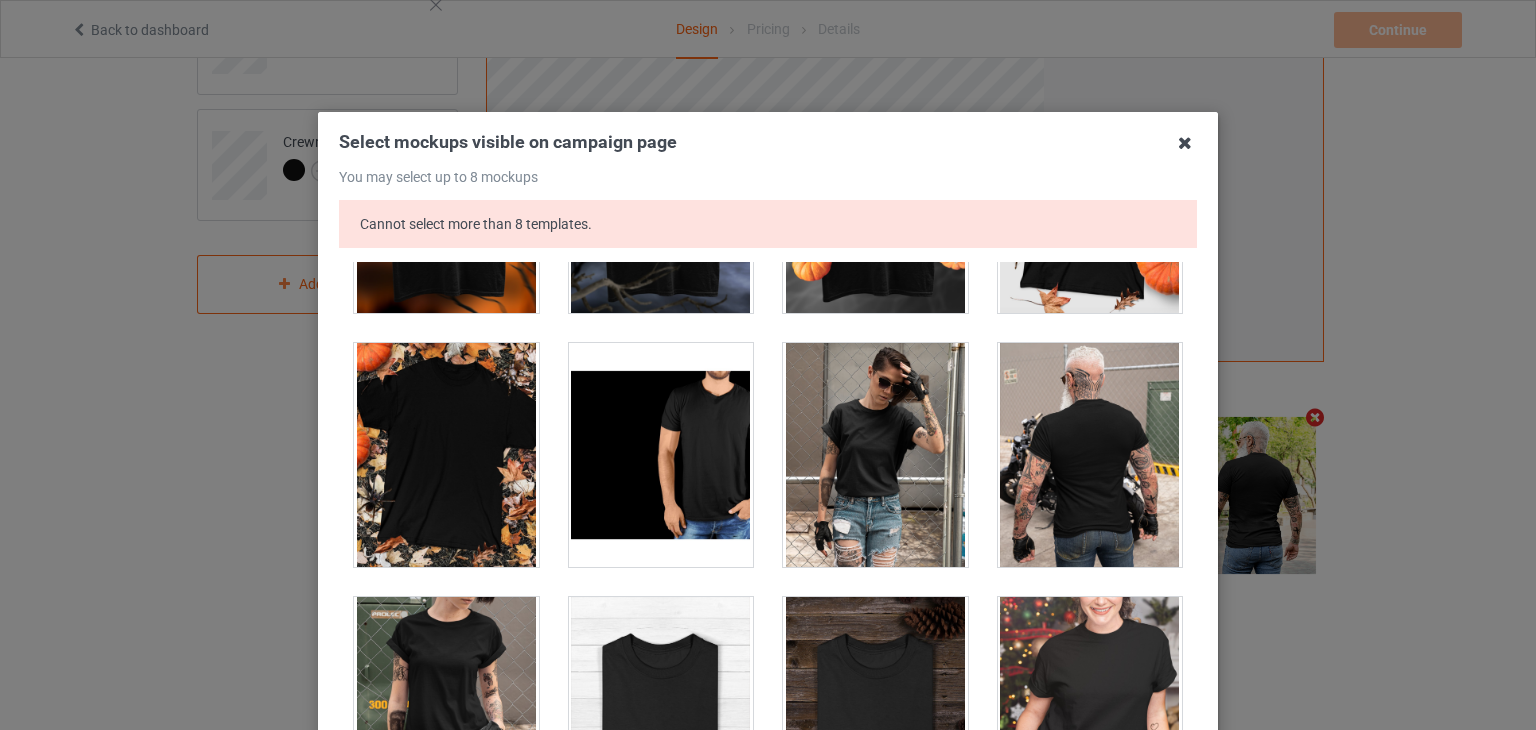click at bounding box center [1185, 143] 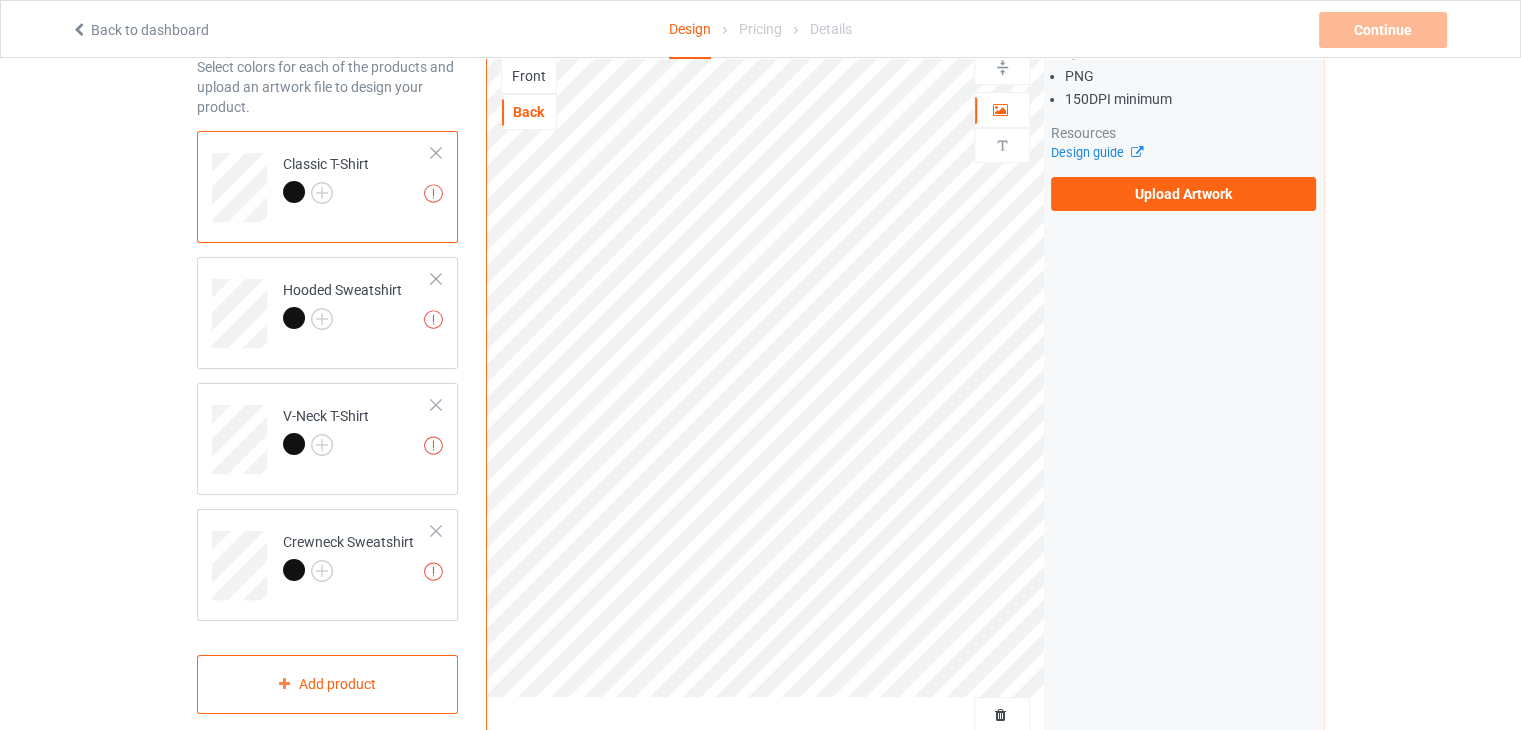 scroll, scrollTop: 0, scrollLeft: 0, axis: both 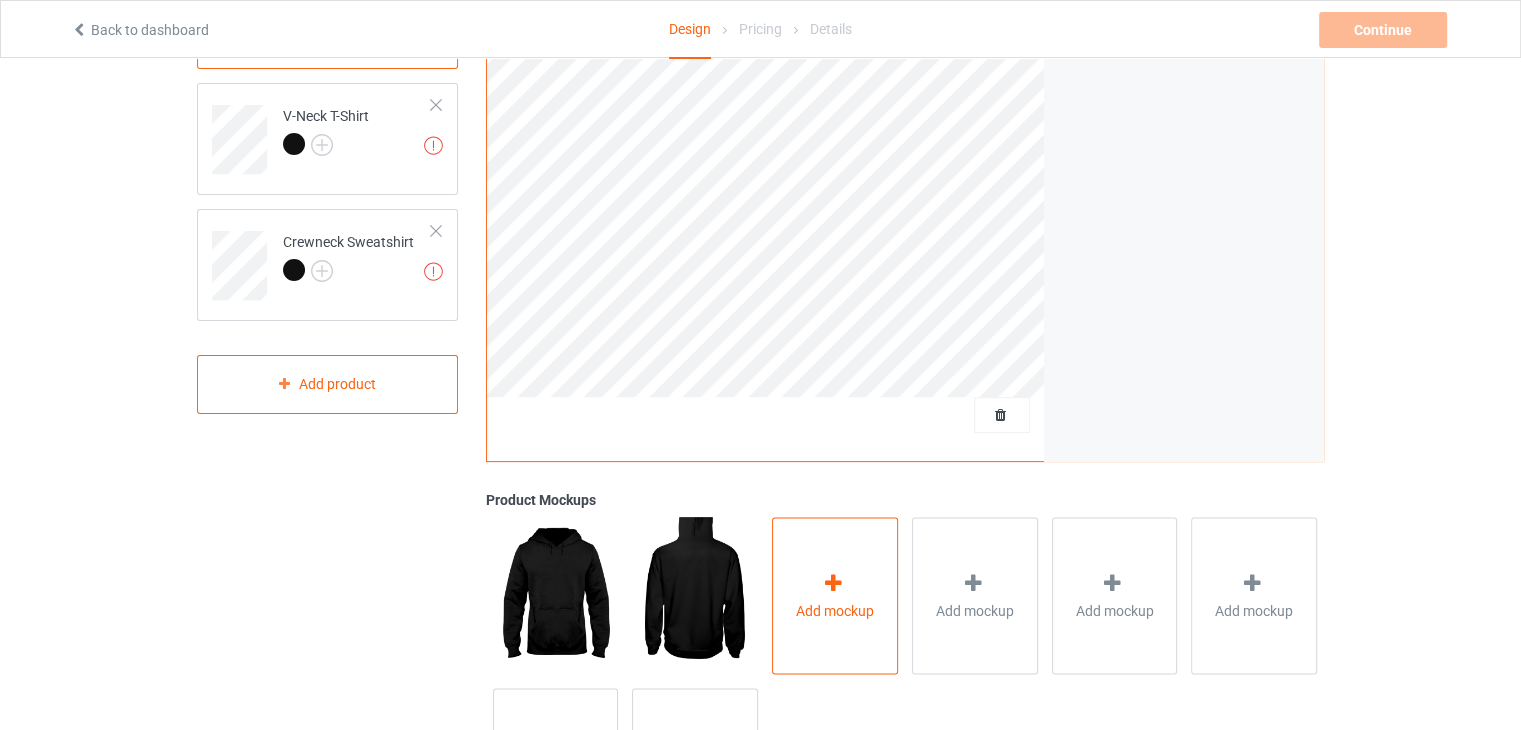 click on "Add mockup" at bounding box center (835, 595) 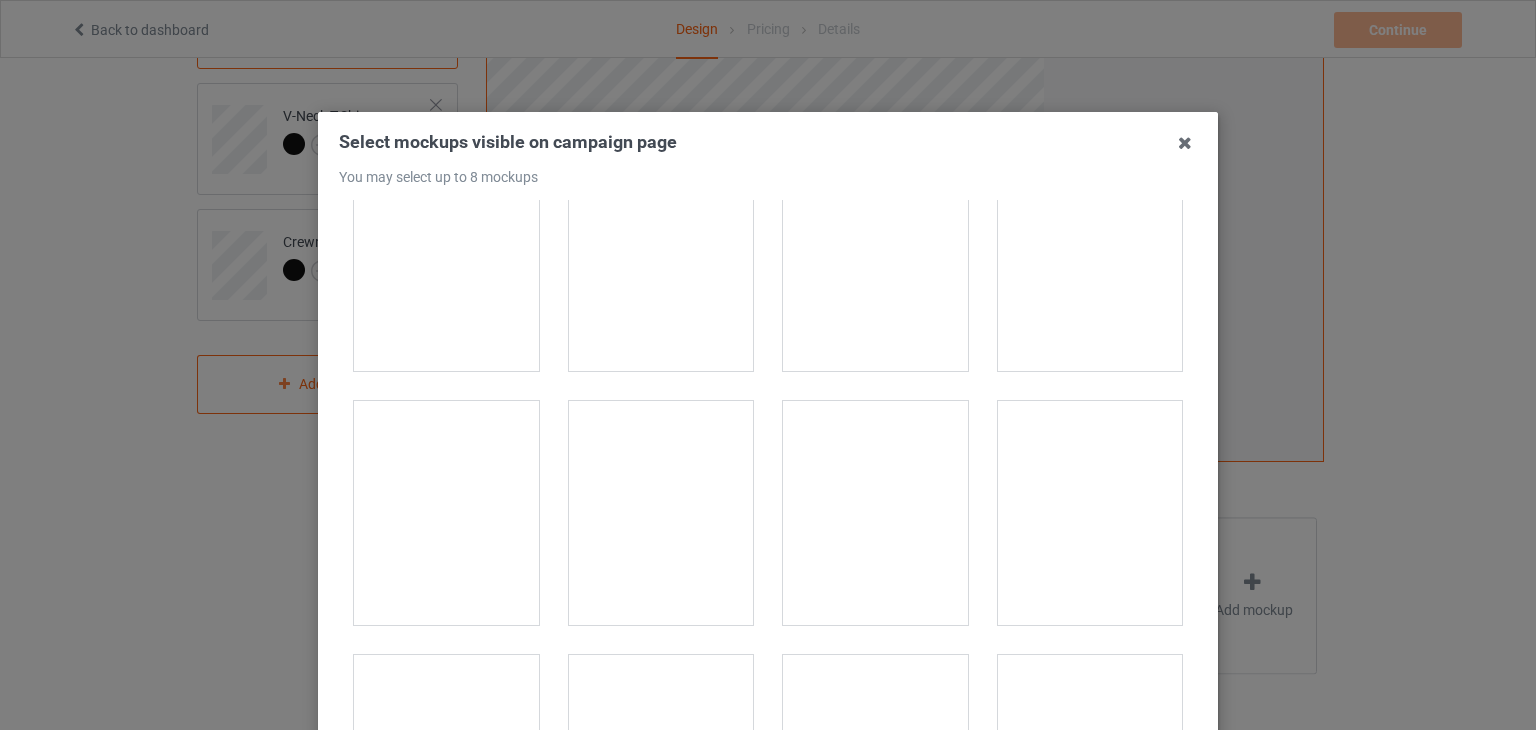 scroll, scrollTop: 14500, scrollLeft: 0, axis: vertical 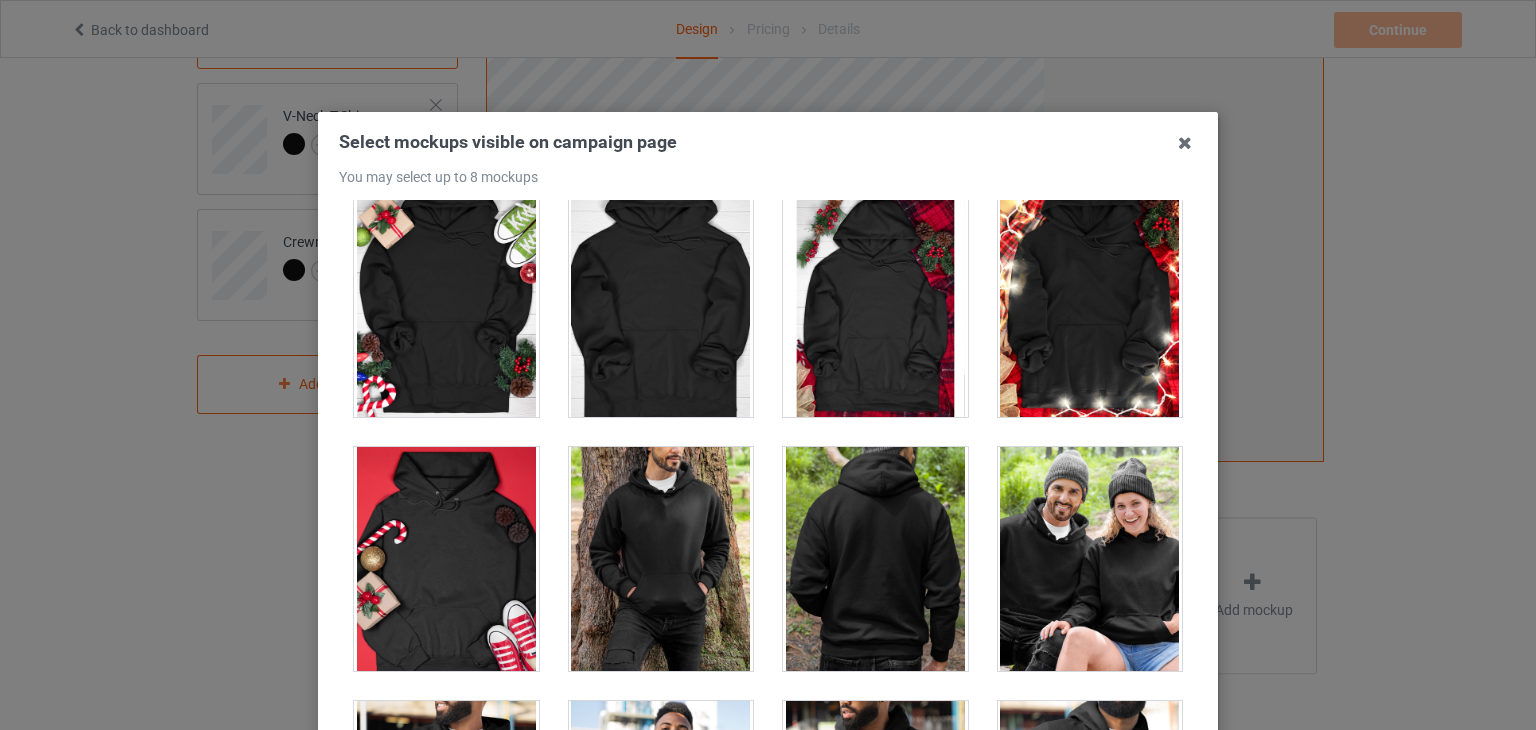 click at bounding box center [875, 559] 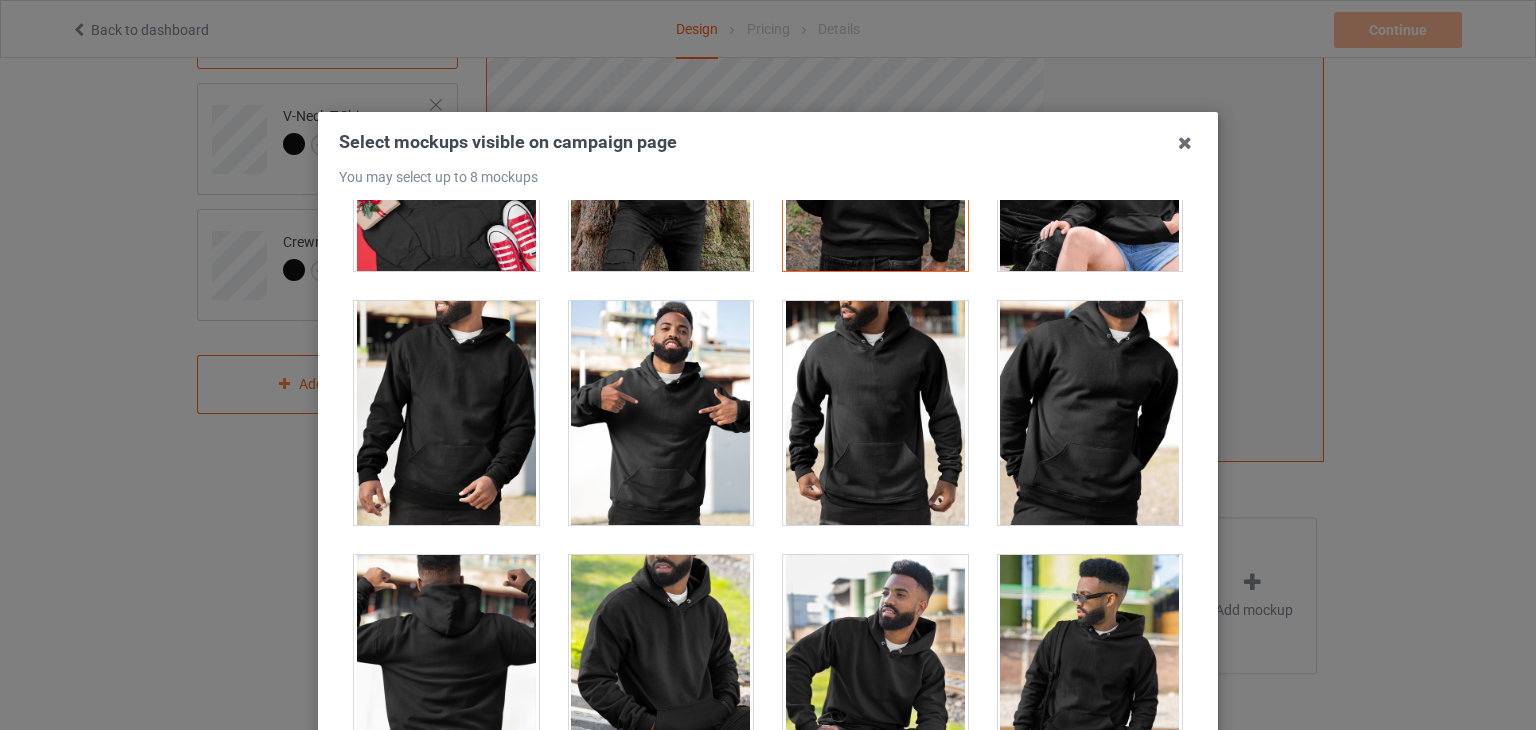 scroll, scrollTop: 15000, scrollLeft: 0, axis: vertical 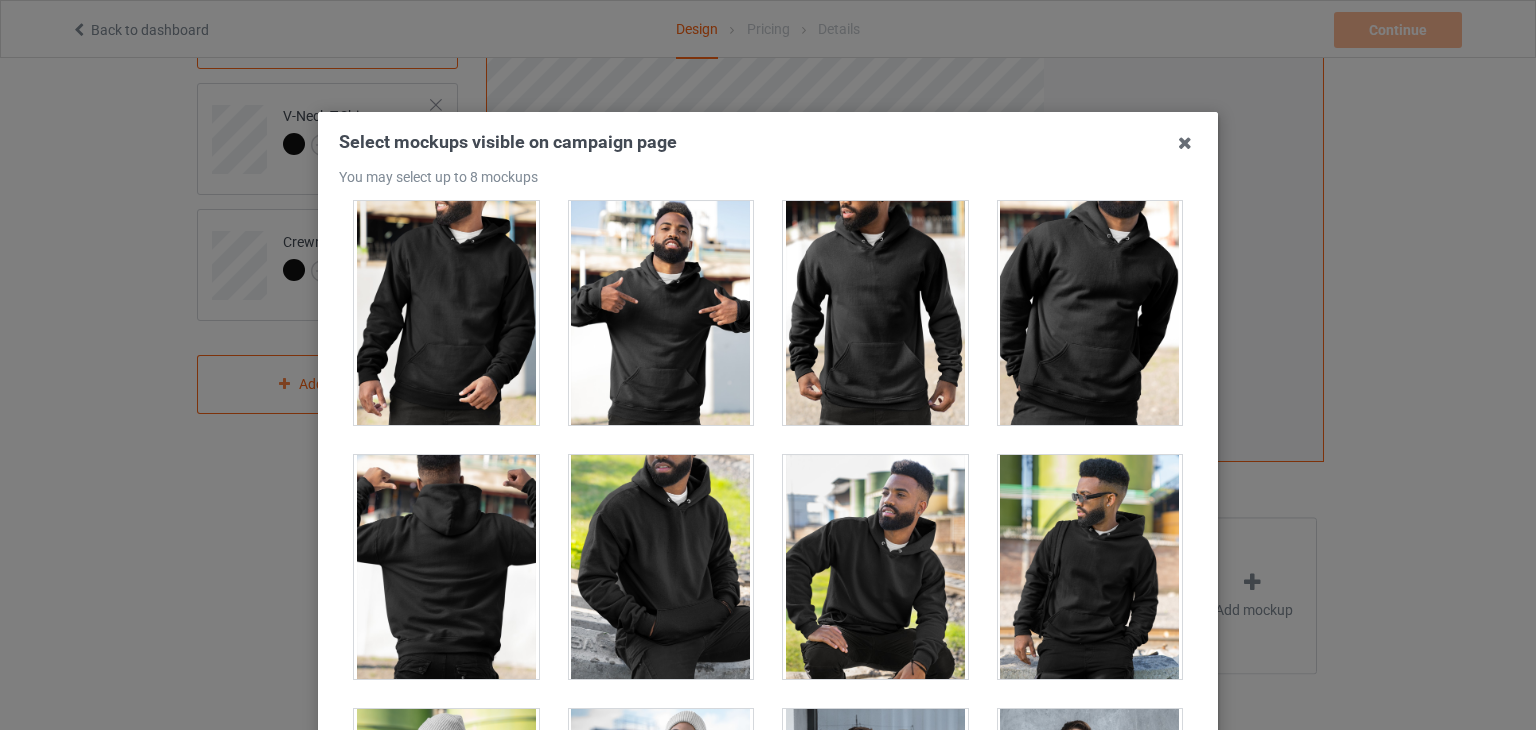 click at bounding box center (446, 313) 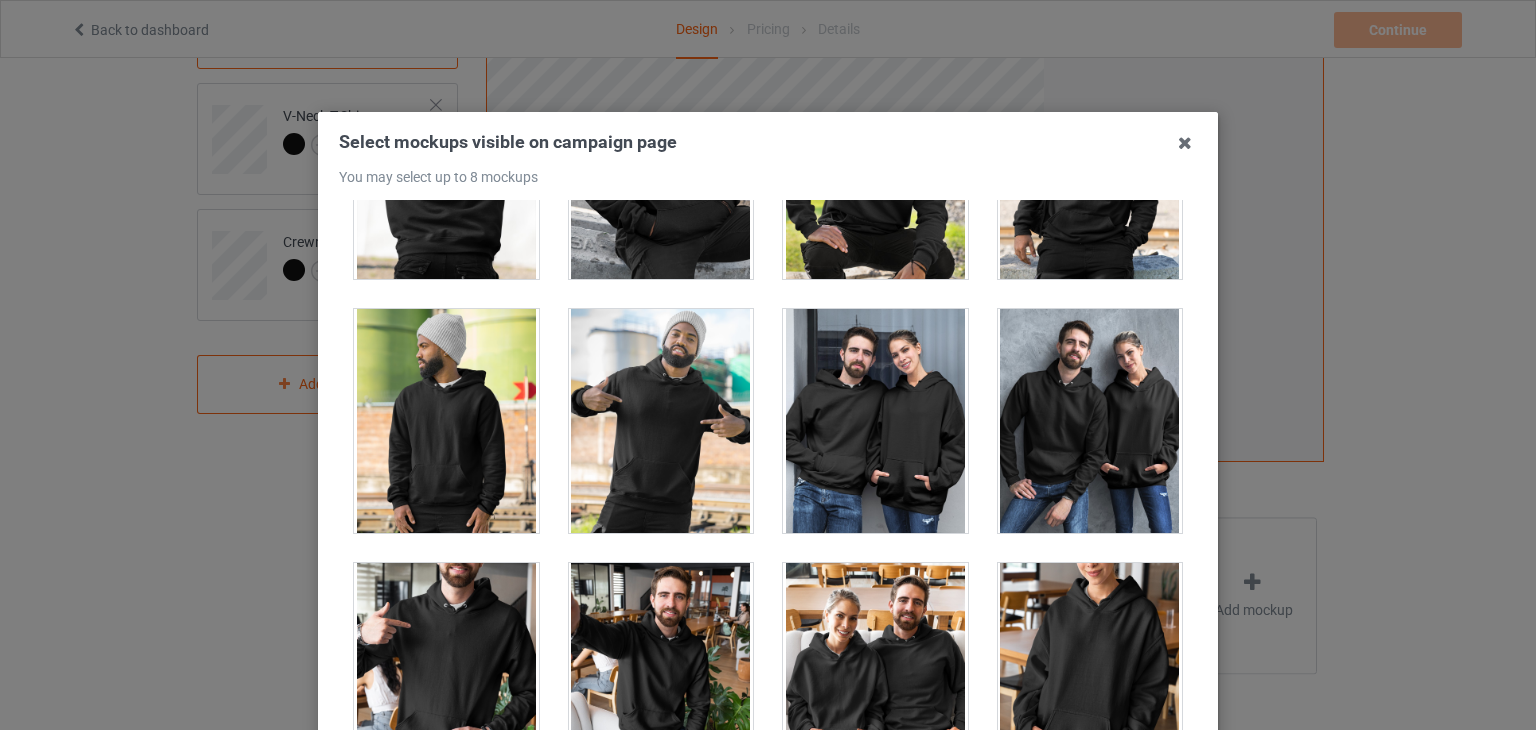 scroll, scrollTop: 15500, scrollLeft: 0, axis: vertical 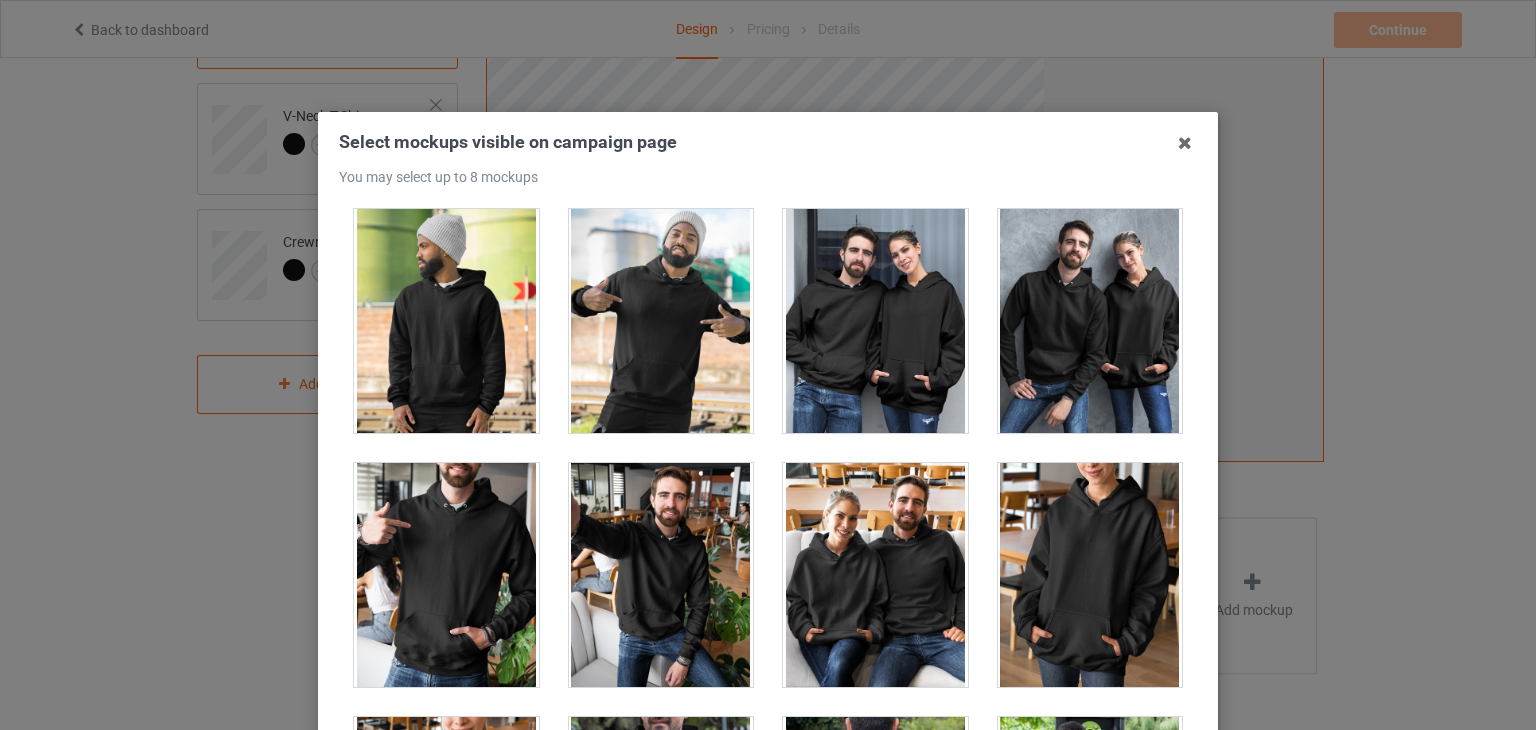 click at bounding box center (875, 575) 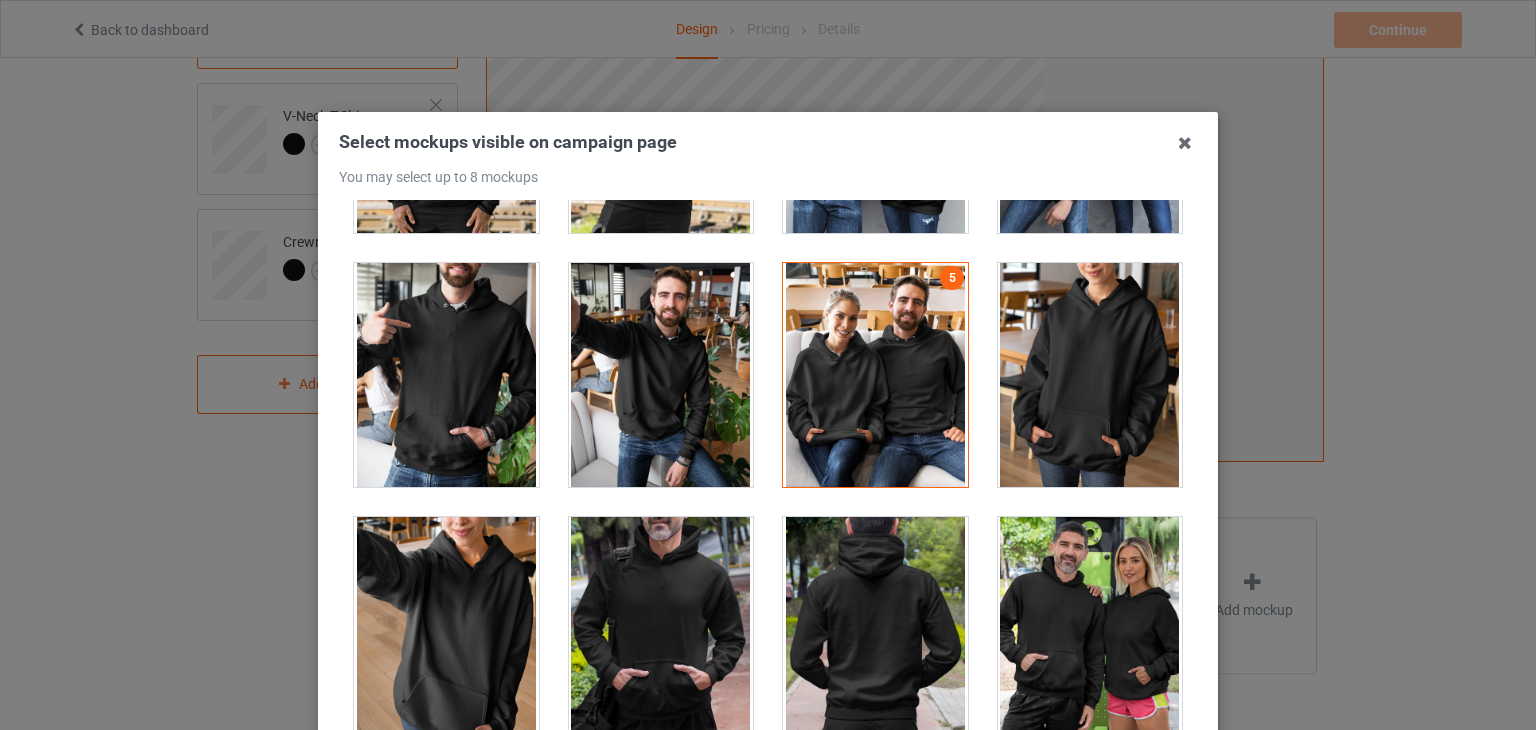scroll, scrollTop: 16000, scrollLeft: 0, axis: vertical 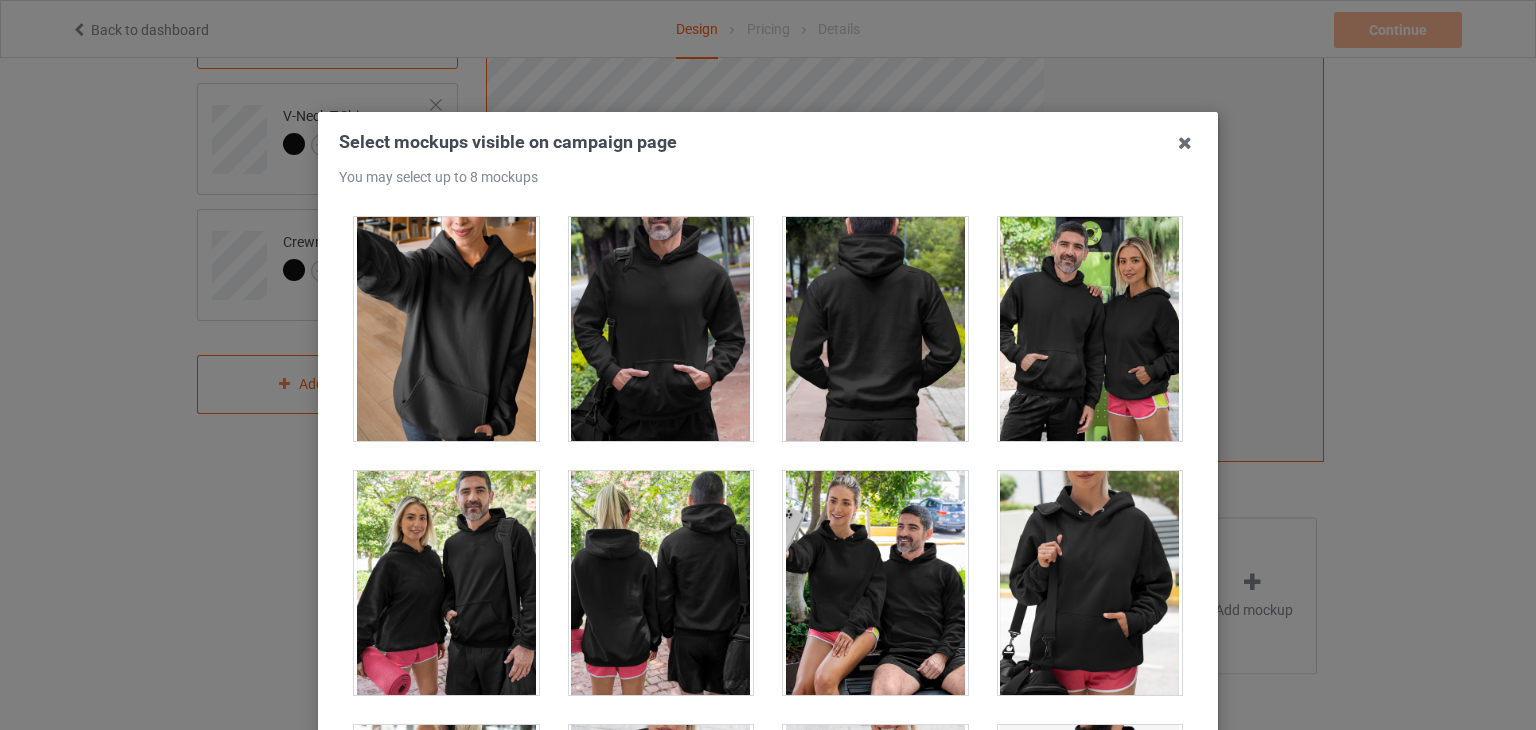 click at bounding box center [661, 583] 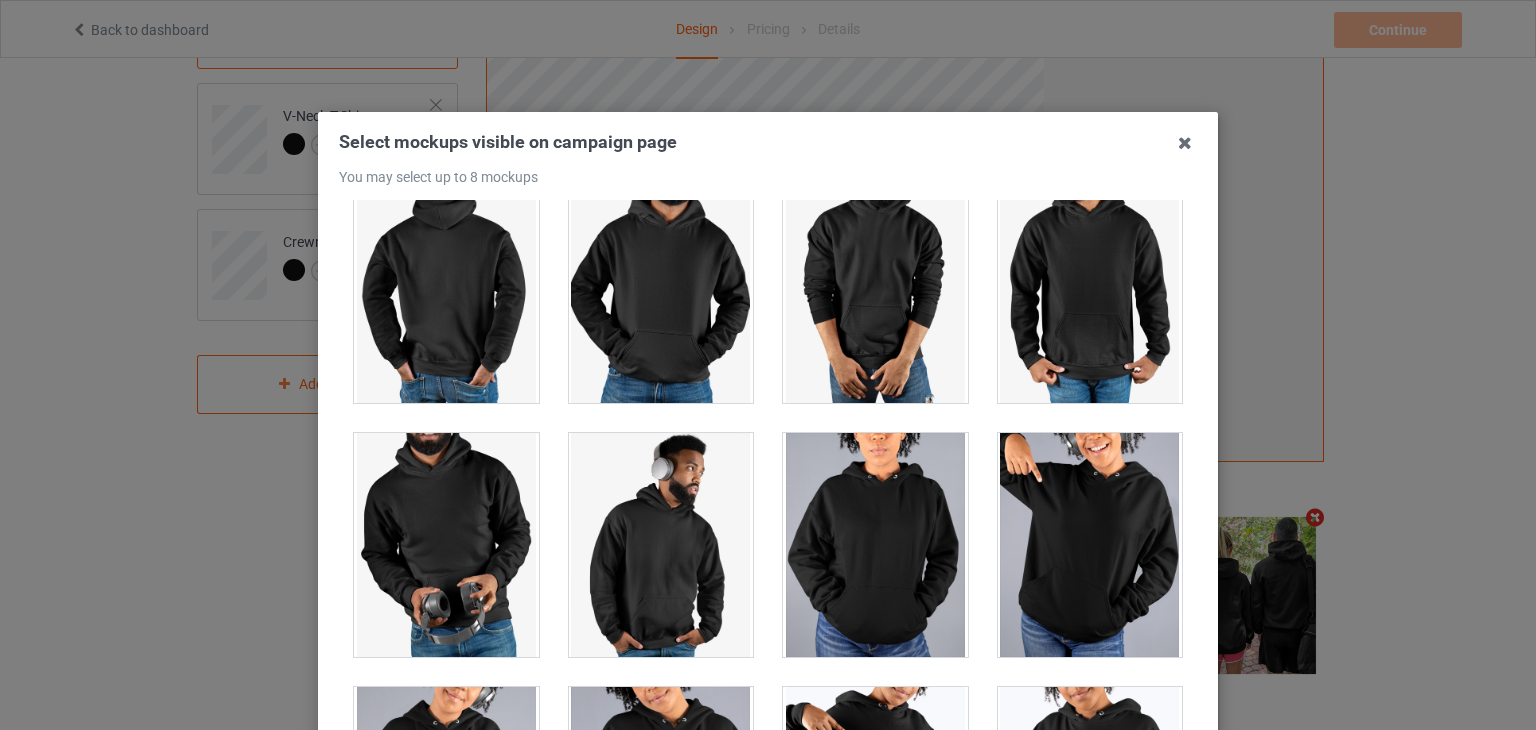 scroll, scrollTop: 17168, scrollLeft: 0, axis: vertical 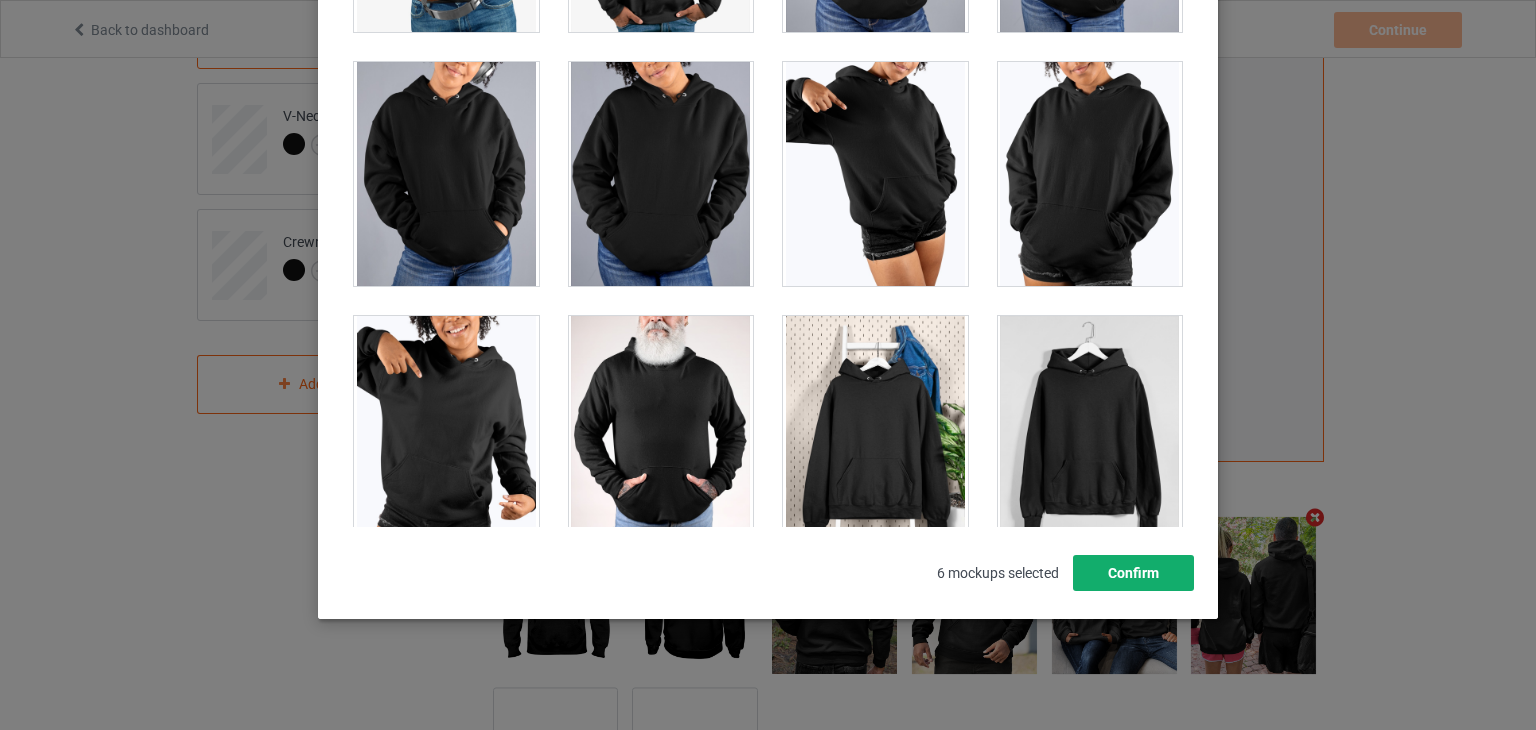 click on "Confirm" at bounding box center (1133, 573) 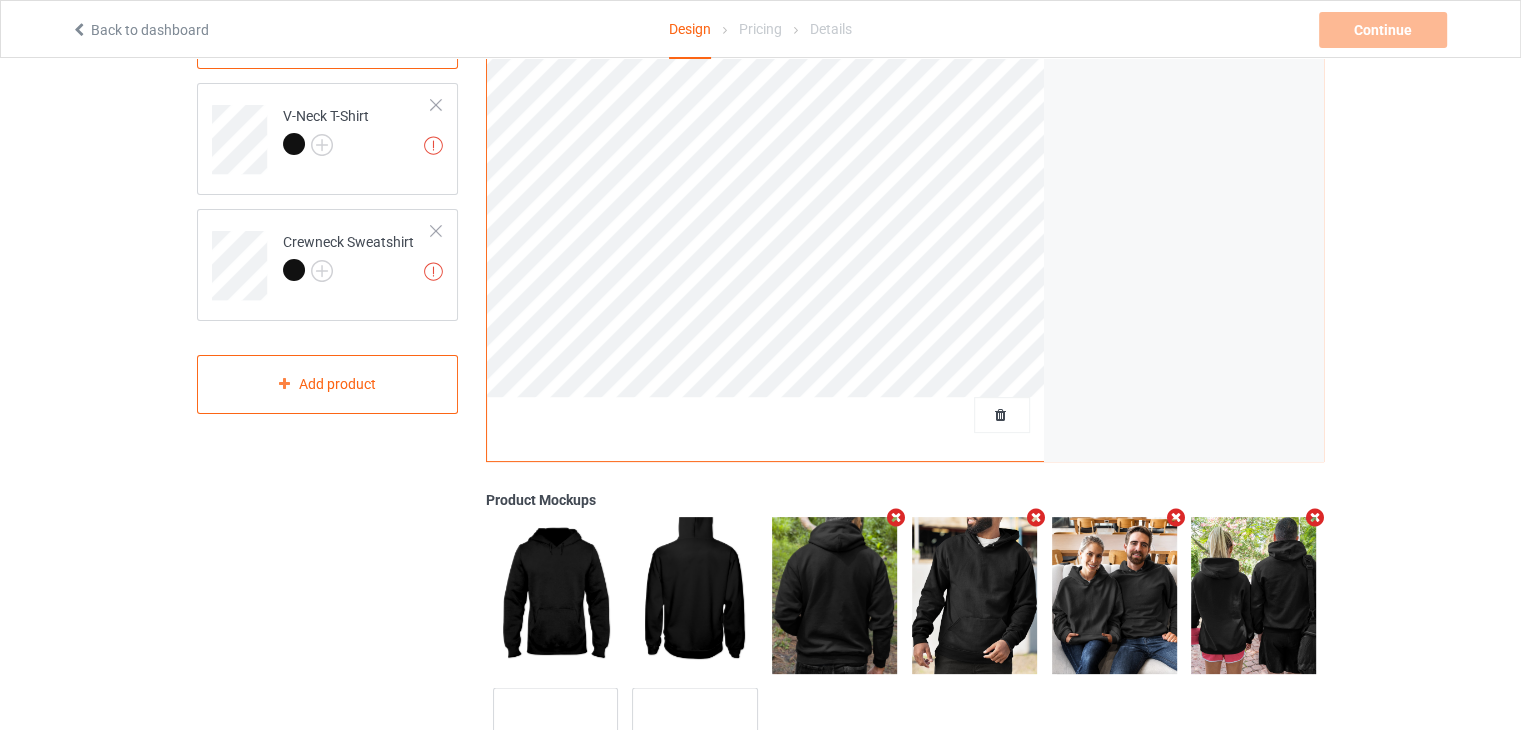 scroll, scrollTop: 100, scrollLeft: 0, axis: vertical 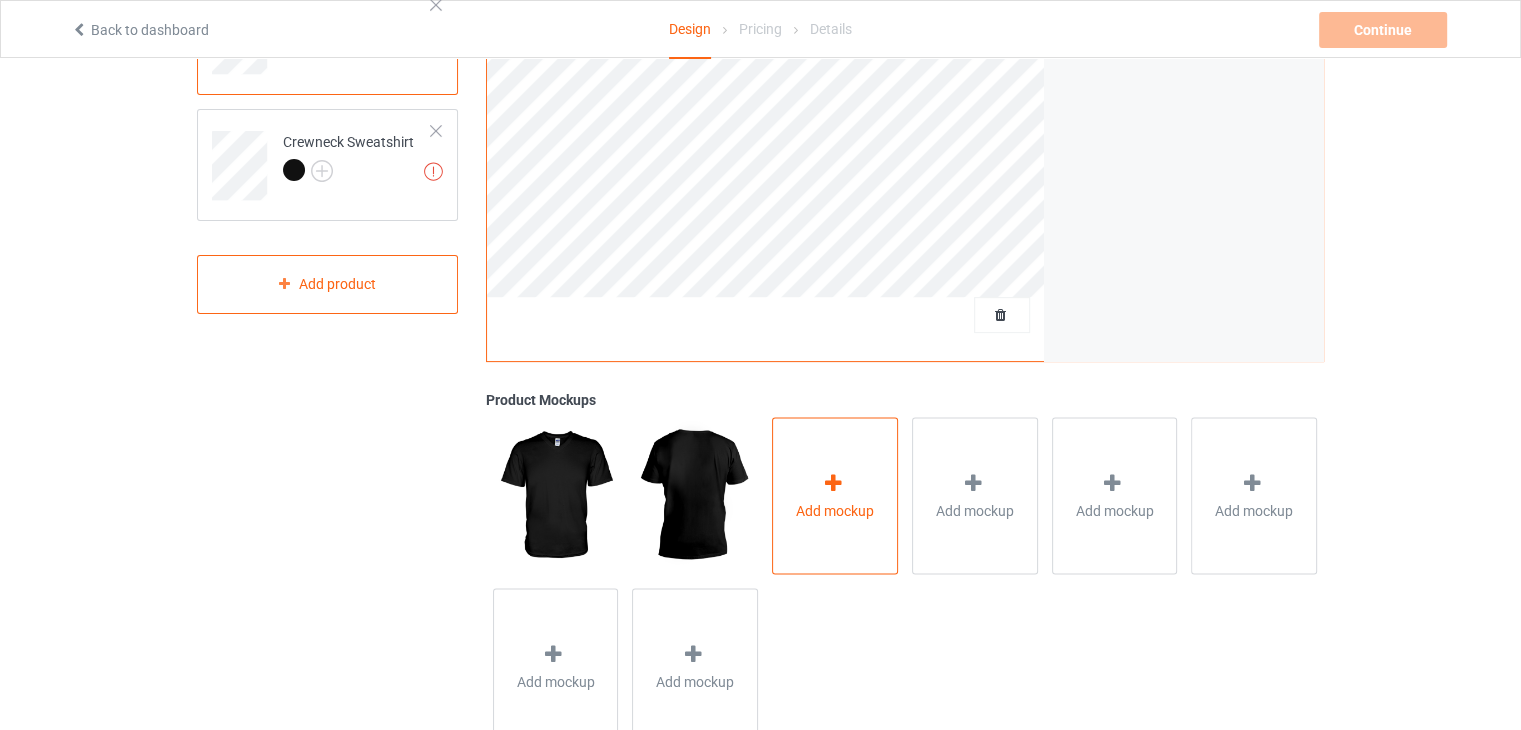 click at bounding box center (833, 482) 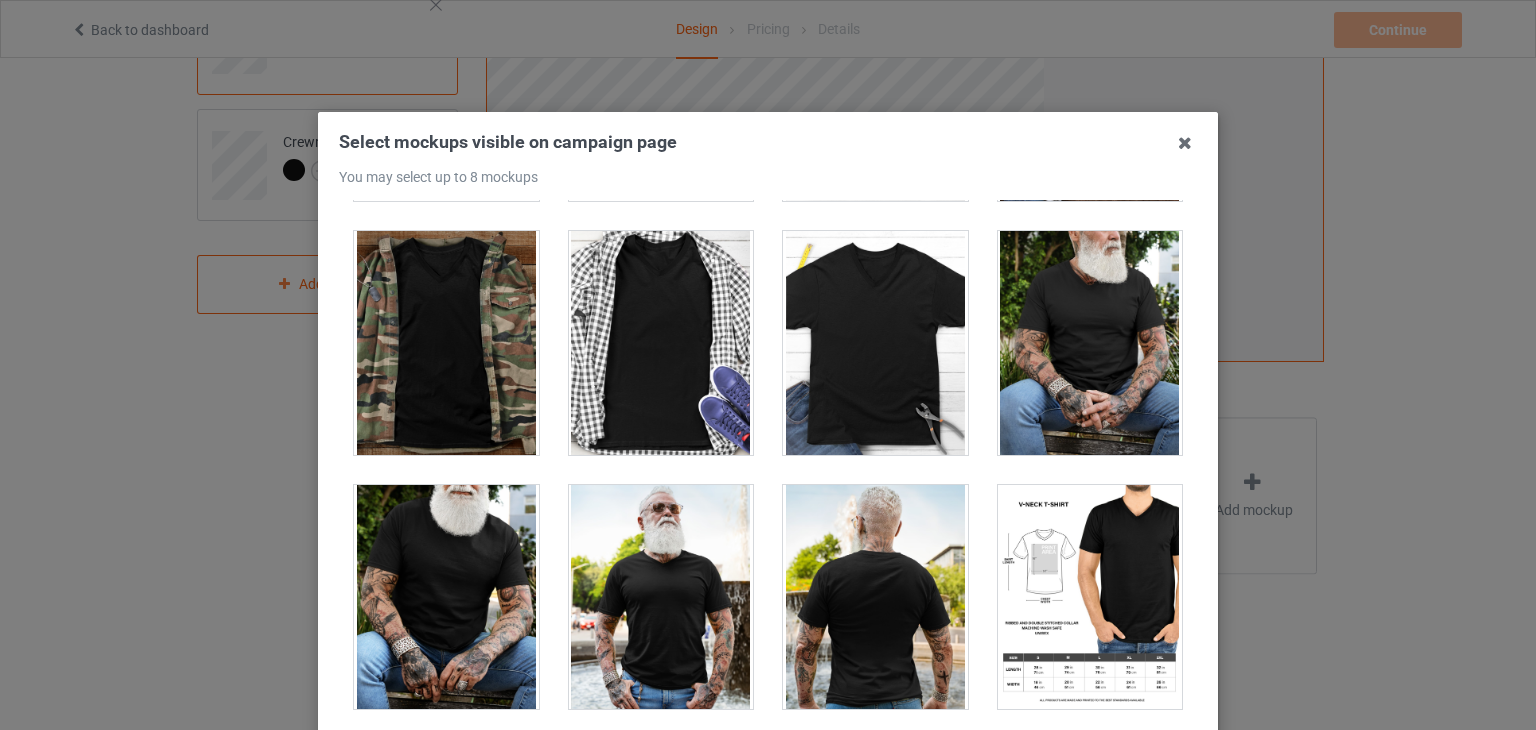 scroll, scrollTop: 1100, scrollLeft: 0, axis: vertical 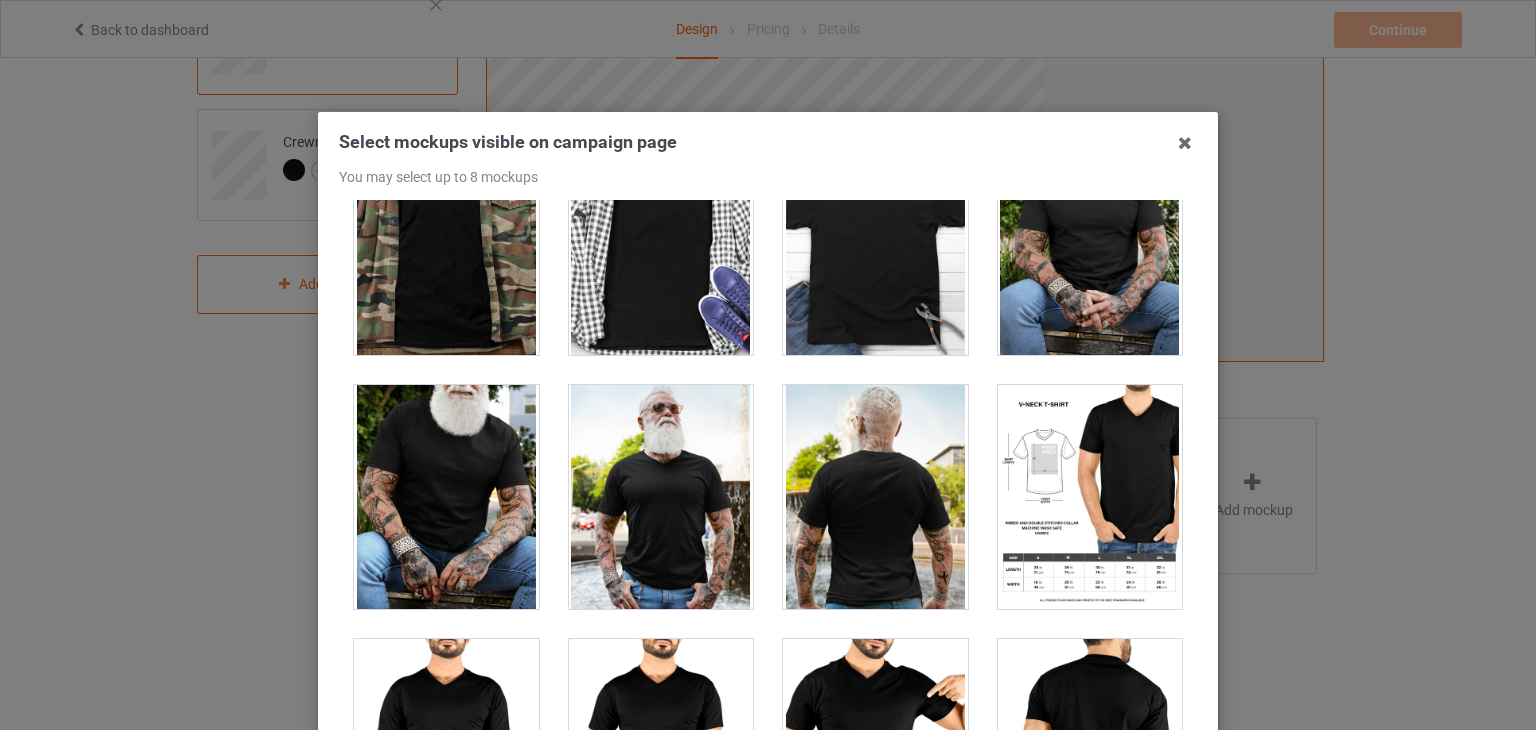 click at bounding box center [661, 497] 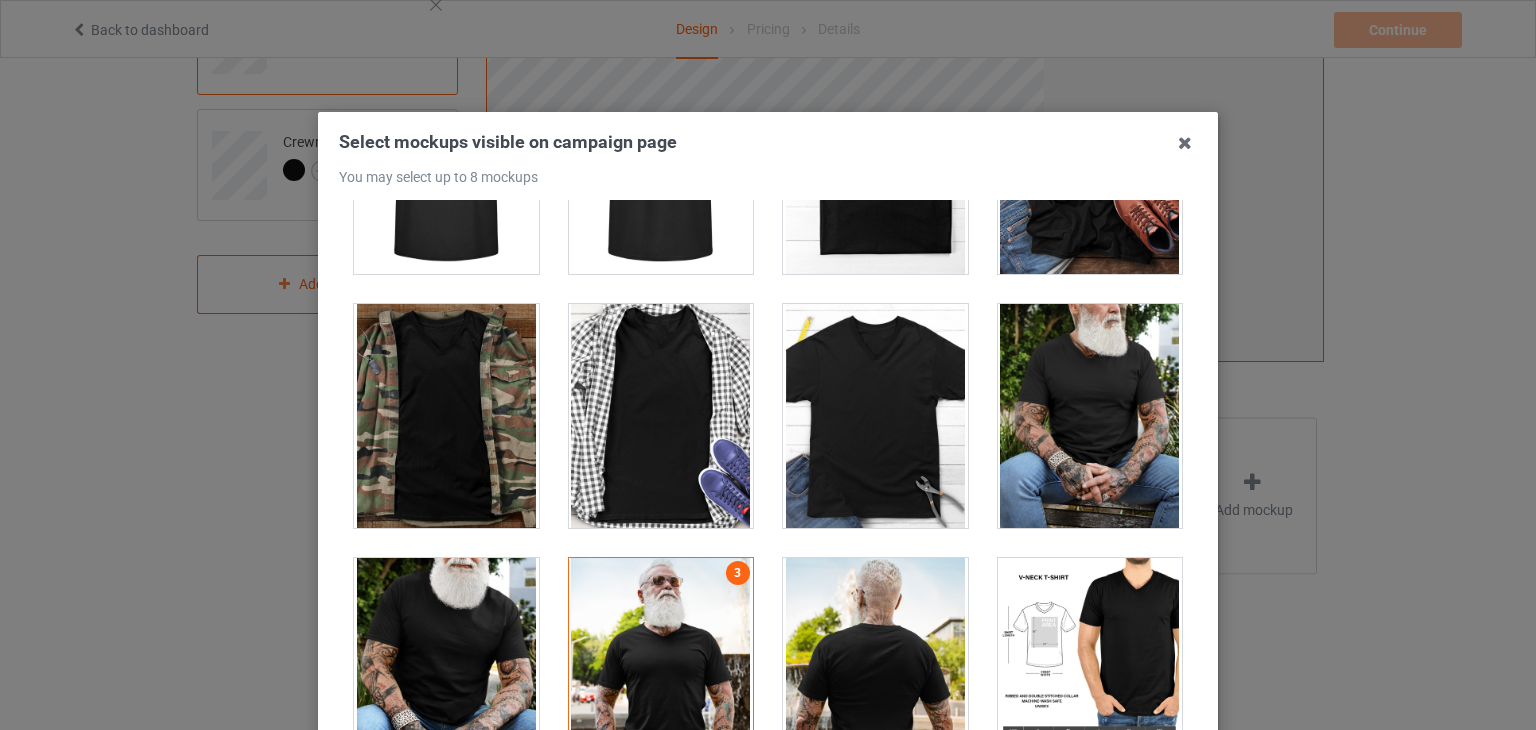 scroll, scrollTop: 827, scrollLeft: 0, axis: vertical 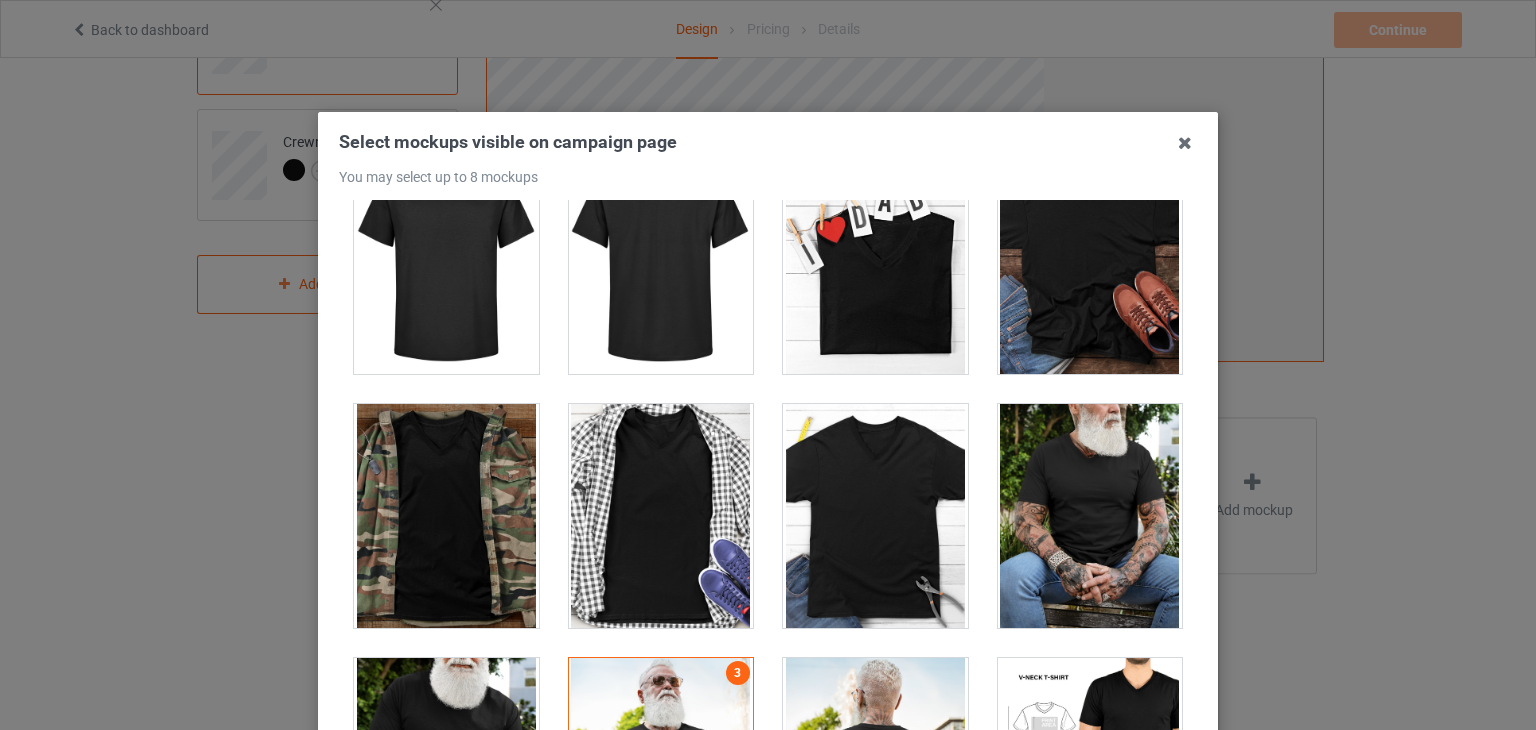 click at bounding box center [1090, 516] 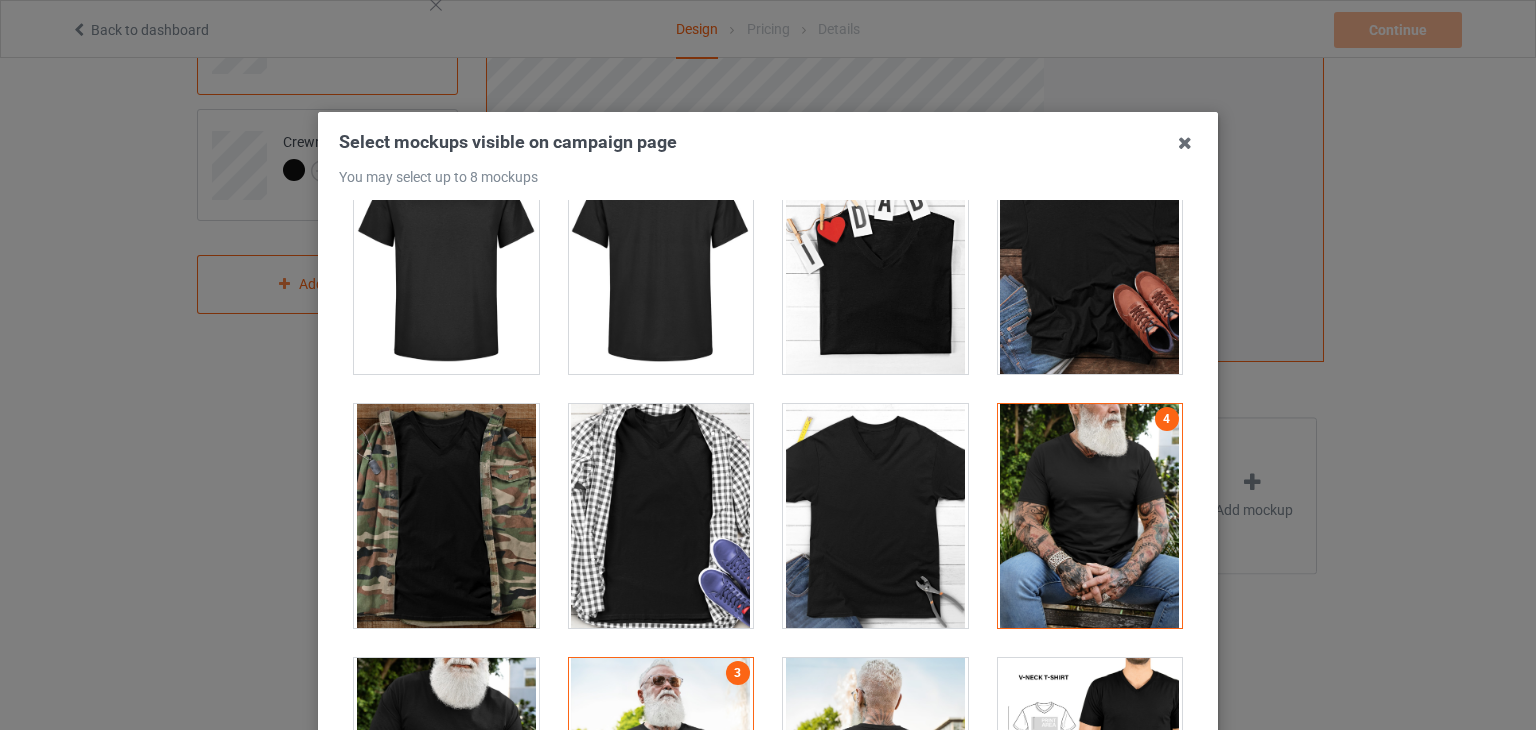 scroll, scrollTop: 1127, scrollLeft: 0, axis: vertical 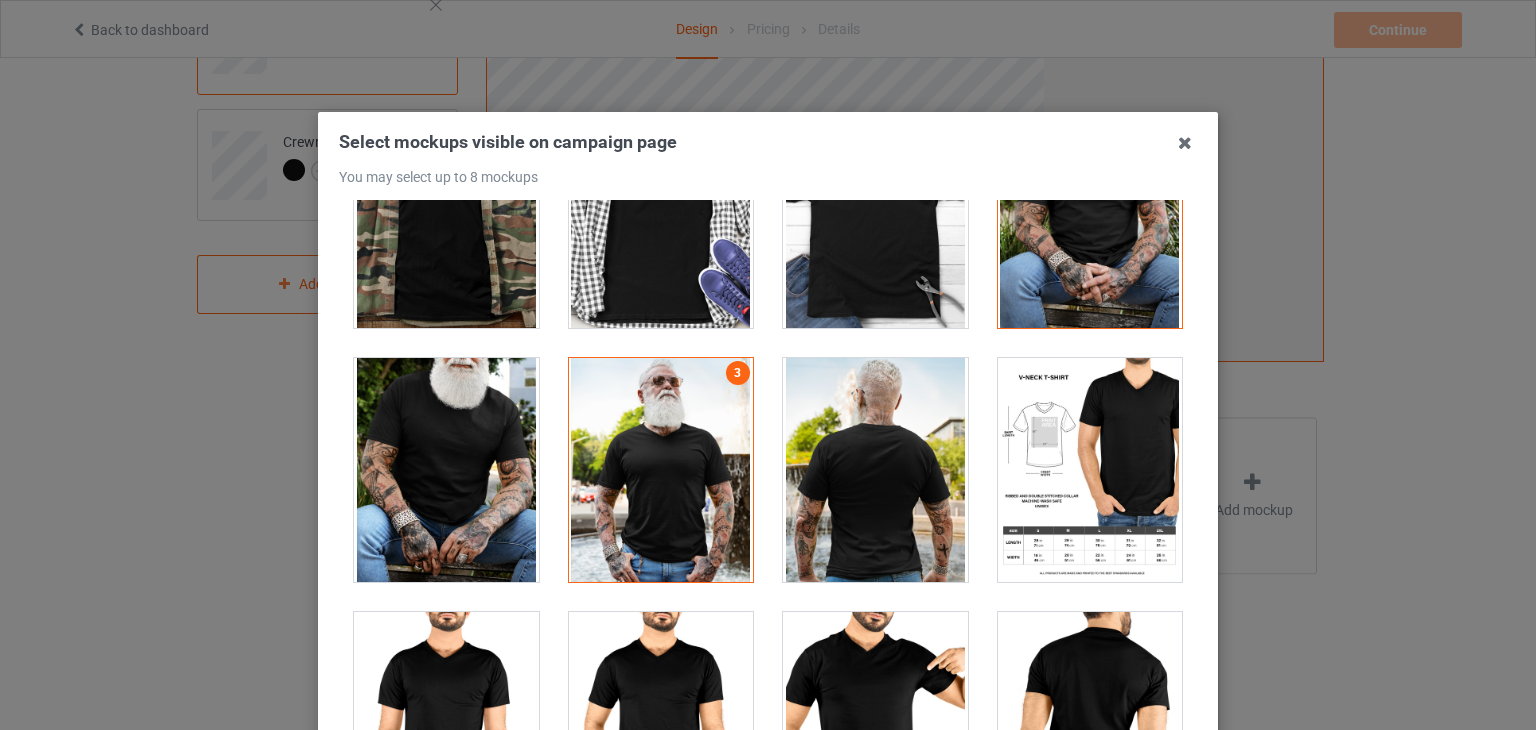 click at bounding box center (661, 470) 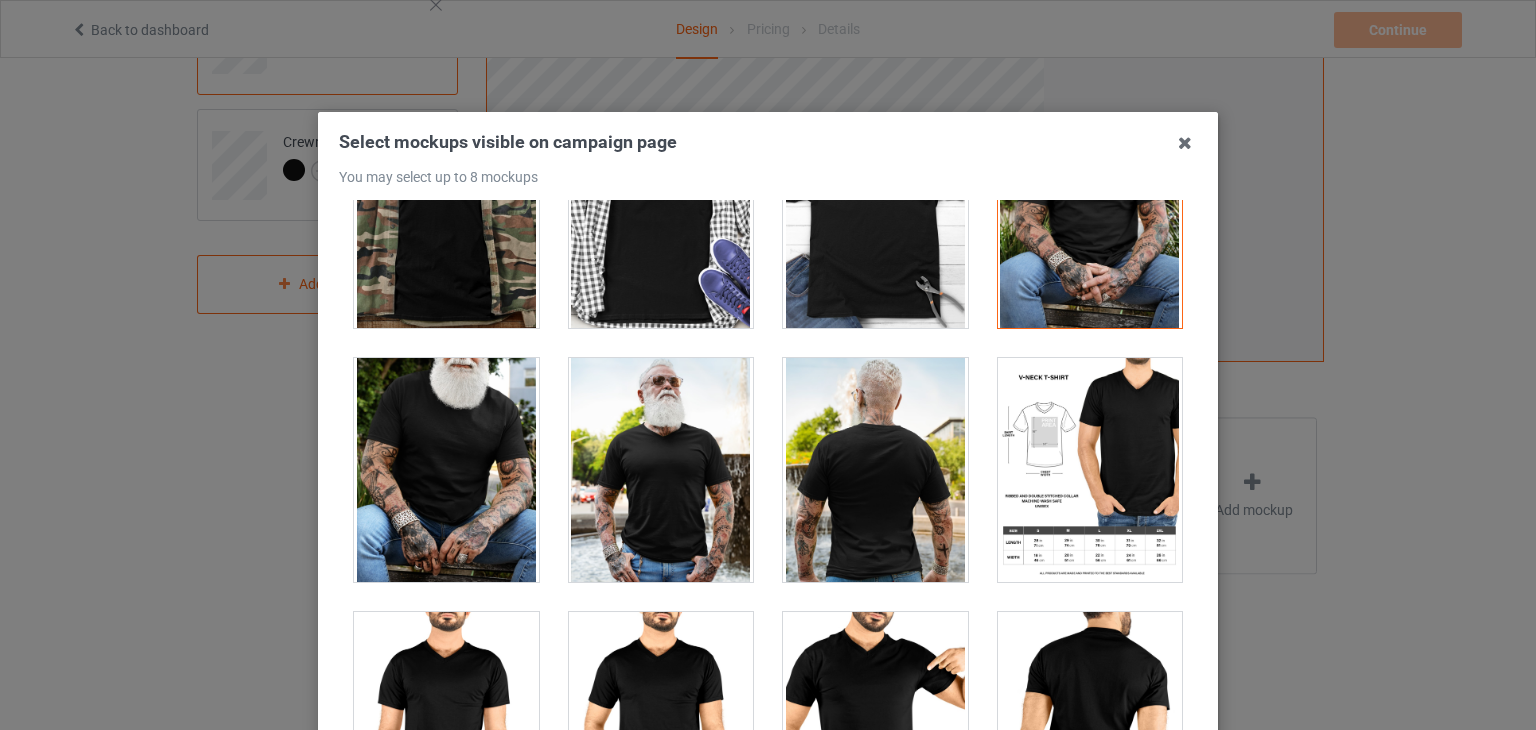 click at bounding box center (875, 470) 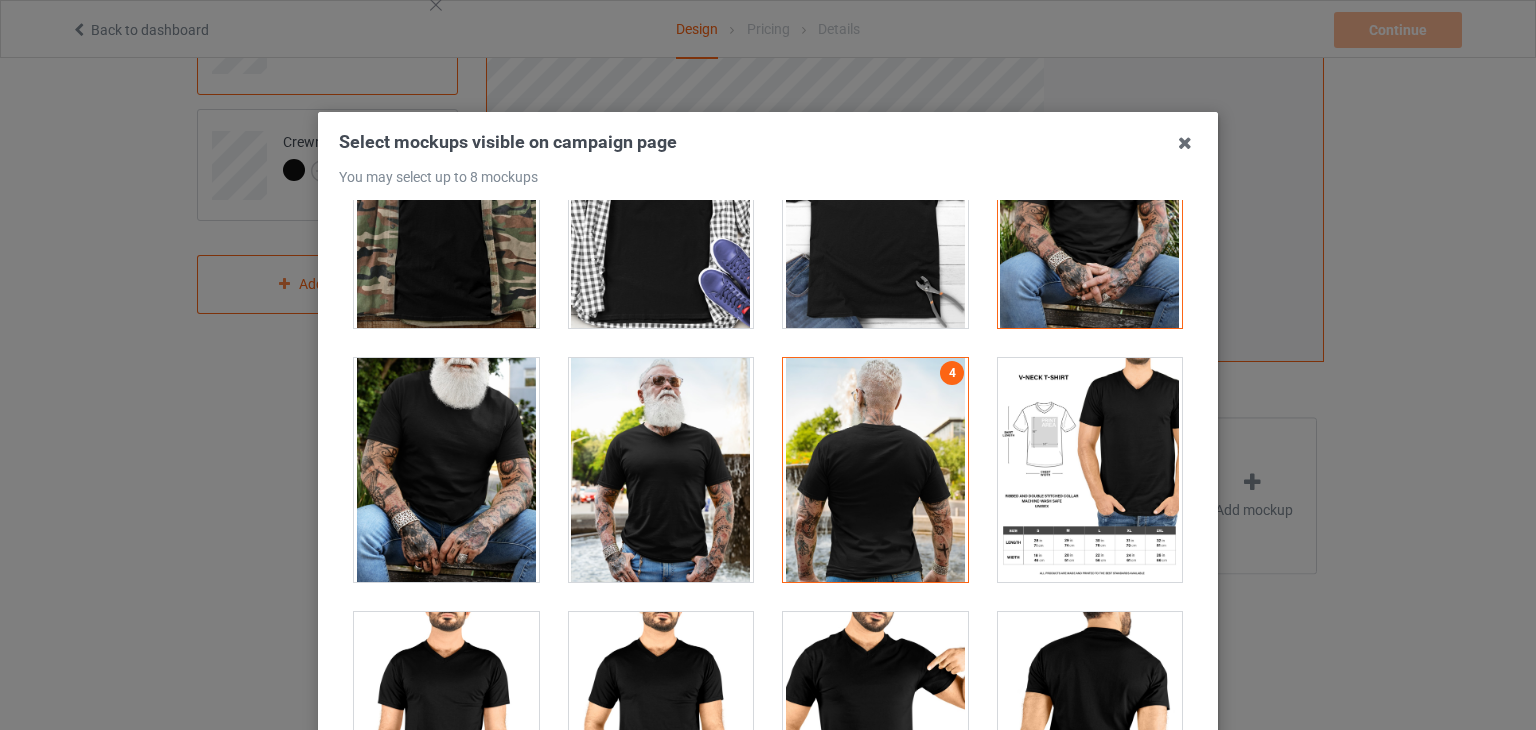 click at bounding box center [446, 470] 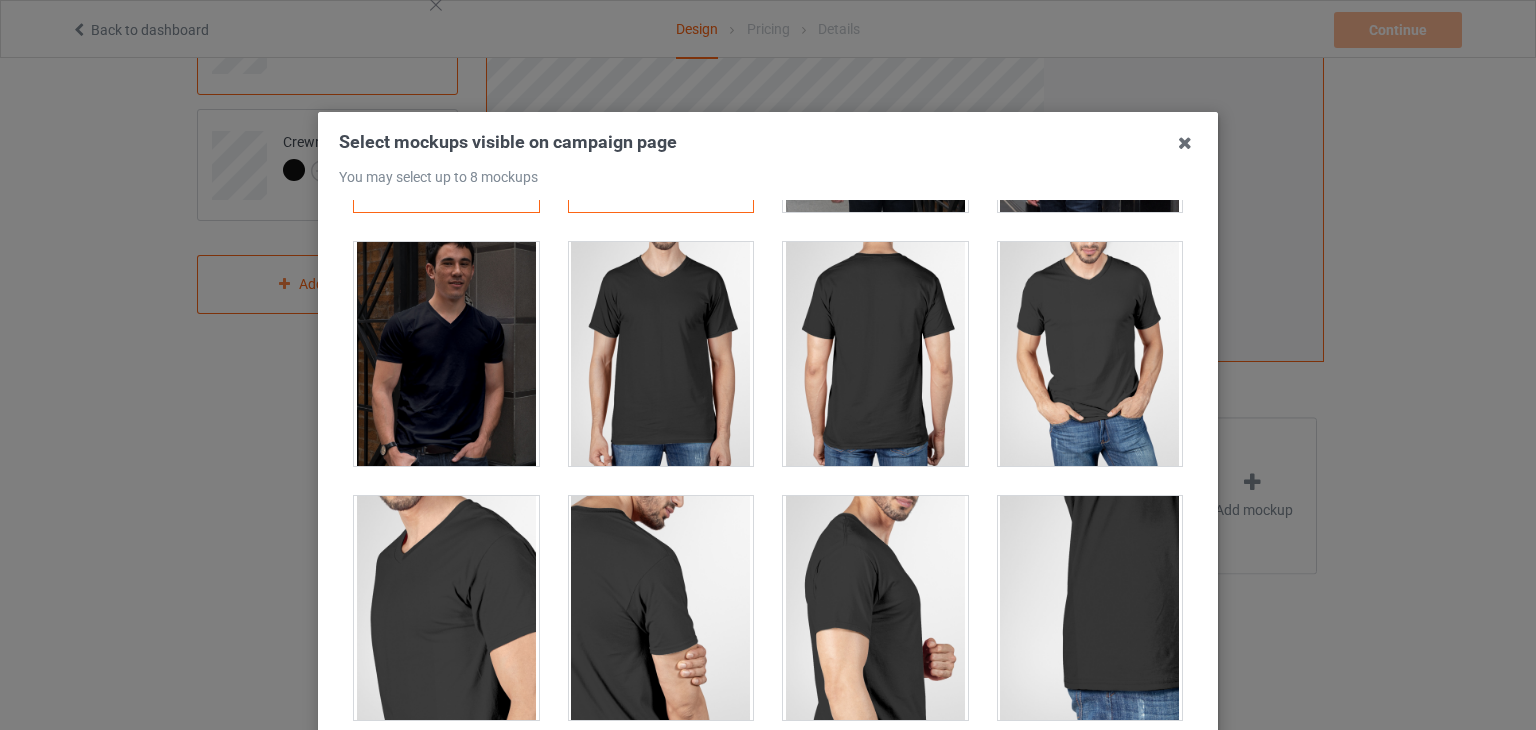 scroll, scrollTop: 0, scrollLeft: 0, axis: both 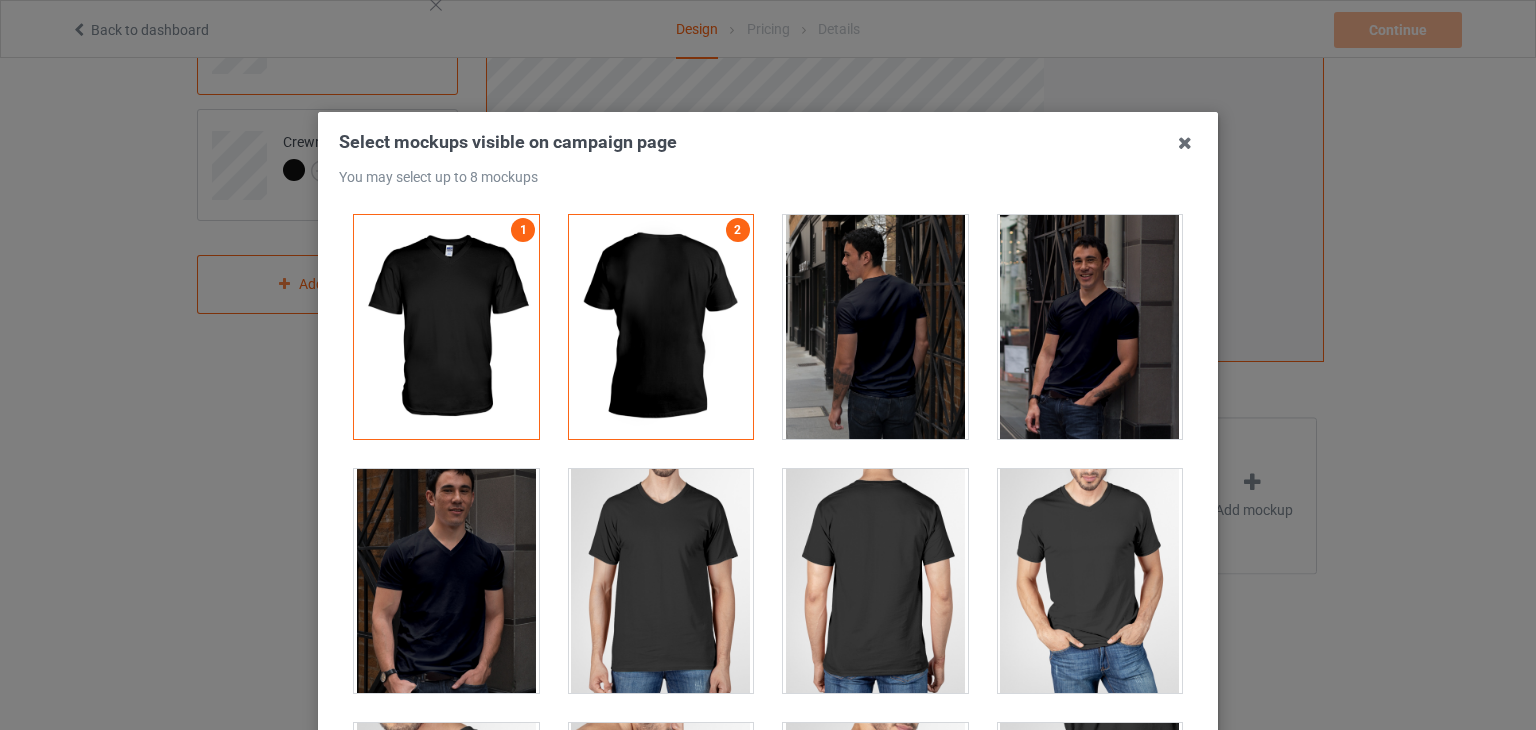 click at bounding box center (446, 581) 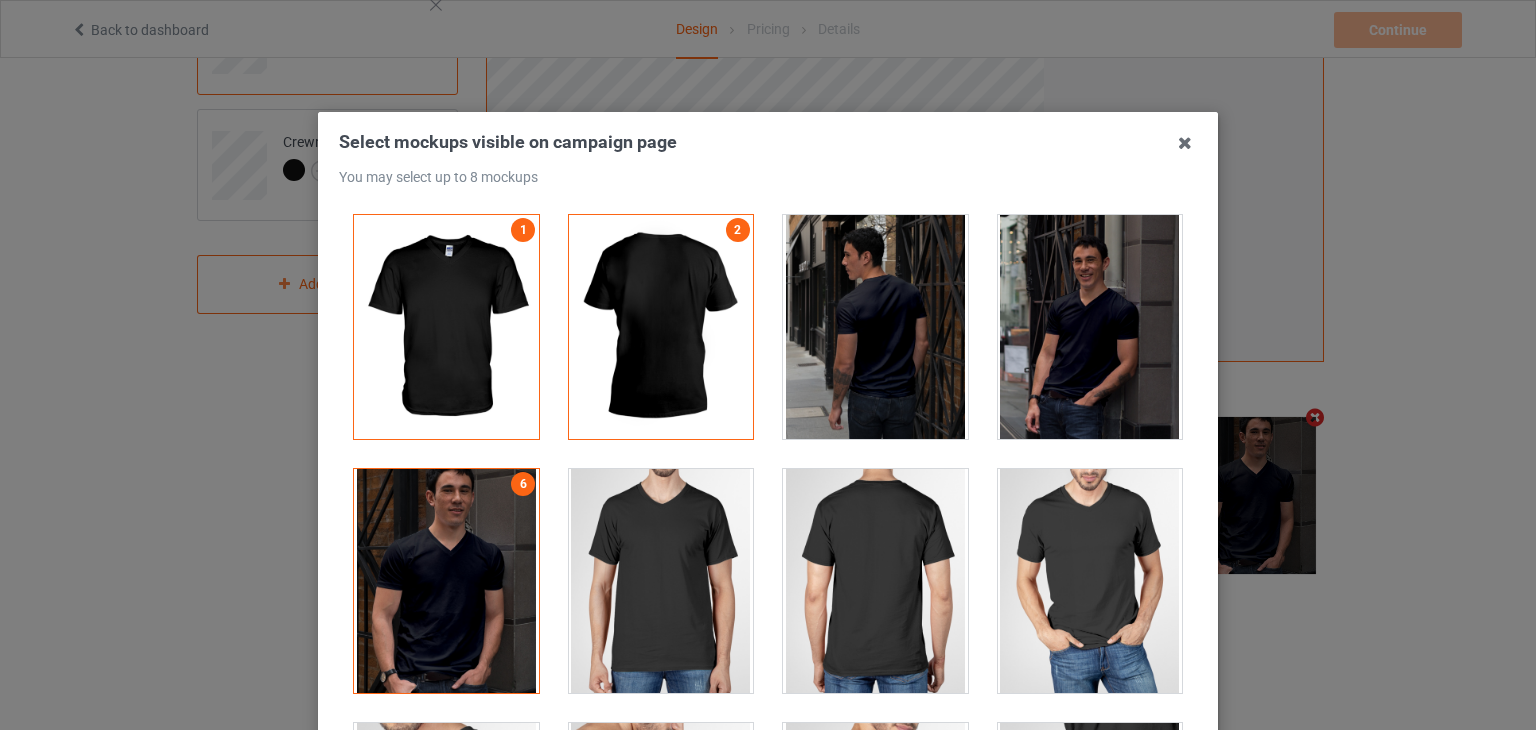 scroll, scrollTop: 600, scrollLeft: 0, axis: vertical 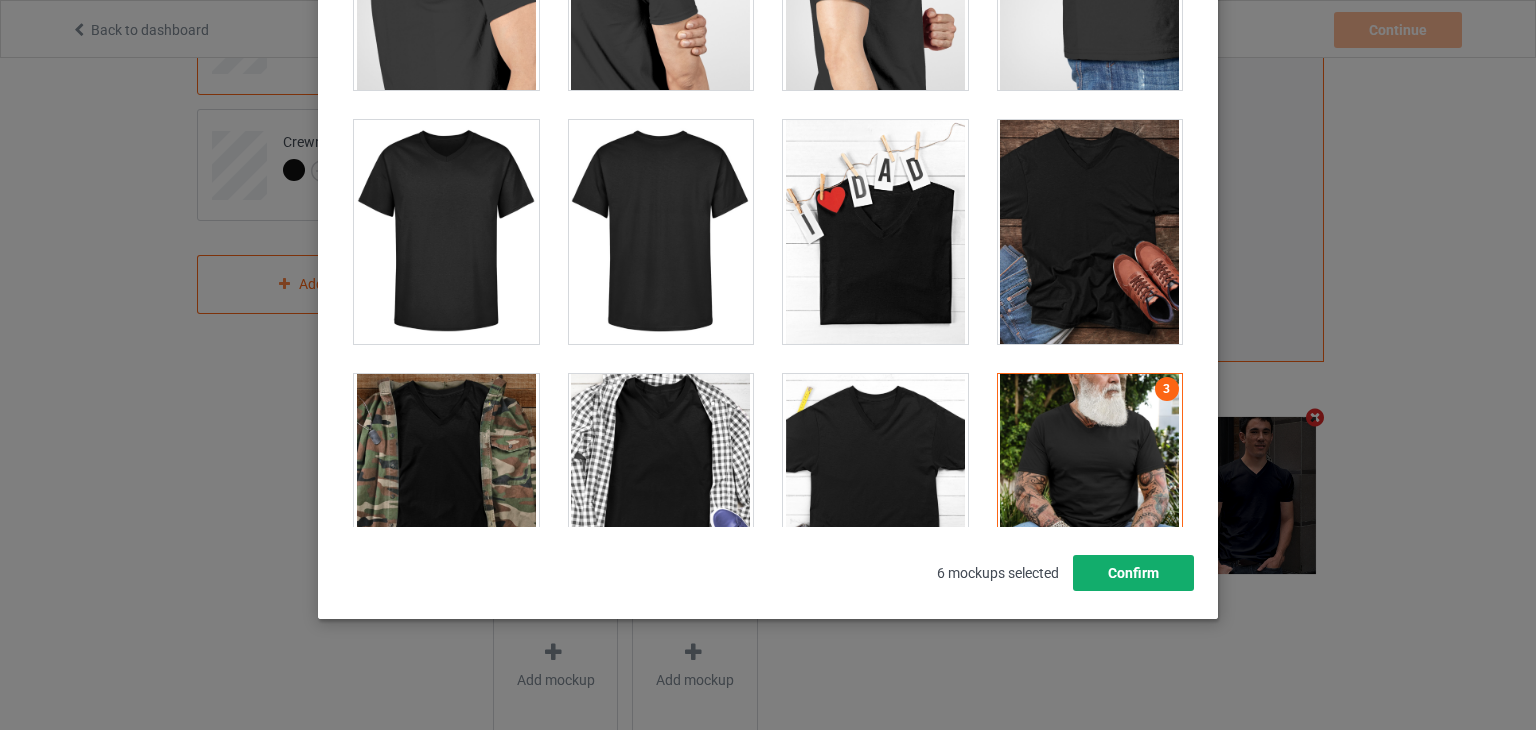 click on "Confirm" at bounding box center (1133, 573) 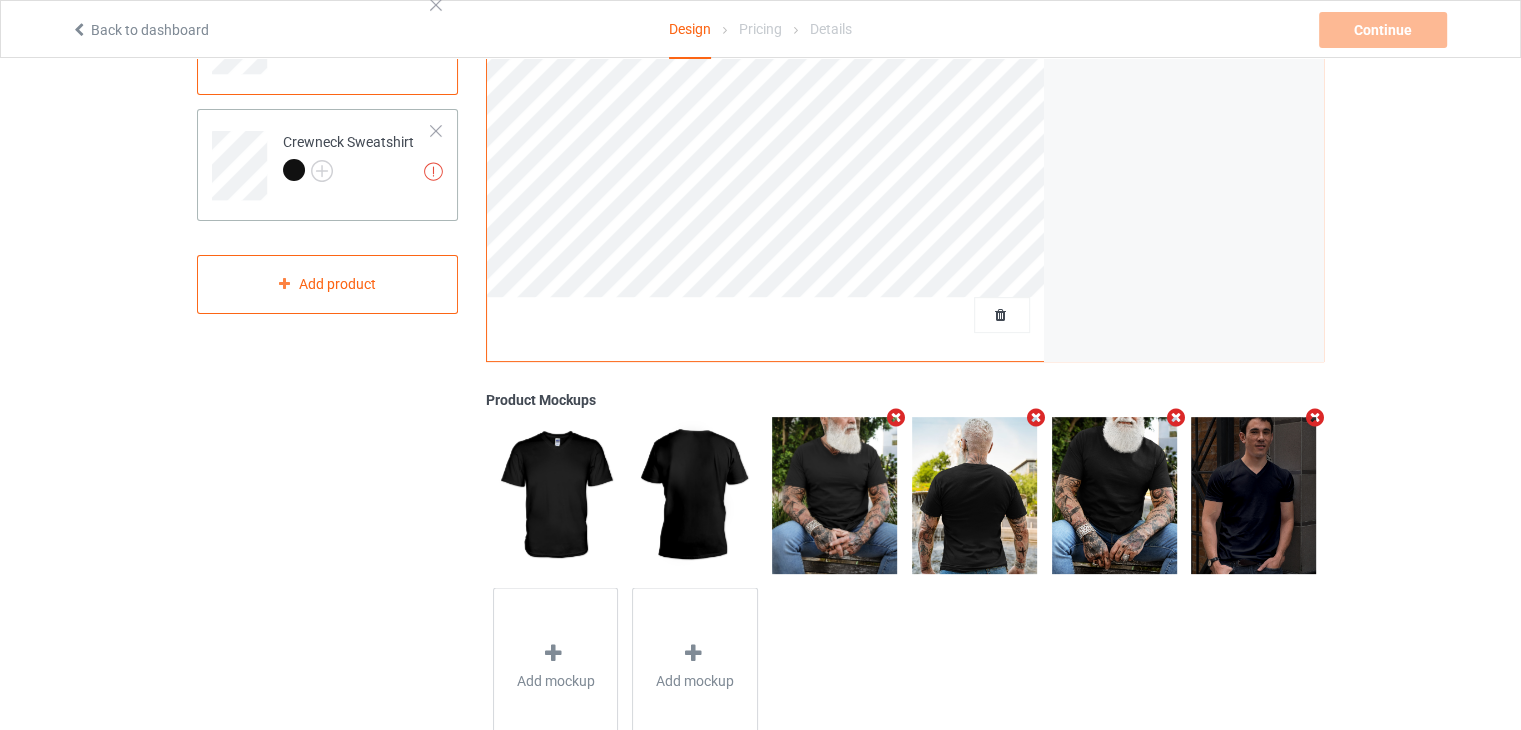 click on "Missing artworks Crewneck Sweatshirt" at bounding box center [357, 158] 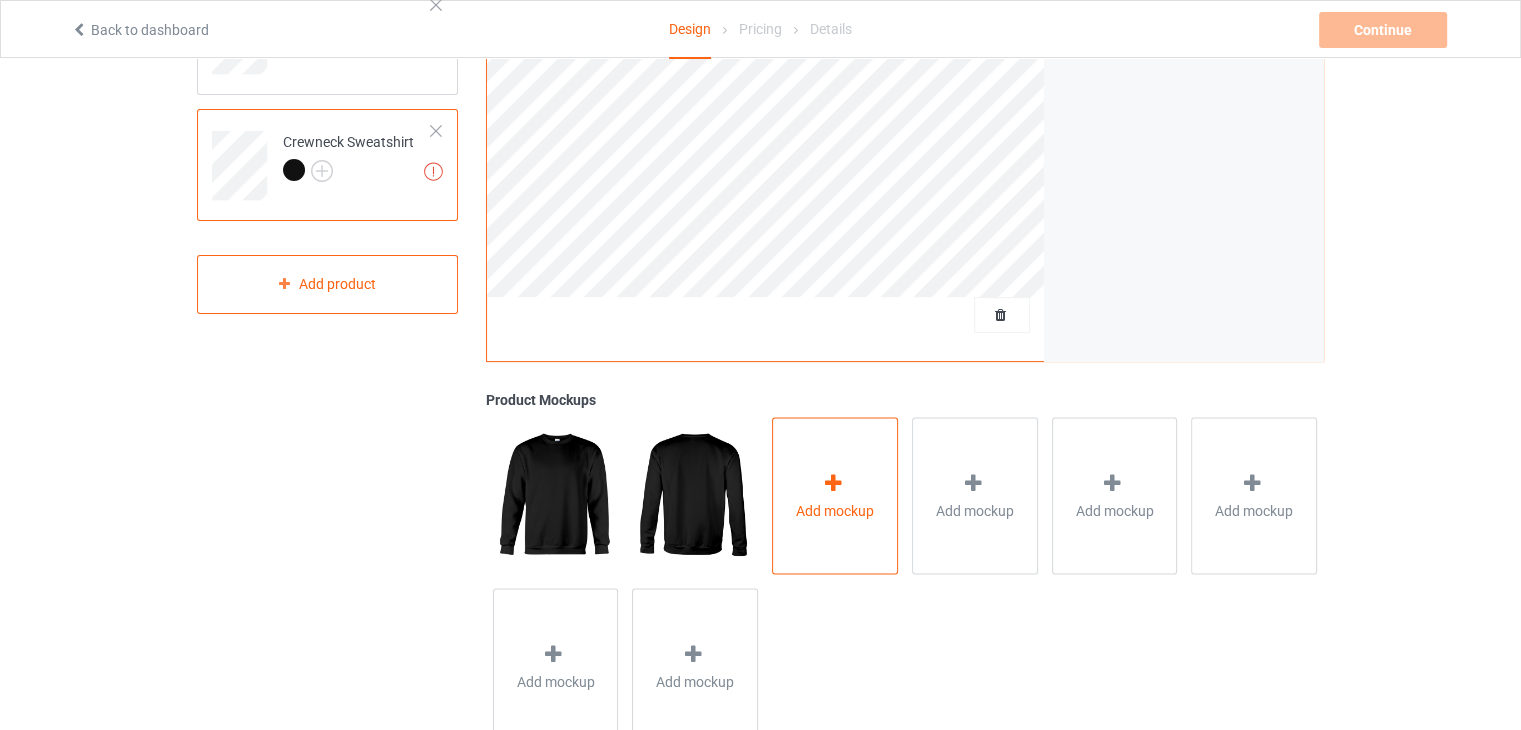 click at bounding box center (833, 482) 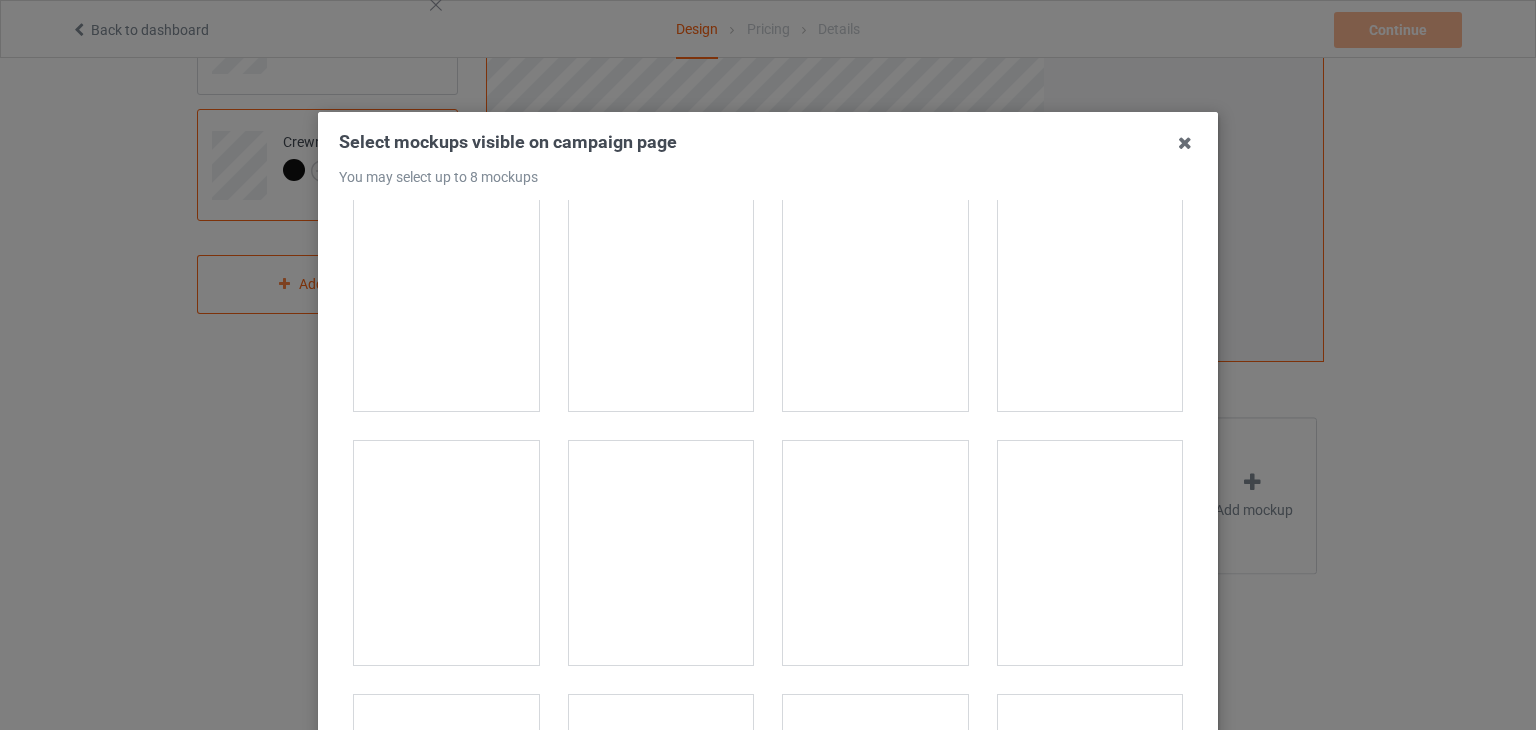 scroll, scrollTop: 4700, scrollLeft: 0, axis: vertical 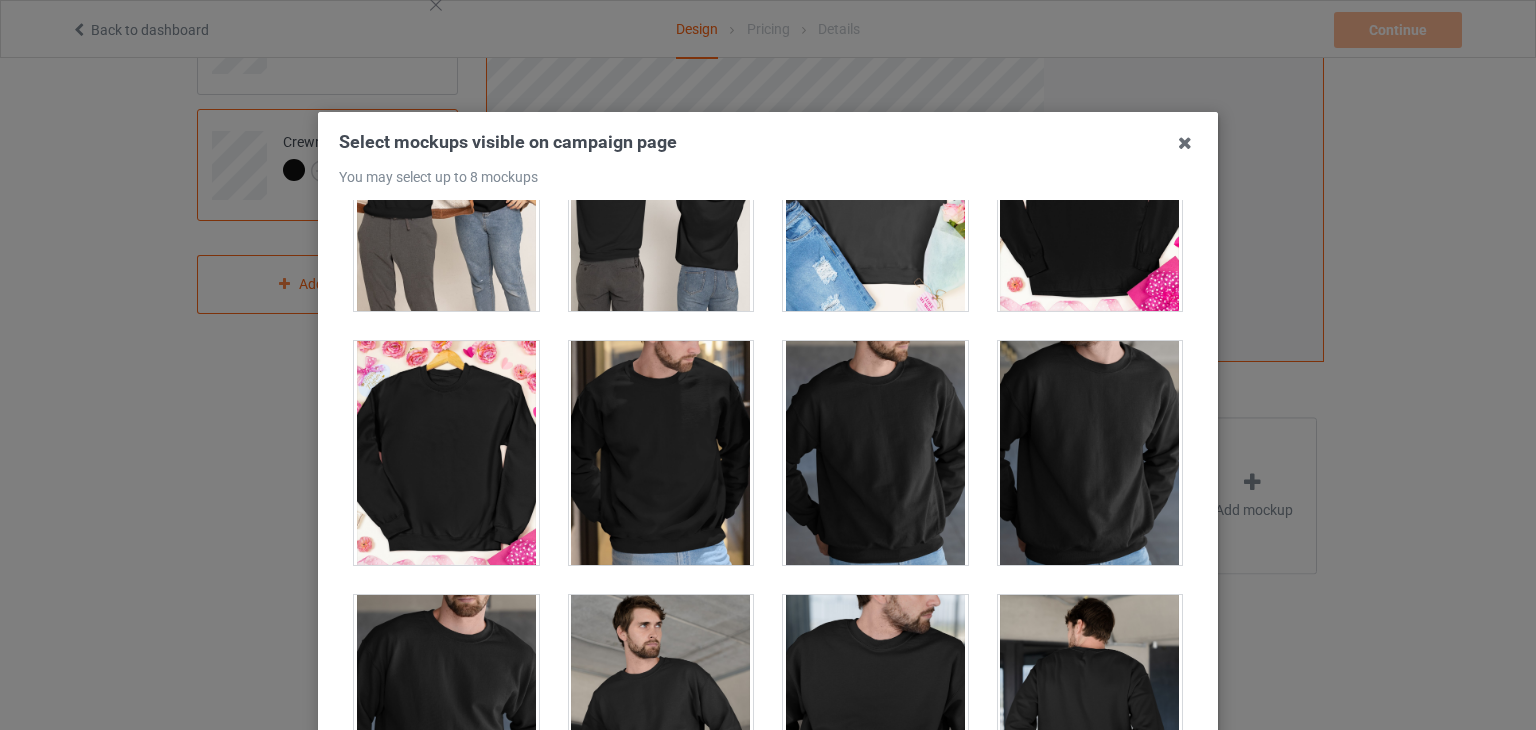 click at bounding box center (1090, 453) 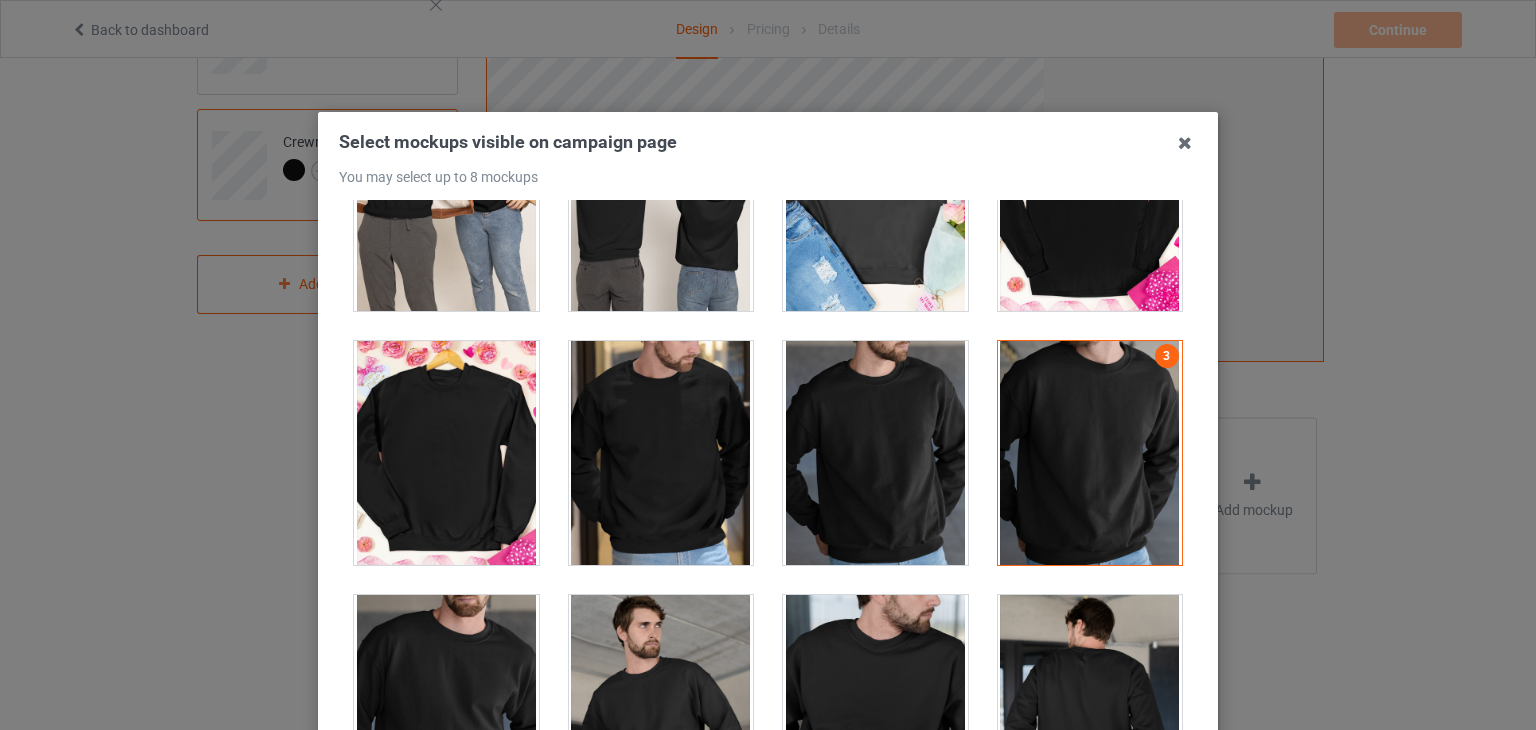 scroll, scrollTop: 4900, scrollLeft: 0, axis: vertical 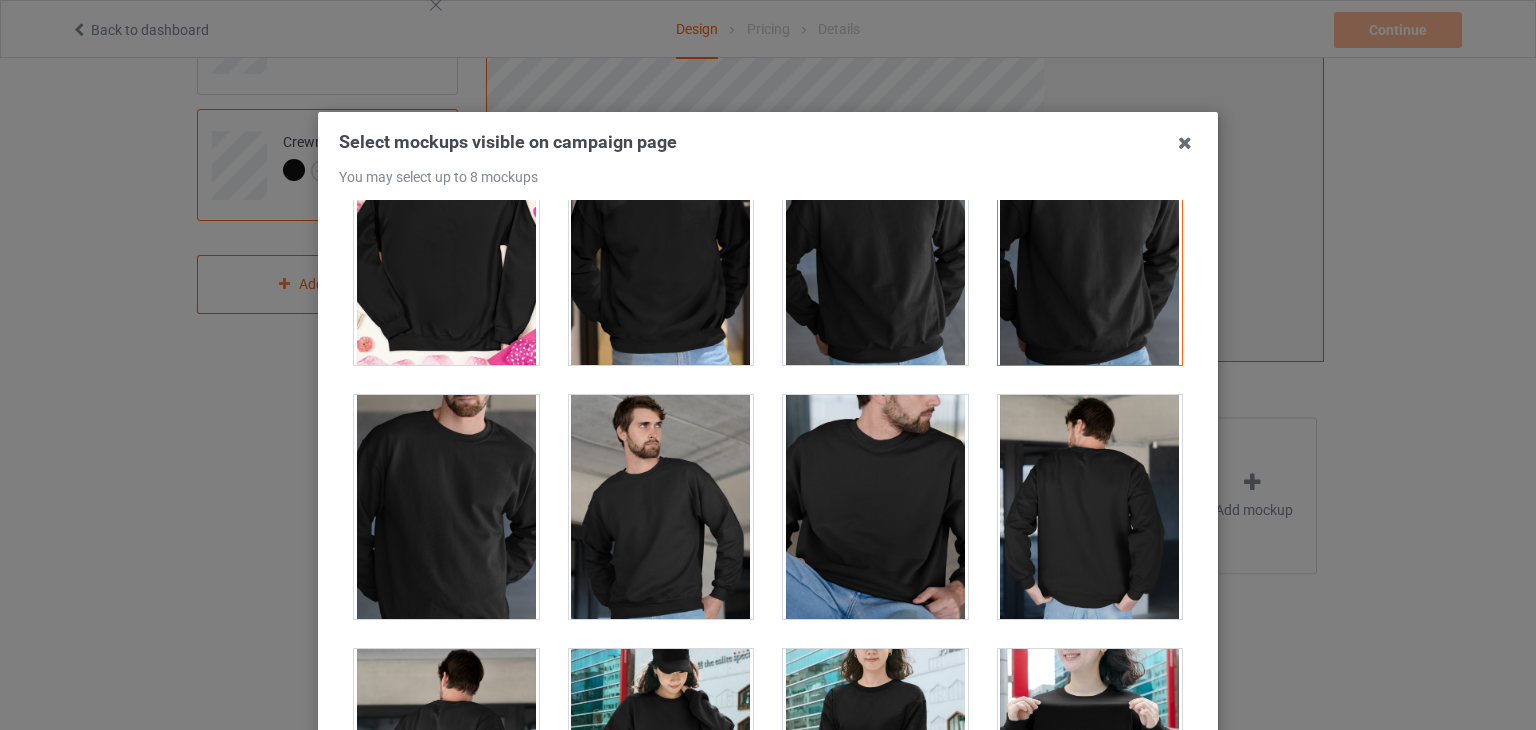 click at bounding box center (661, 507) 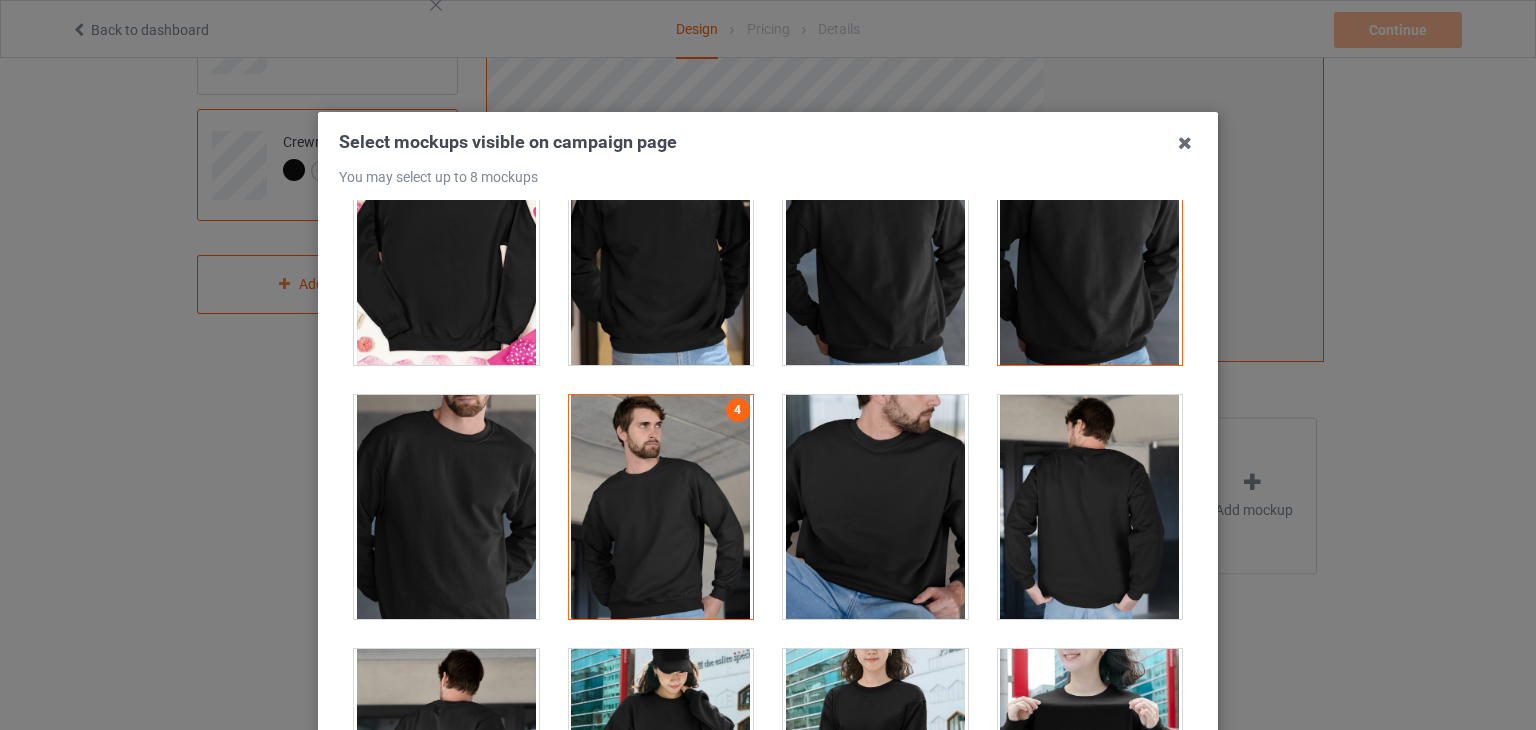 click at bounding box center [1090, 507] 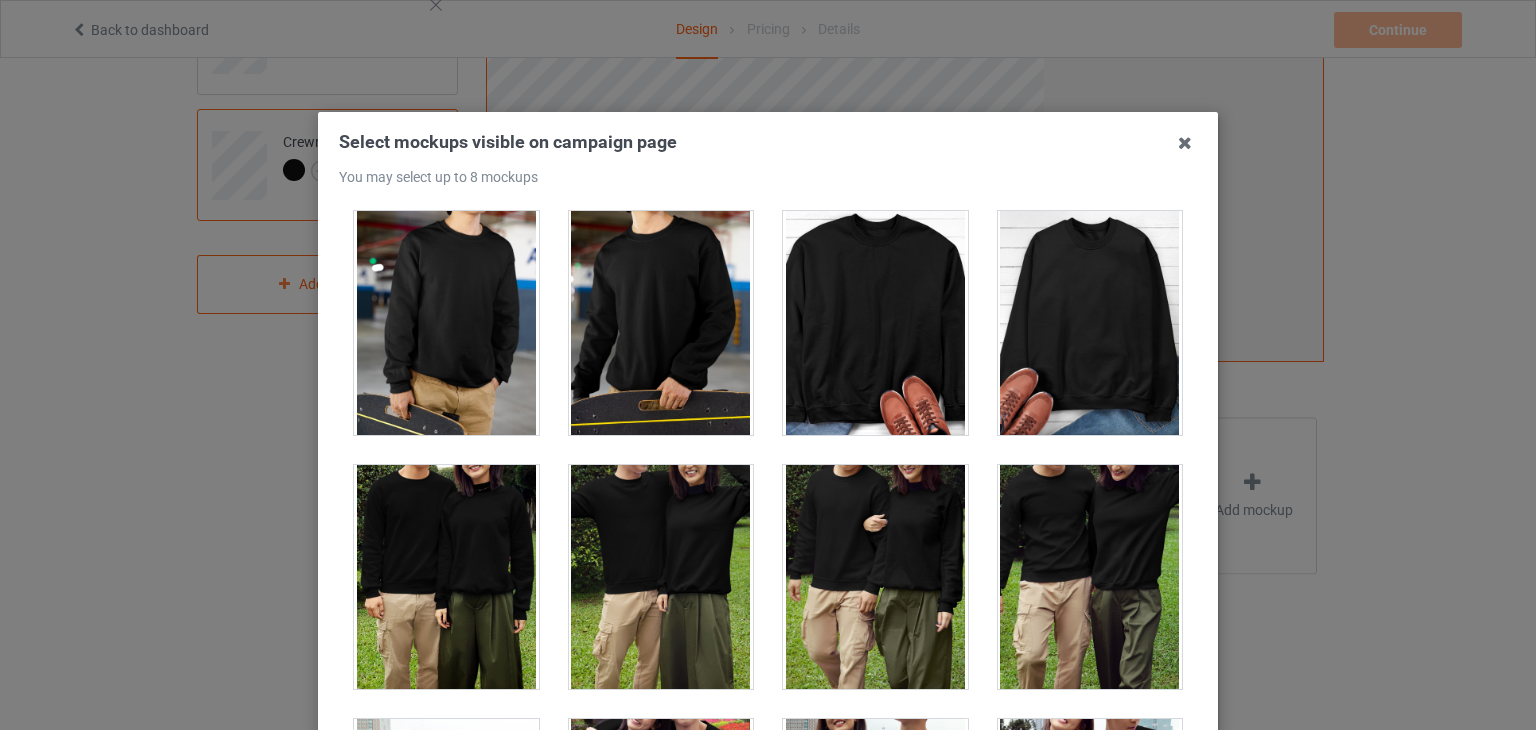 scroll, scrollTop: 6500, scrollLeft: 0, axis: vertical 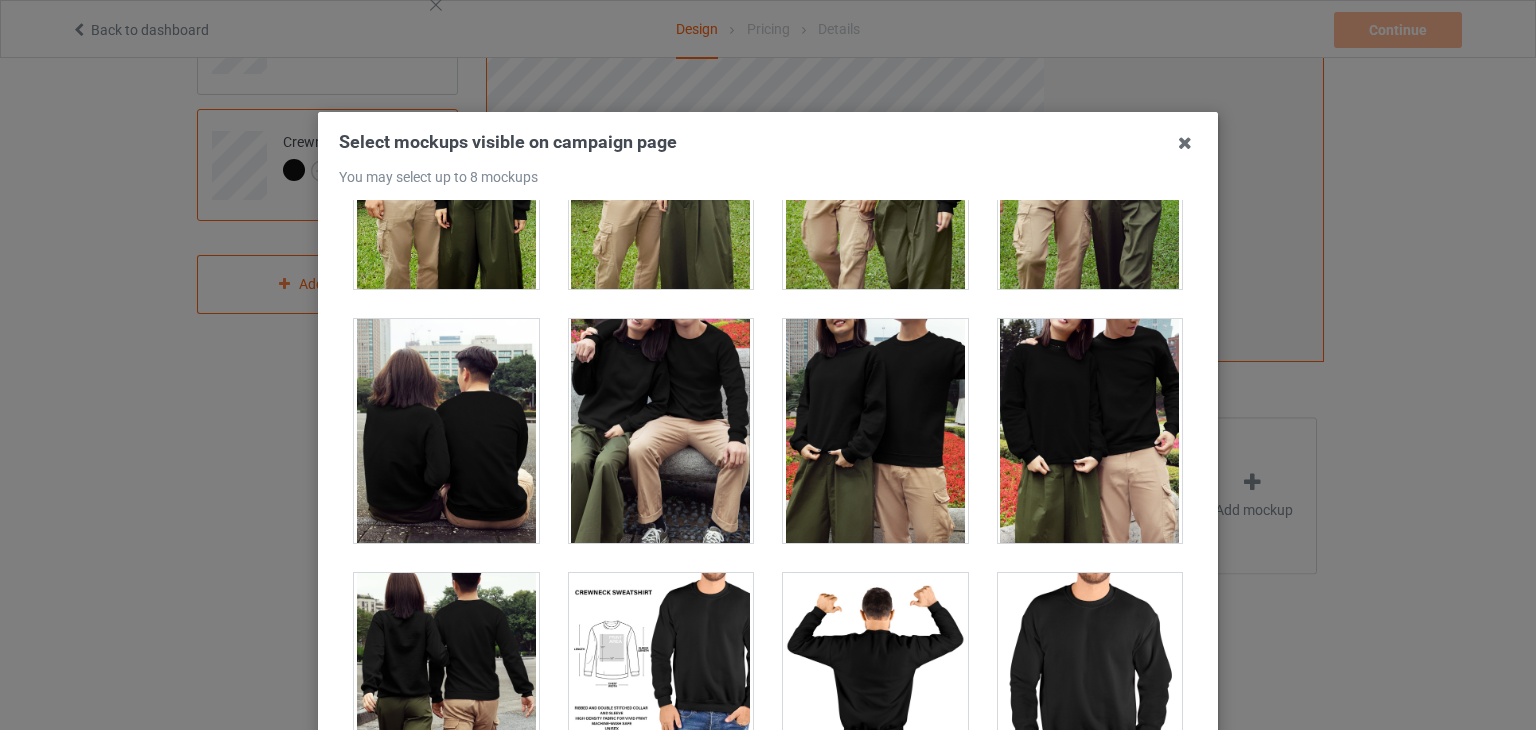 click at bounding box center (446, 431) 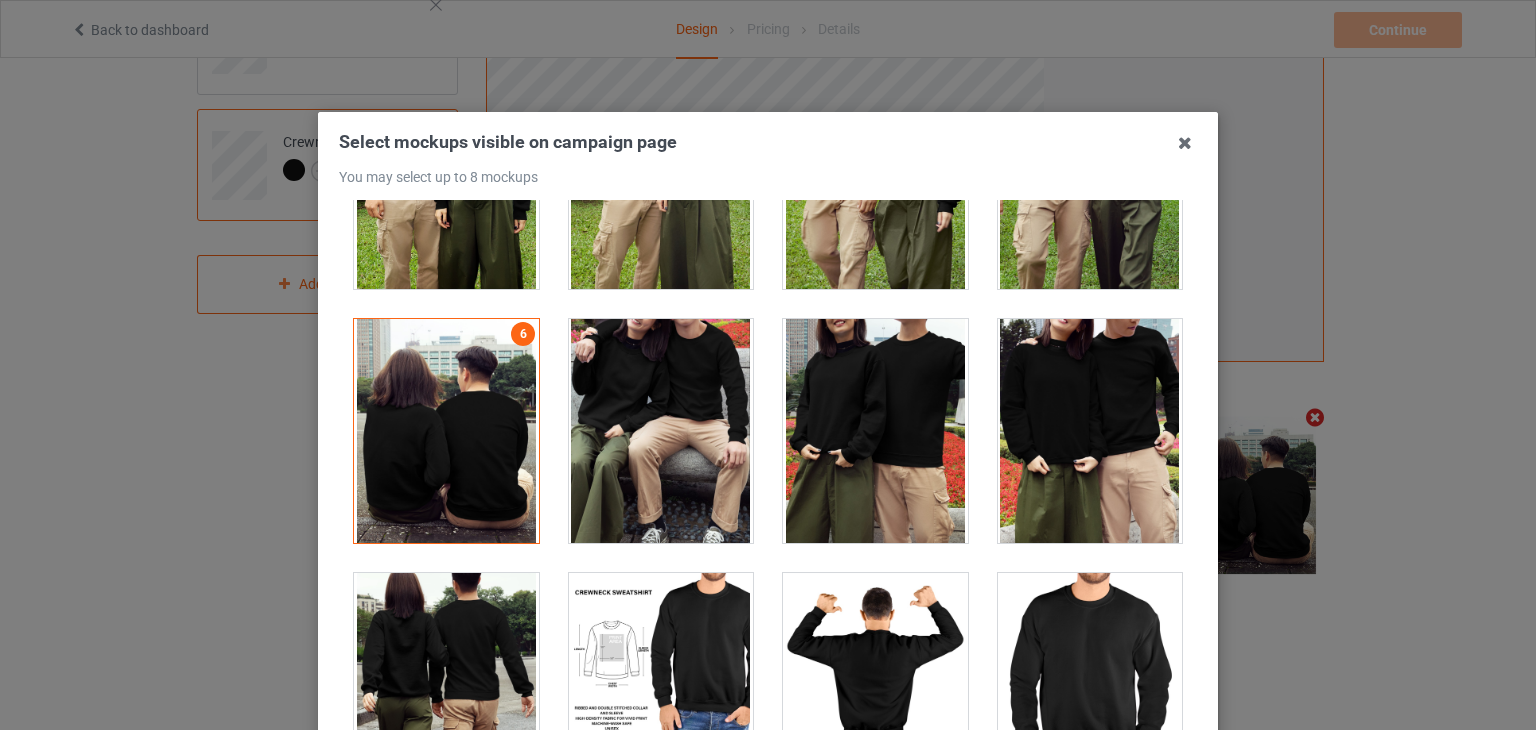 click at bounding box center (1090, 431) 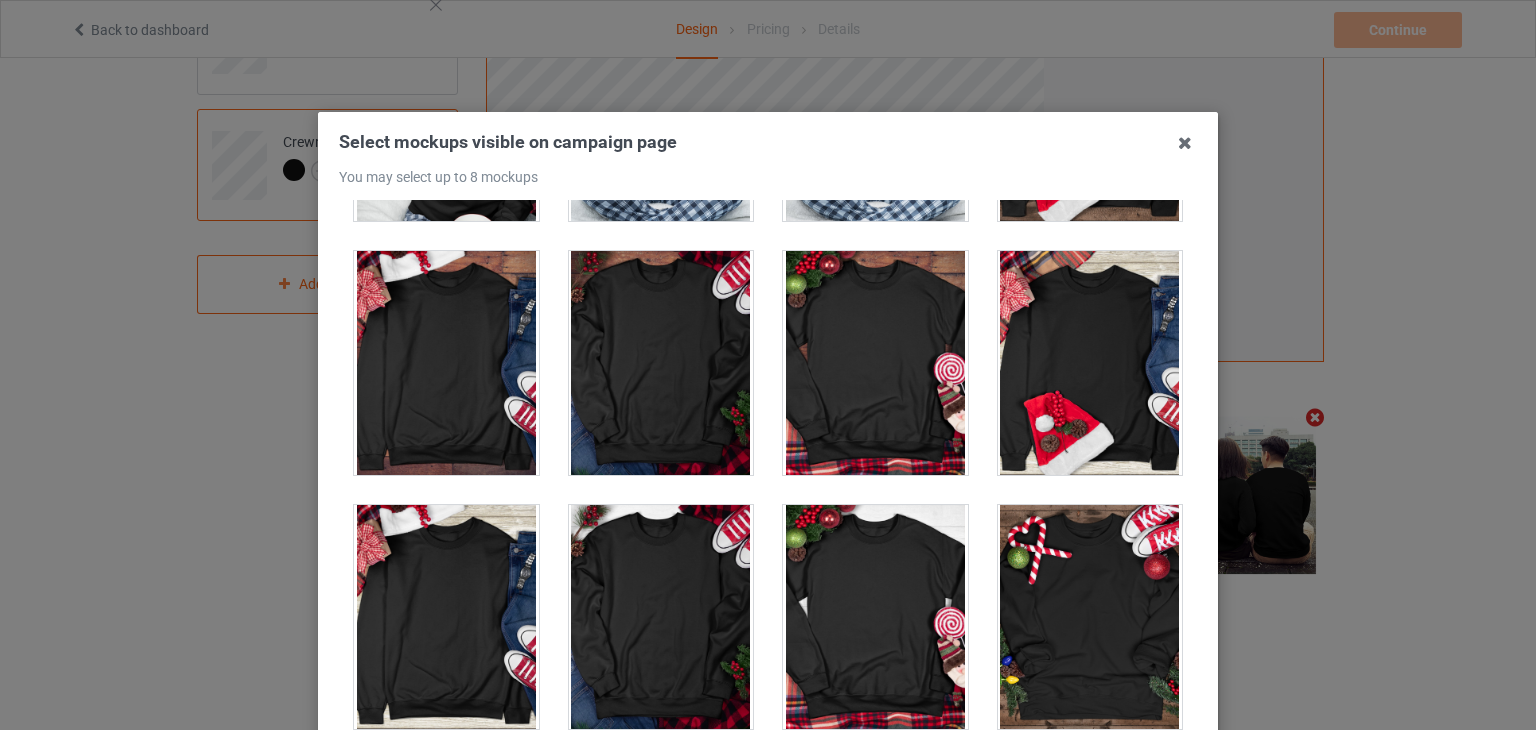 scroll, scrollTop: 9000, scrollLeft: 0, axis: vertical 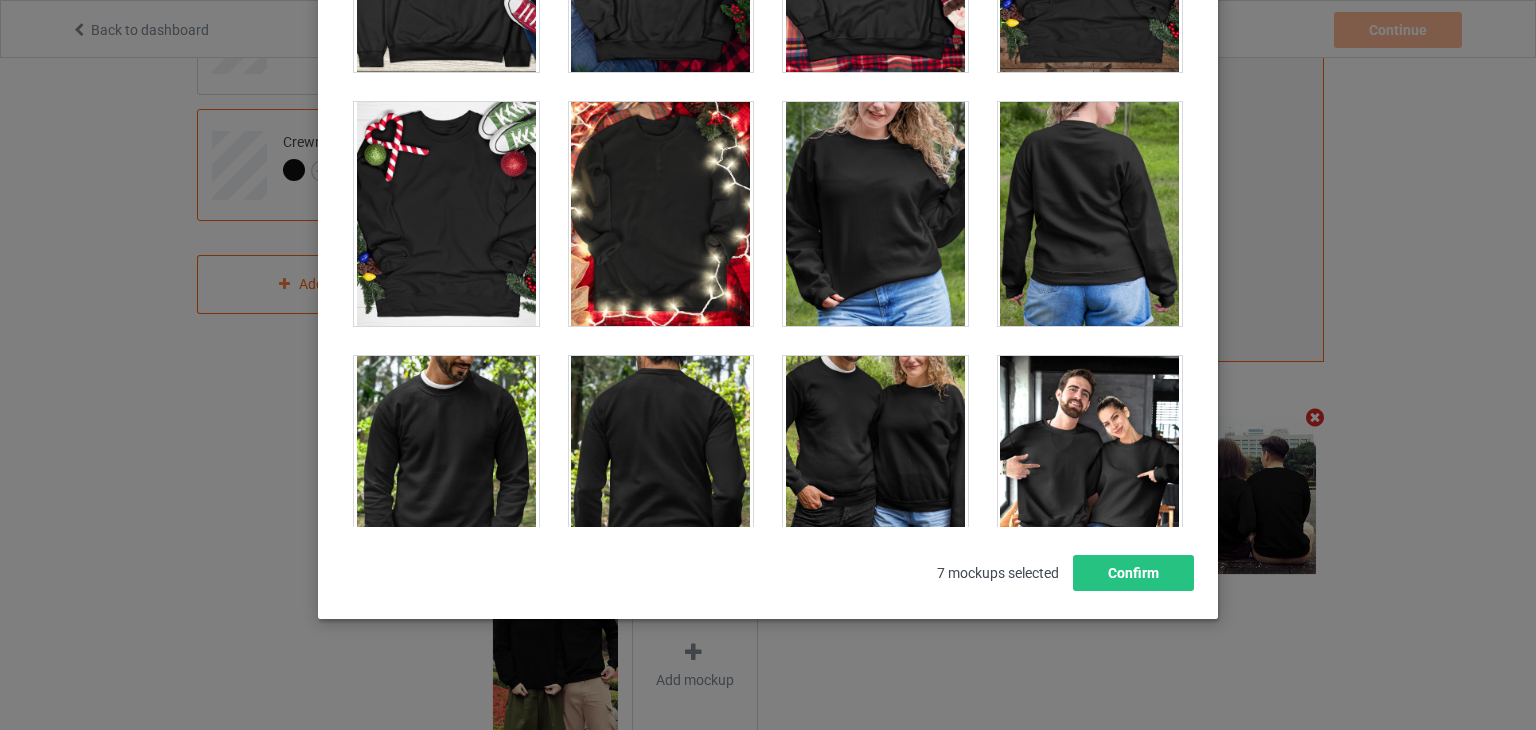 click at bounding box center (875, 468) 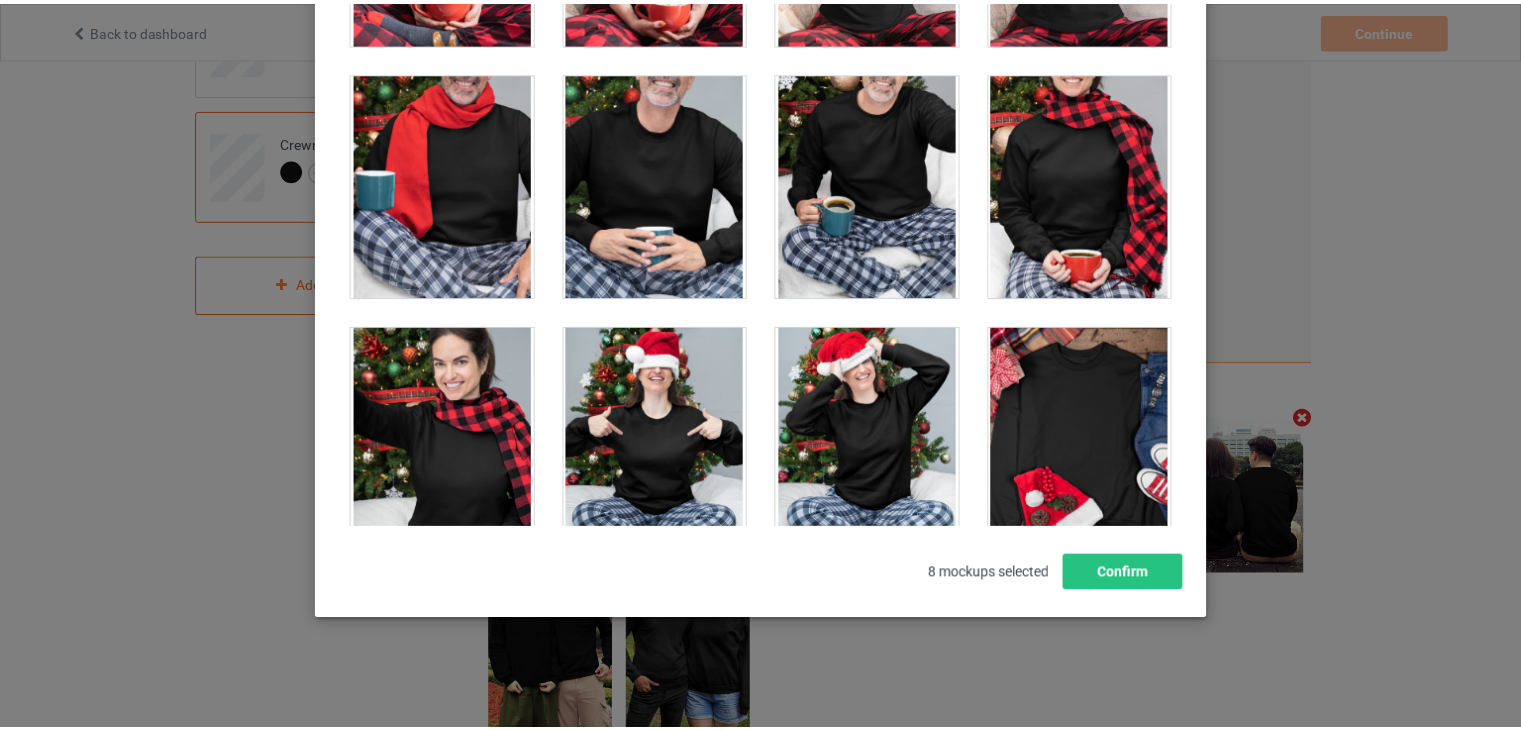 scroll, scrollTop: 7713, scrollLeft: 0, axis: vertical 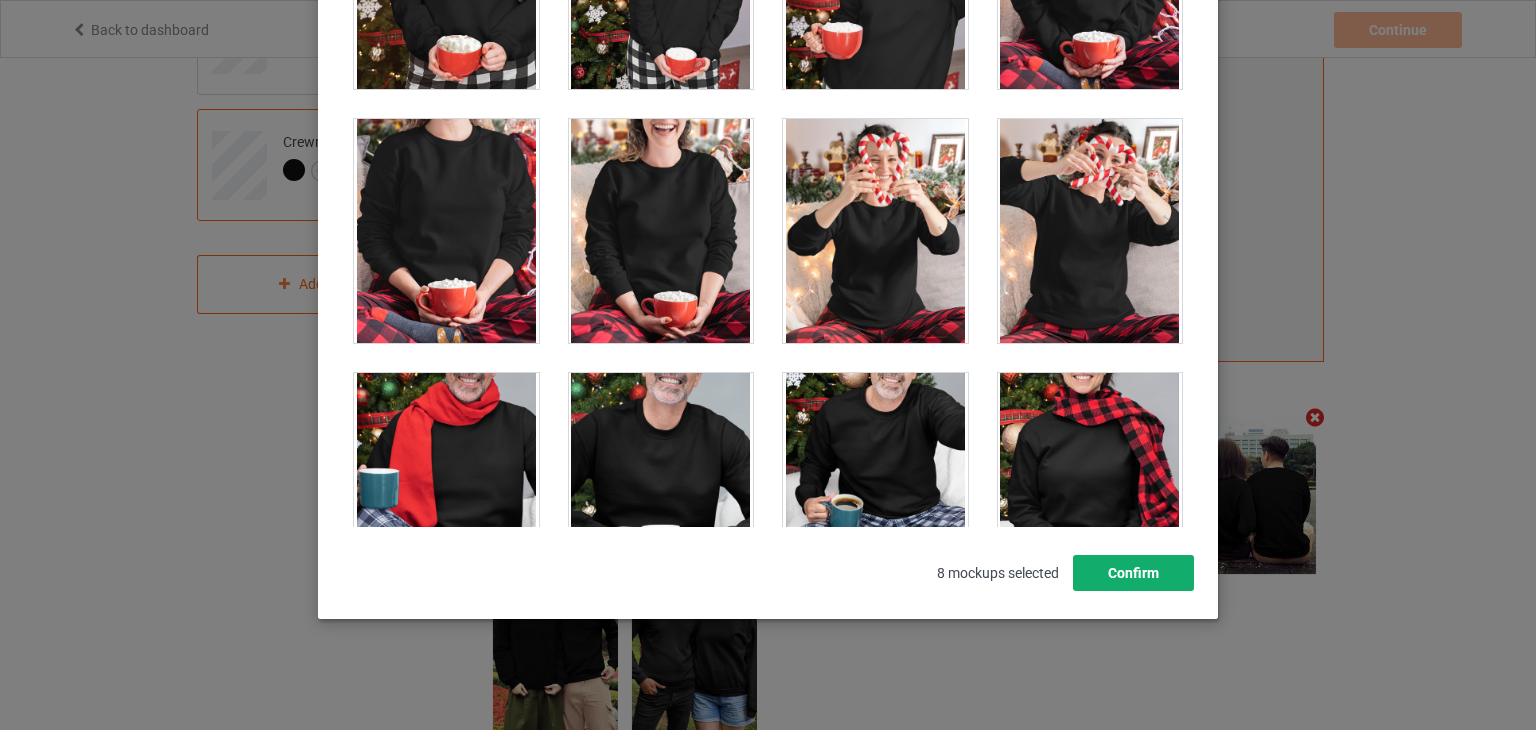 click on "Confirm" at bounding box center (1133, 573) 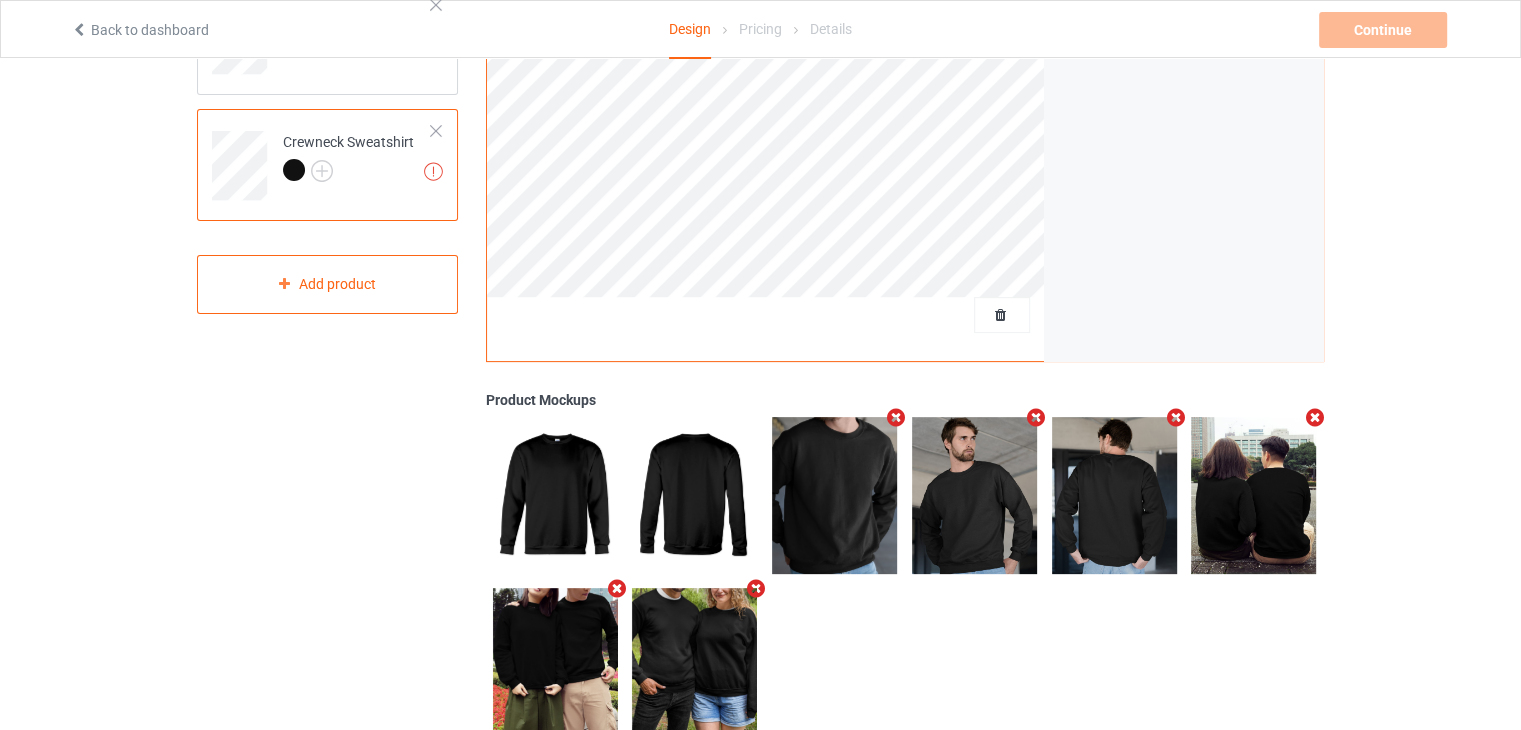 scroll, scrollTop: 562, scrollLeft: 0, axis: vertical 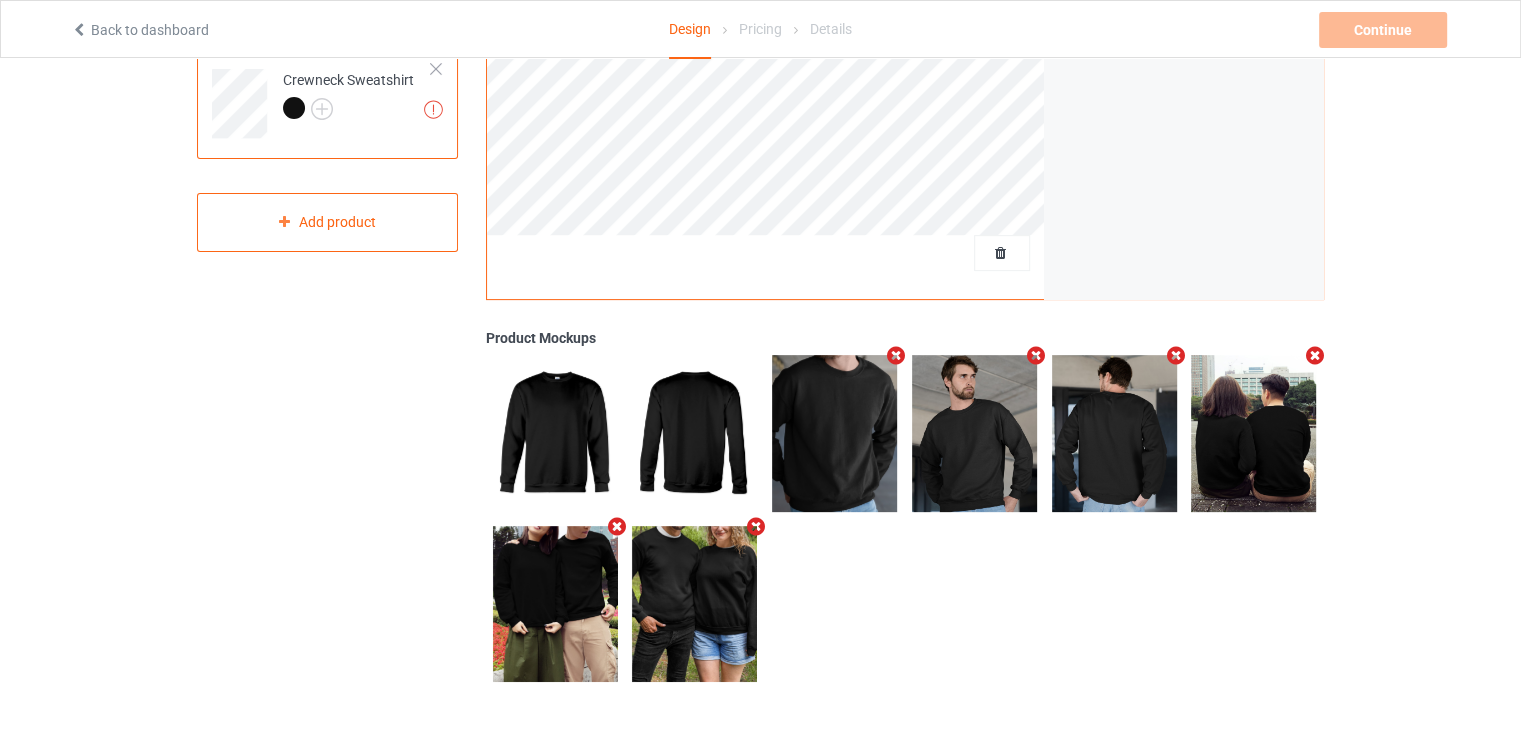 click at bounding box center (616, 526) 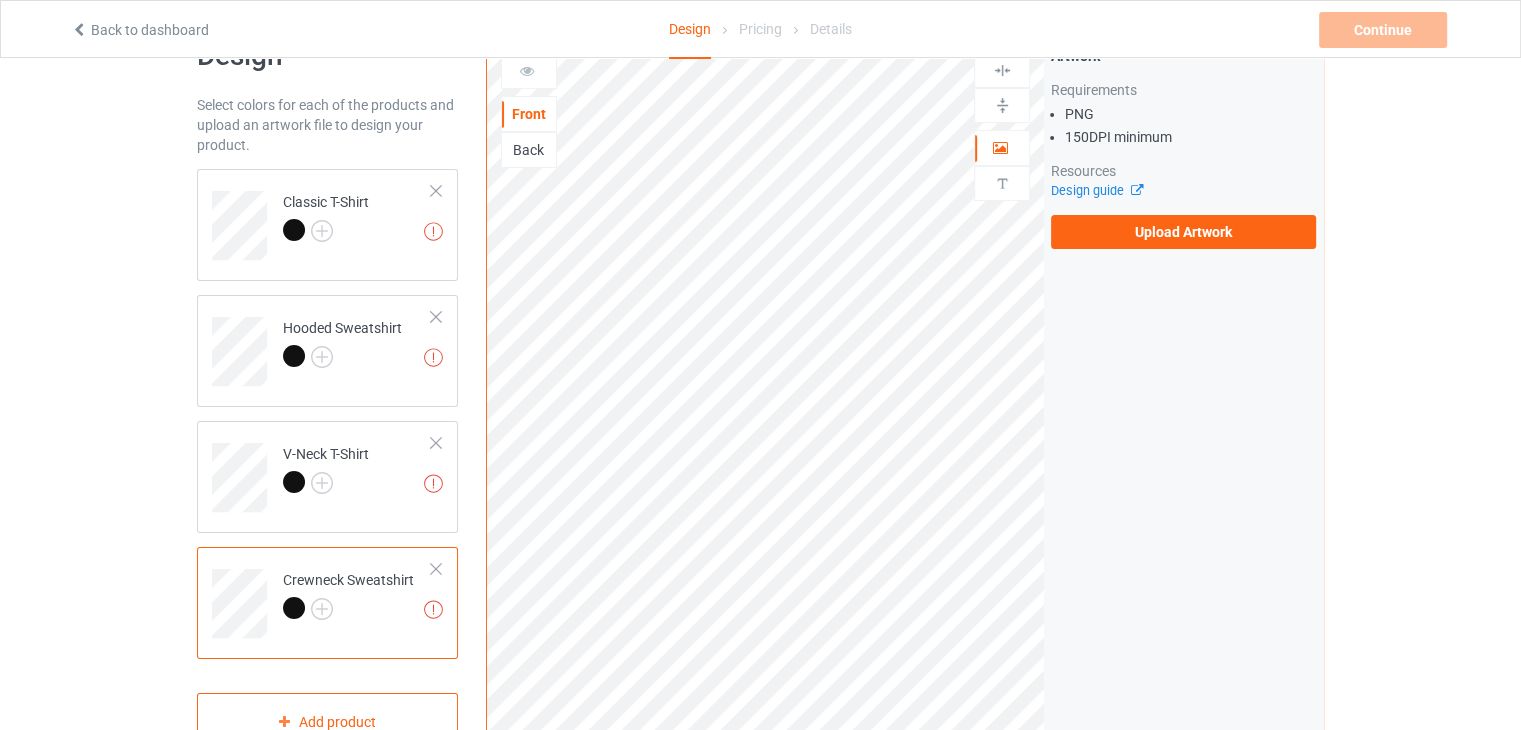 scroll, scrollTop: 0, scrollLeft: 0, axis: both 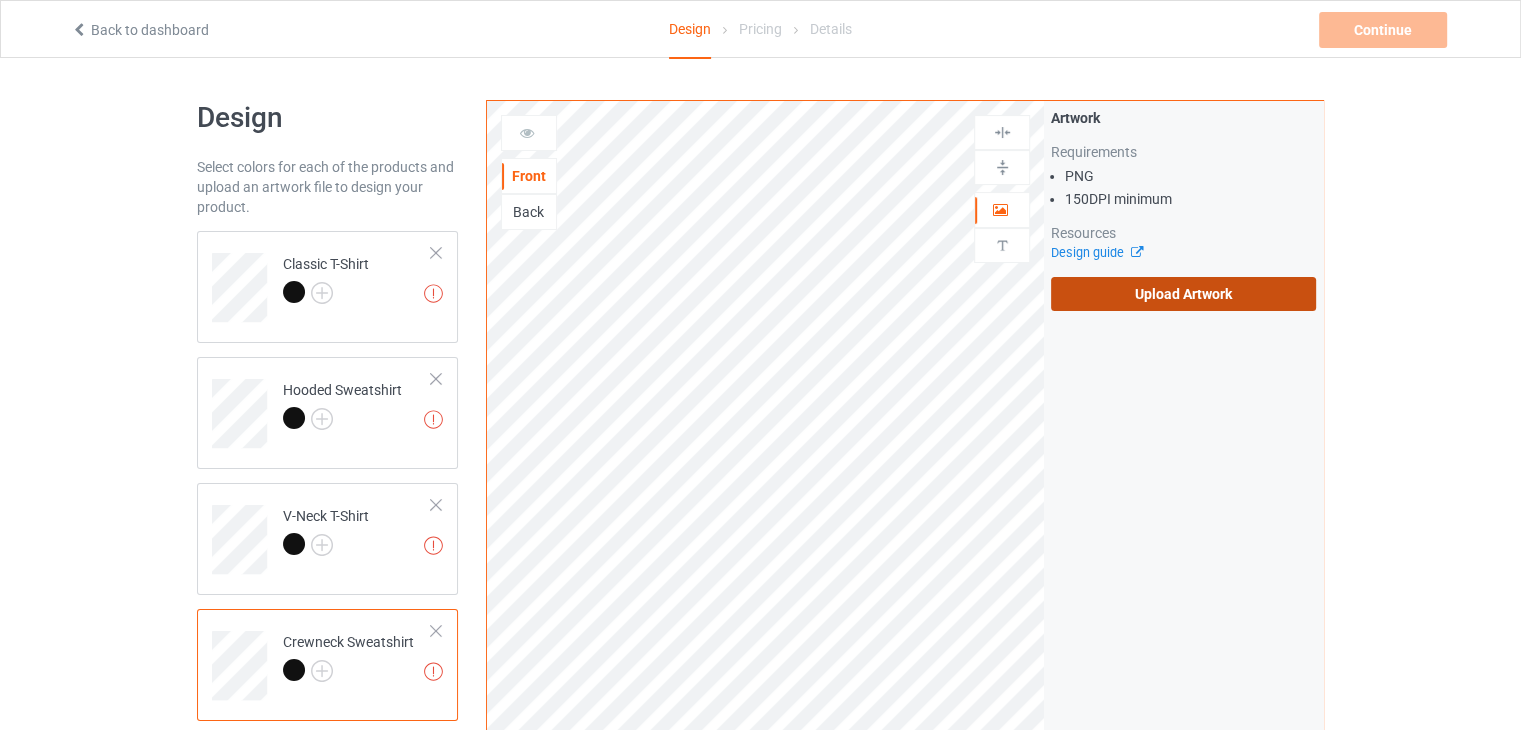 click on "Upload Artwork" at bounding box center [1183, 294] 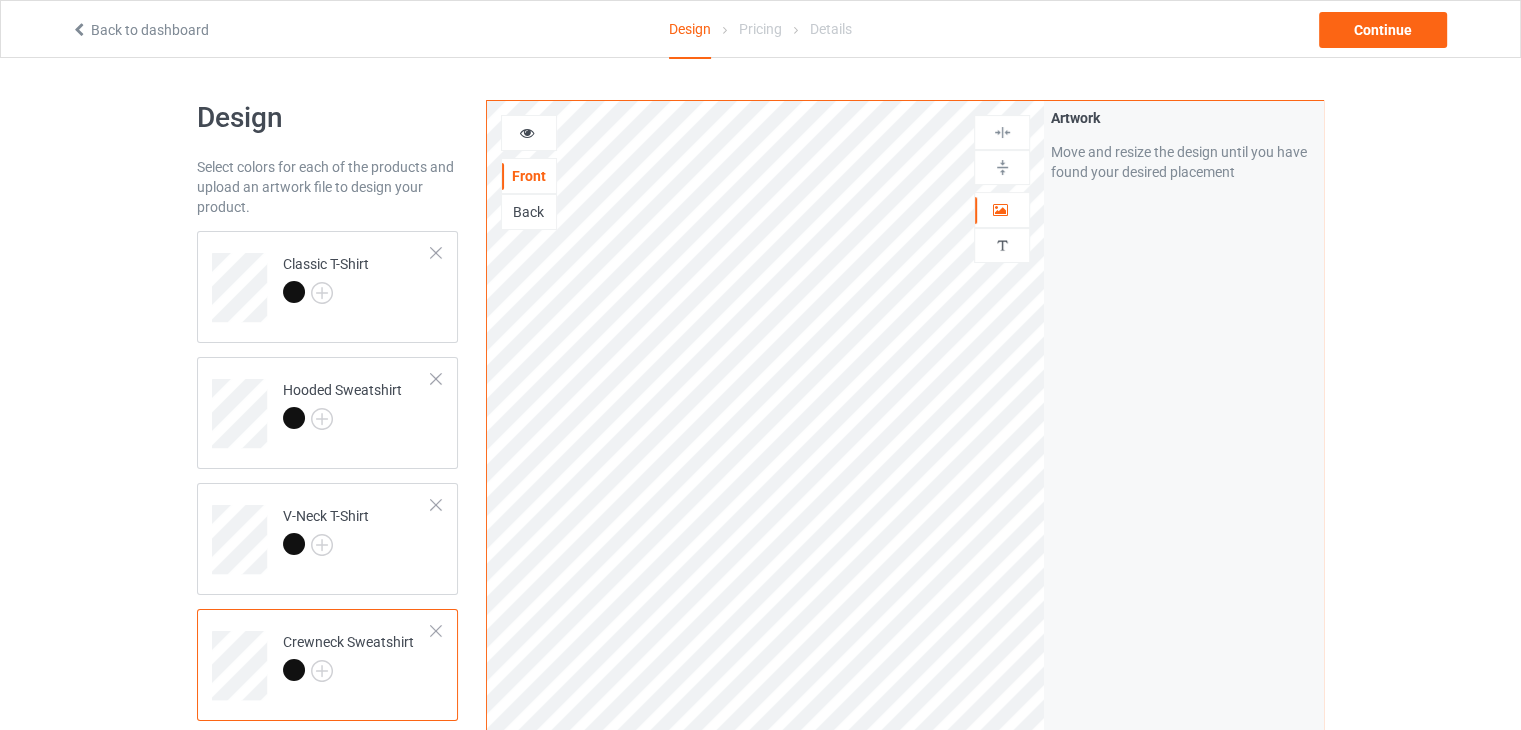 click on "Back" at bounding box center (529, 212) 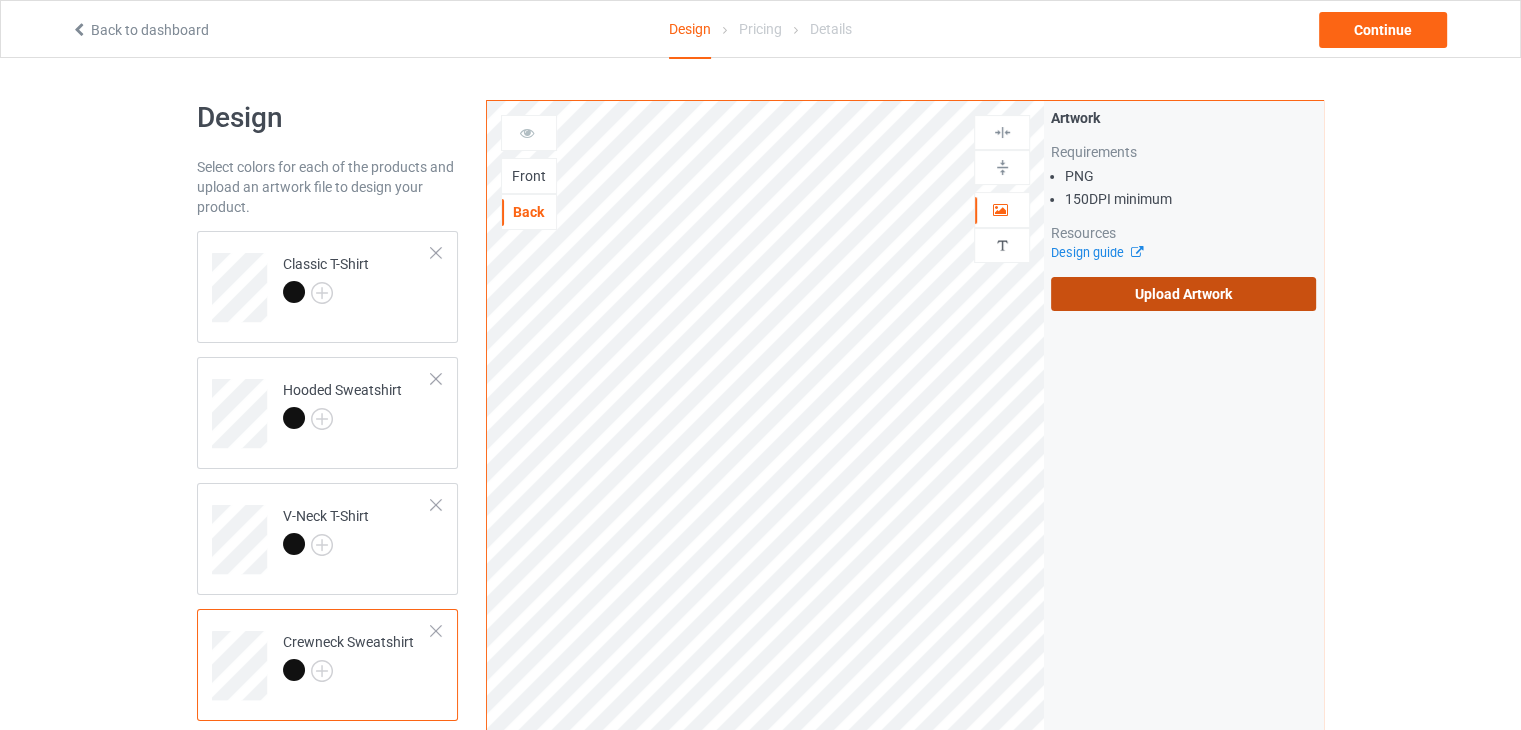 click on "Upload Artwork" at bounding box center (1183, 294) 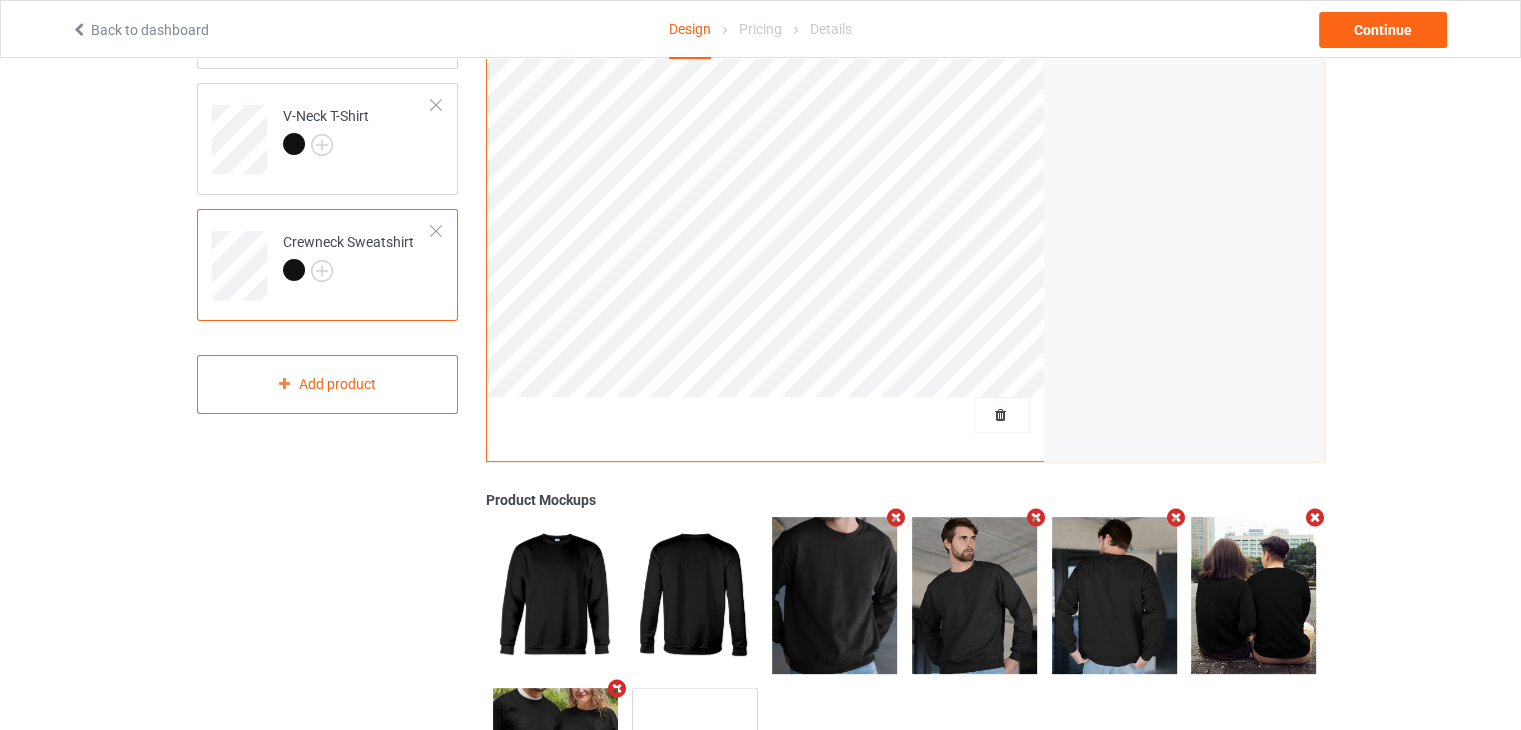 scroll, scrollTop: 0, scrollLeft: 0, axis: both 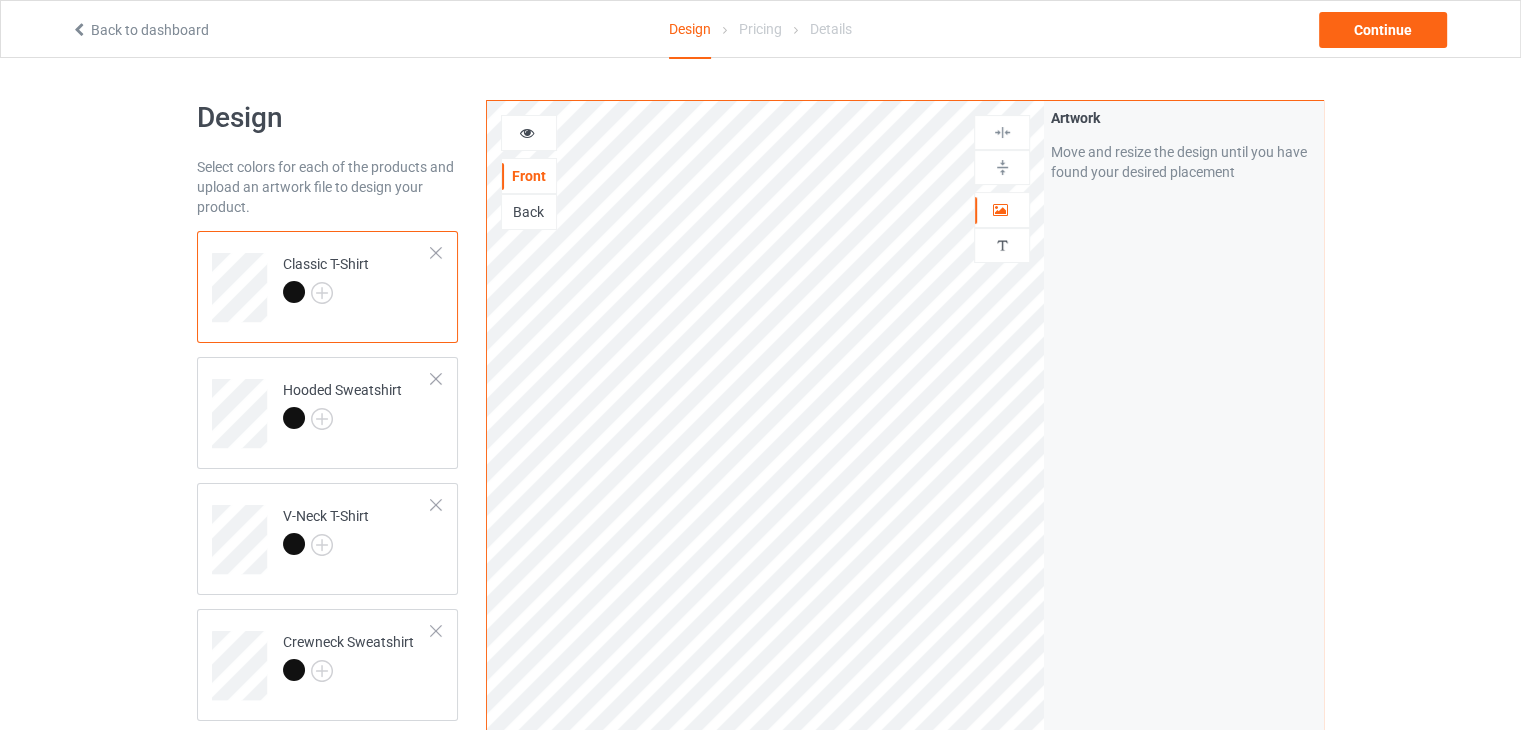 click on "Back" at bounding box center [529, 212] 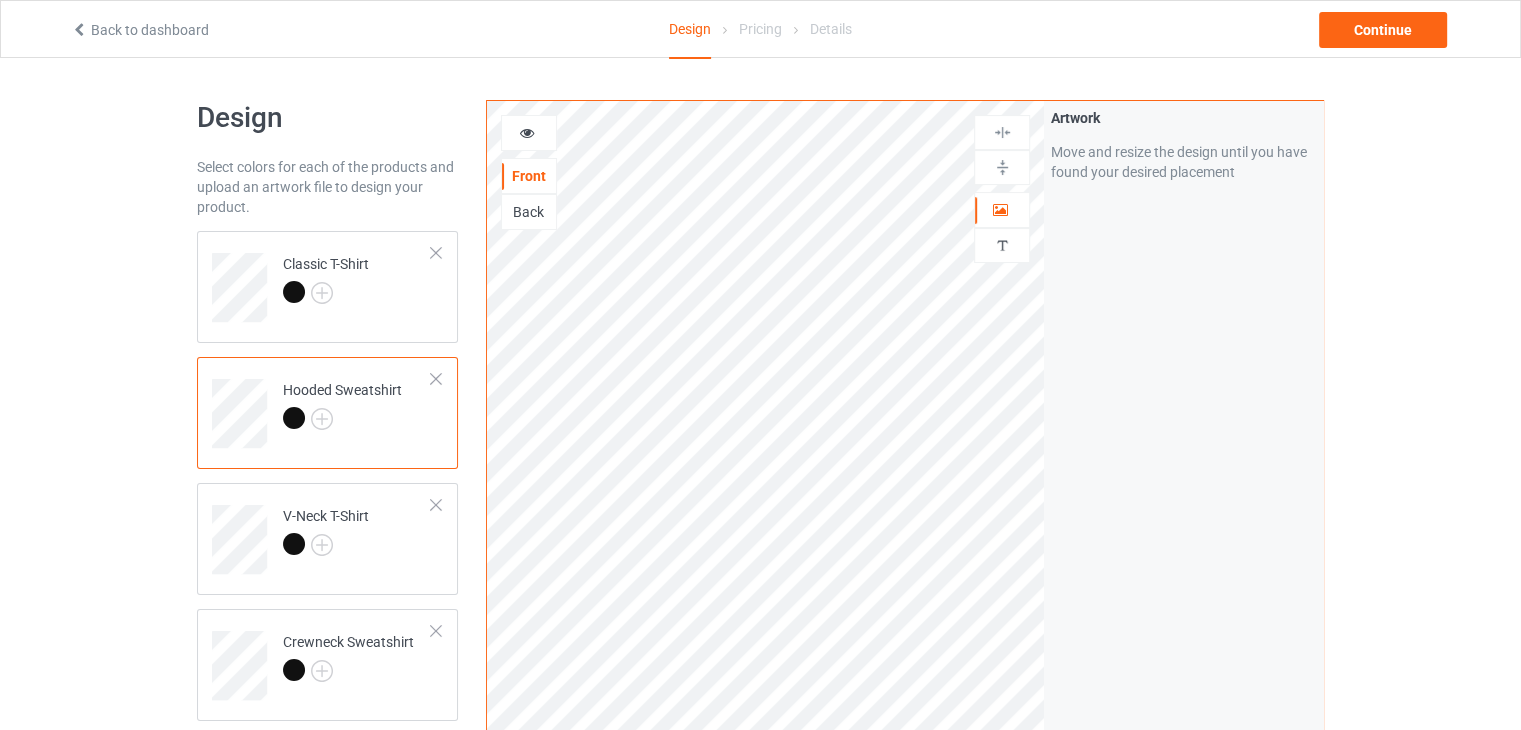 click on "Back" at bounding box center (529, 212) 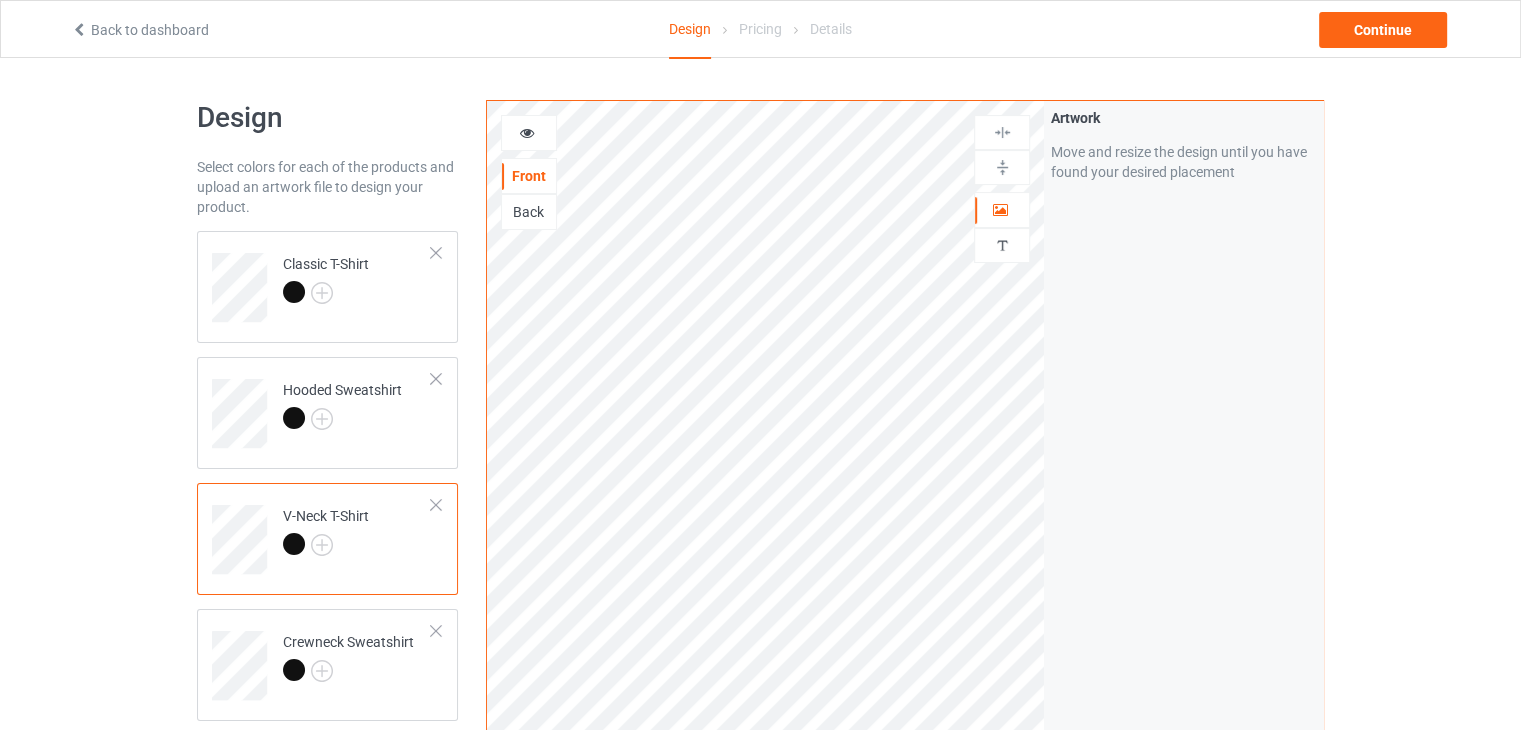click on "Back" at bounding box center [529, 212] 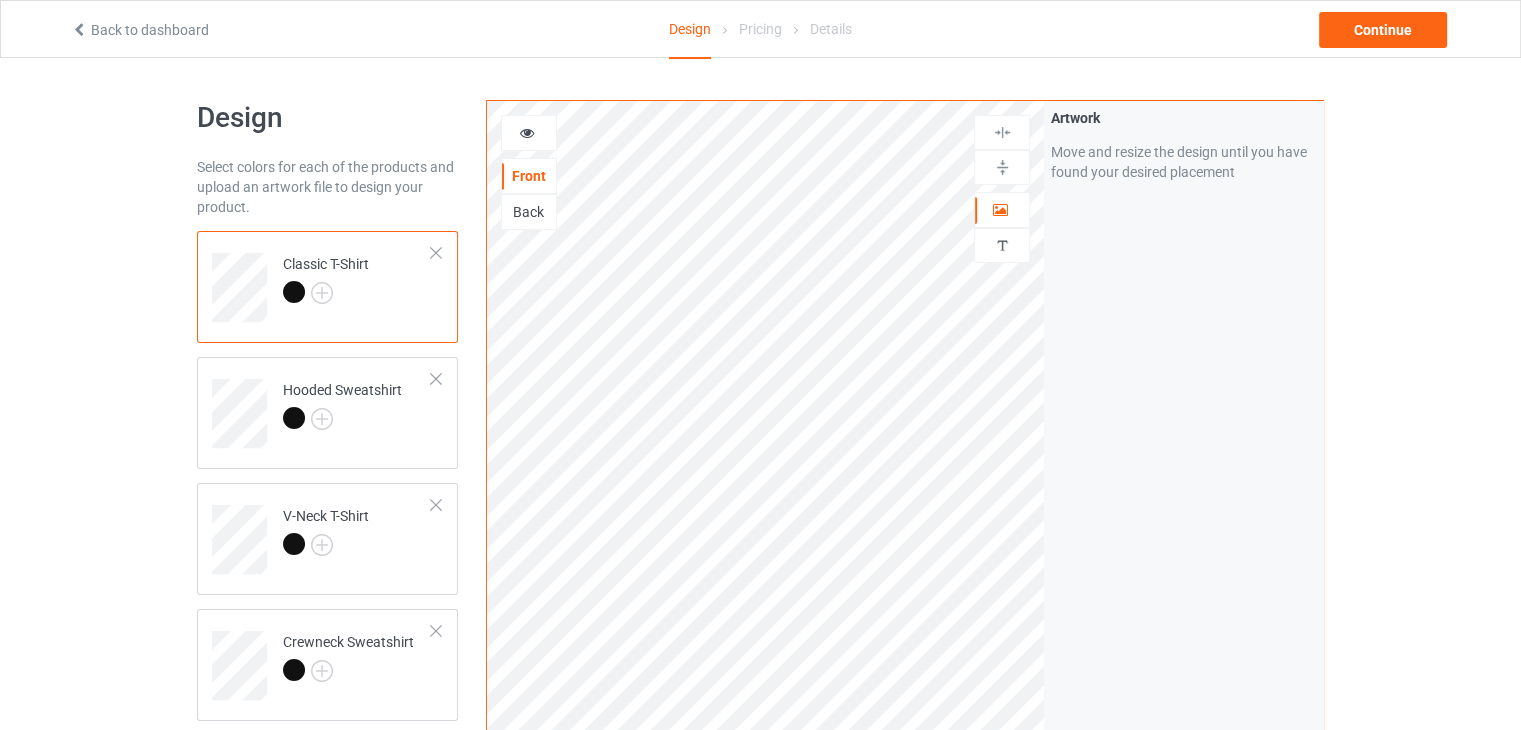 click on "Back" at bounding box center (529, 212) 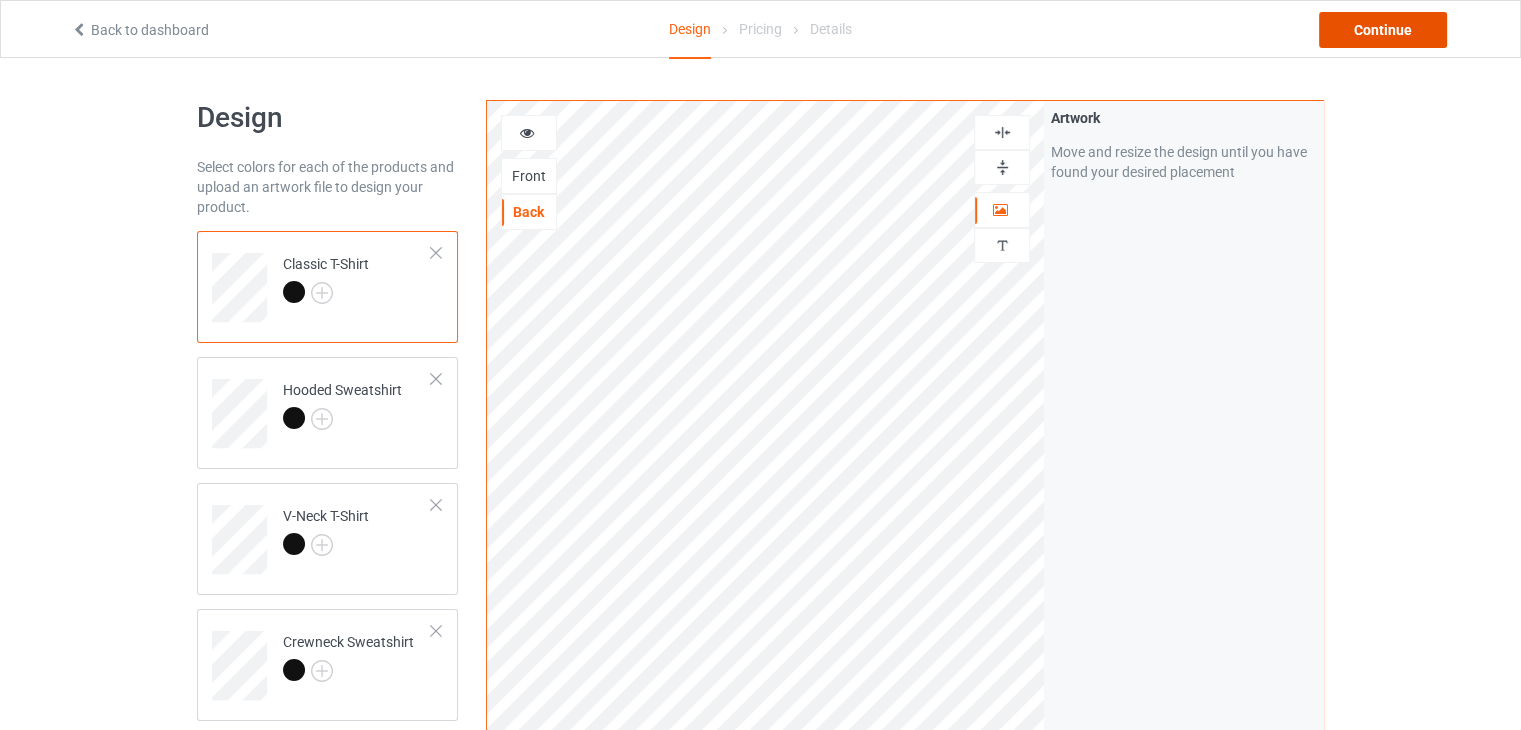 click on "Continue" at bounding box center (1383, 30) 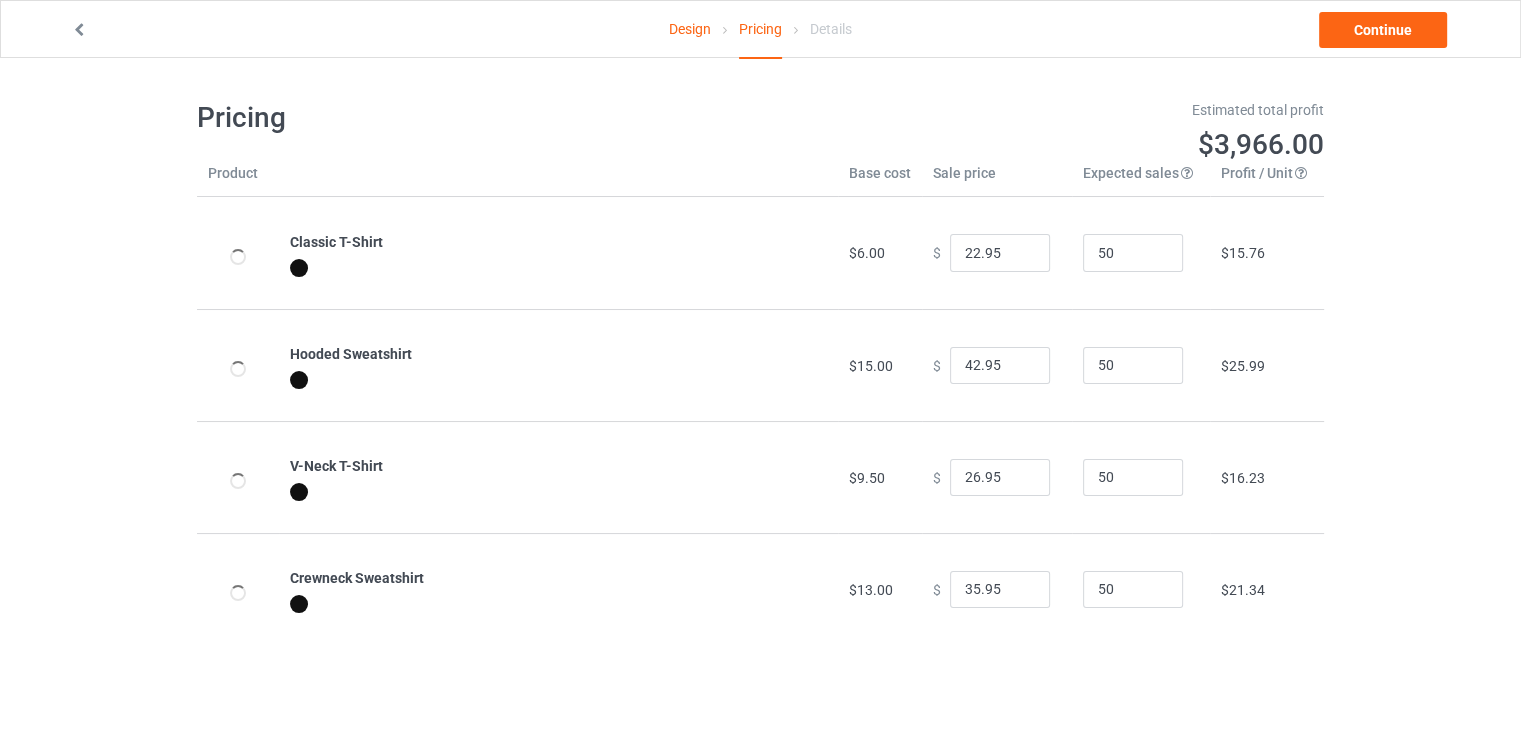type on "26.95" 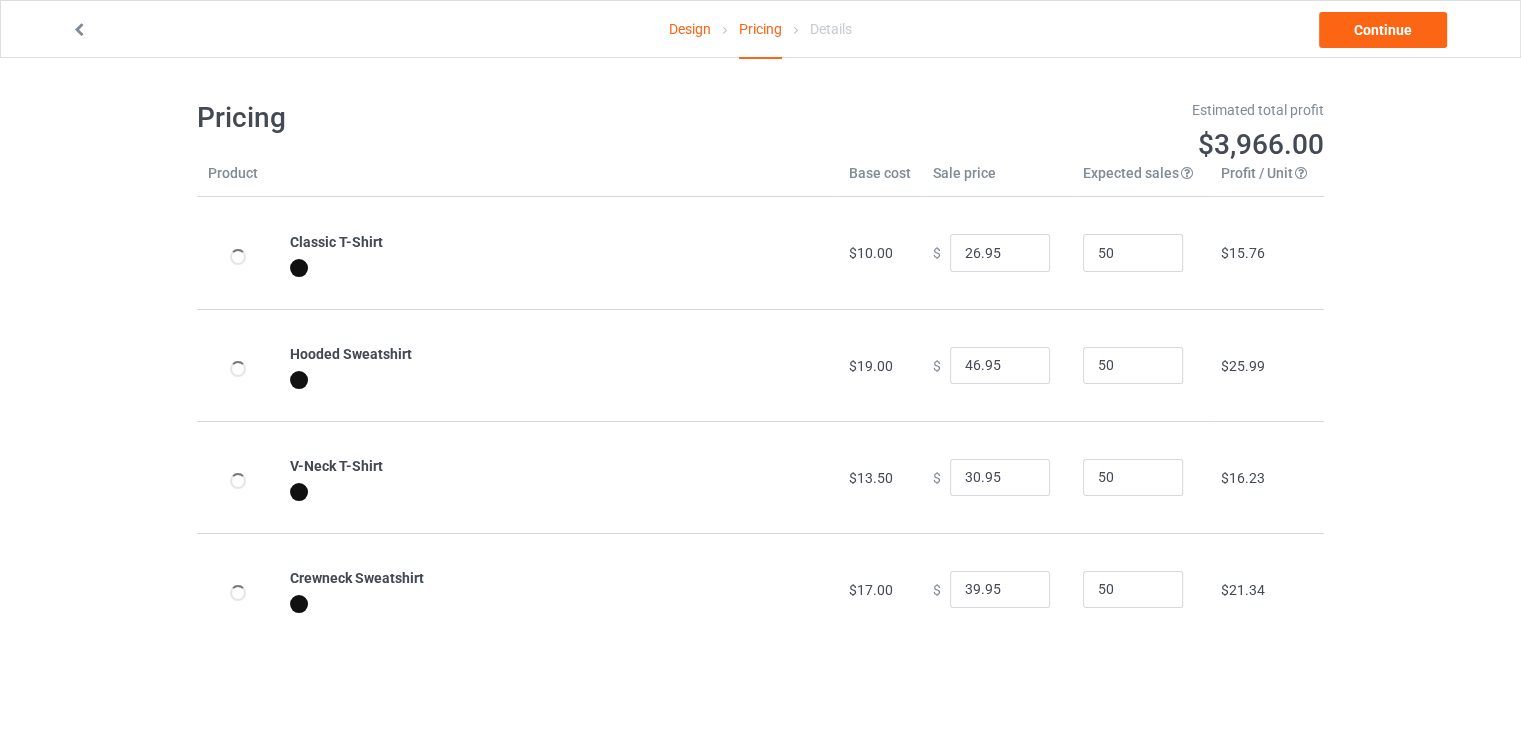 click on "Design Pricing Details Continue" at bounding box center (760, 29) 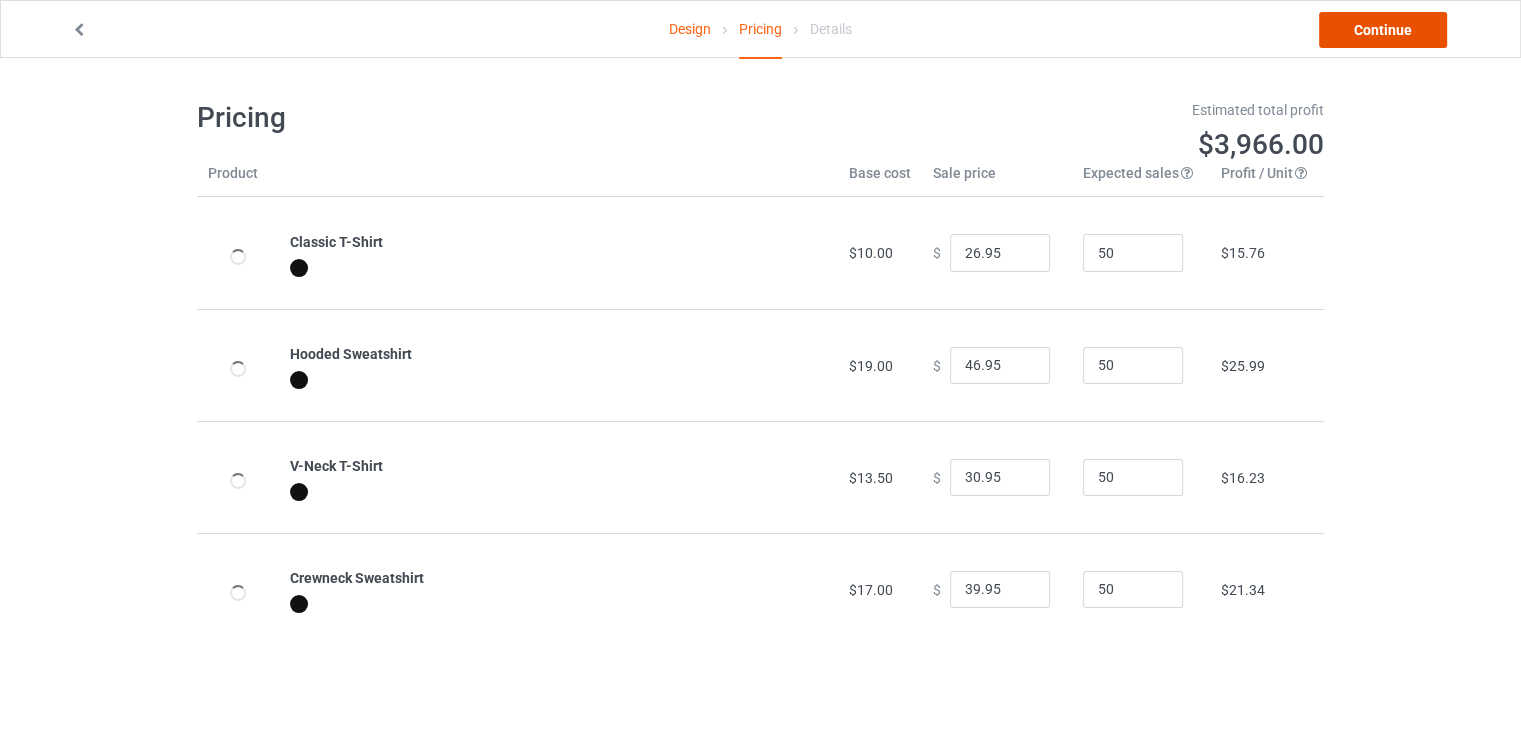 click on "Continue" at bounding box center (1383, 30) 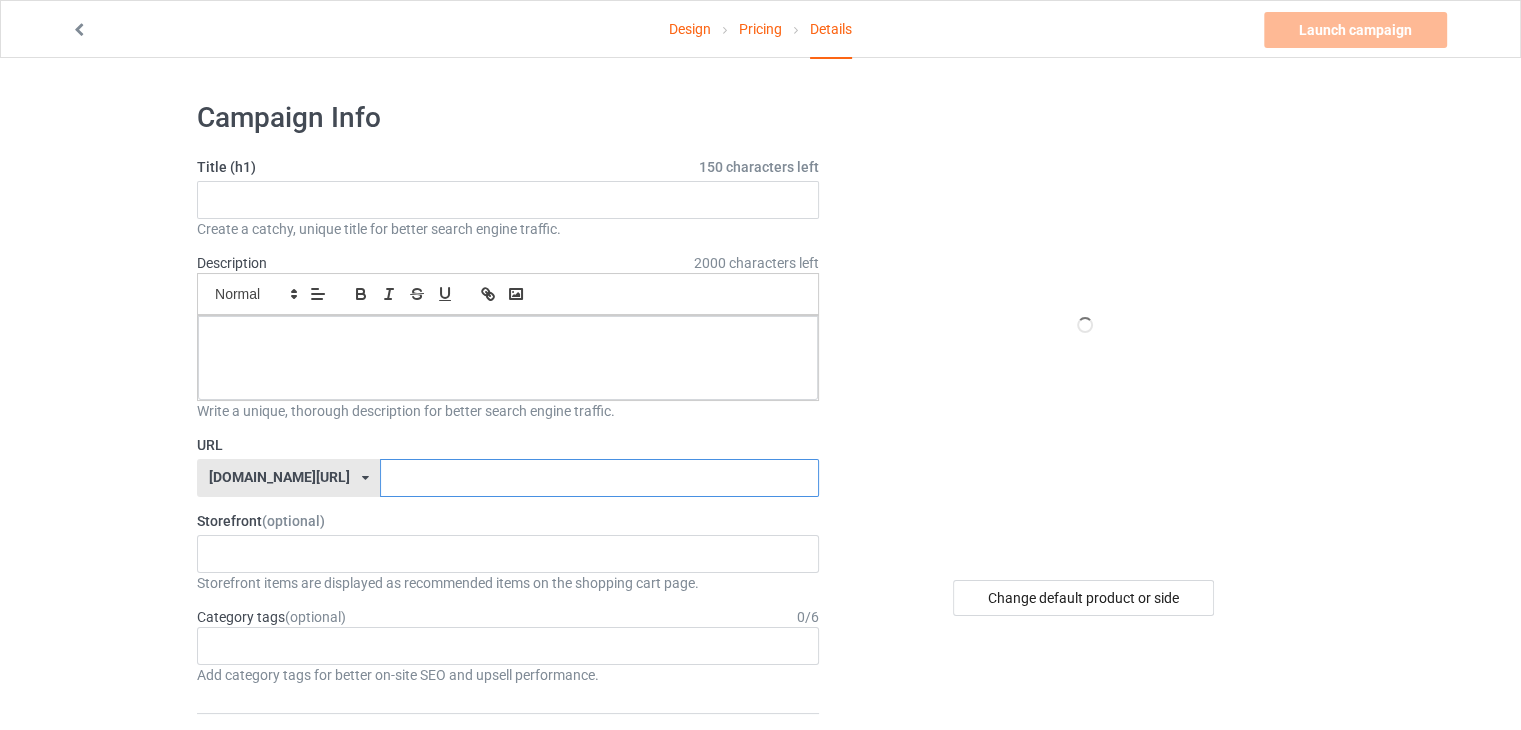 click at bounding box center [599, 478] 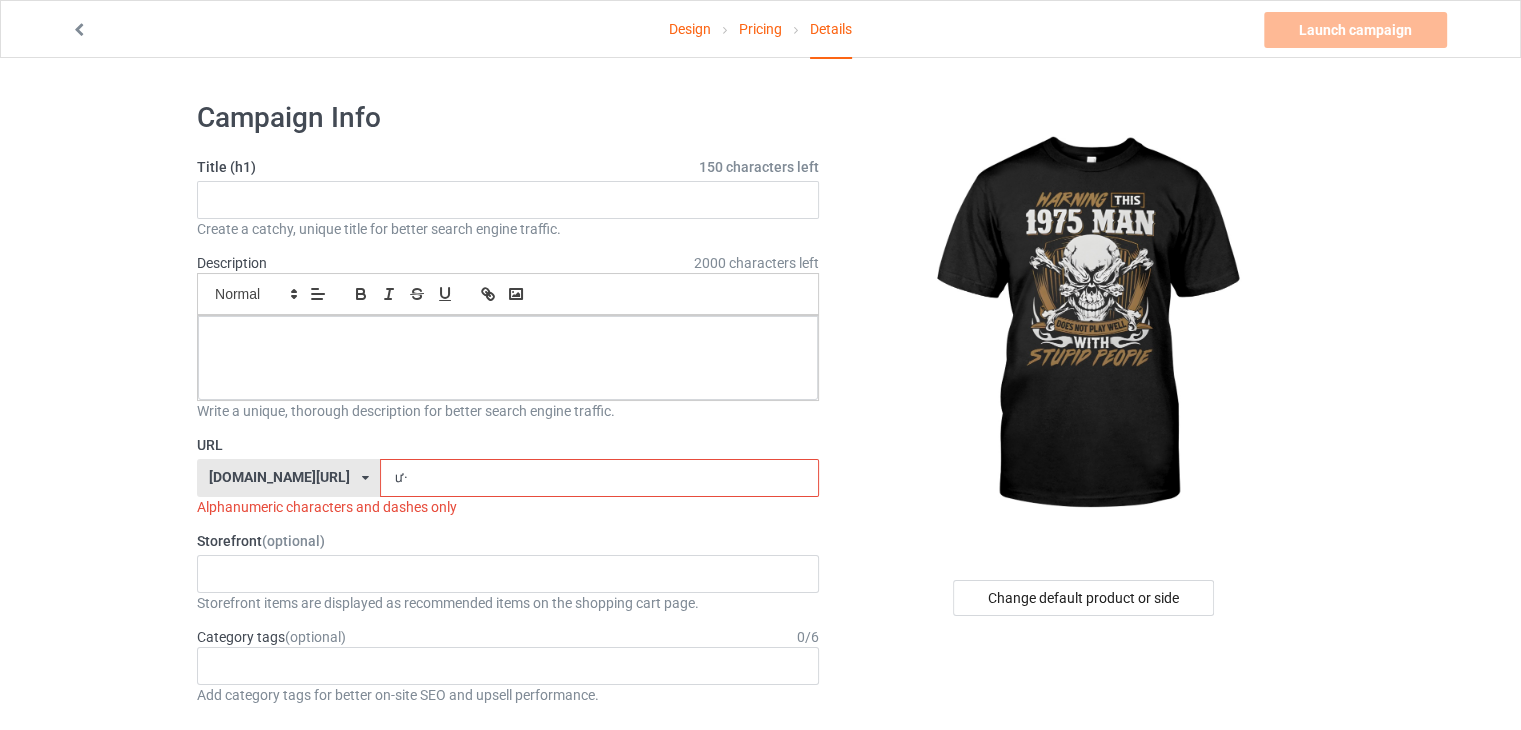 type on "ư" 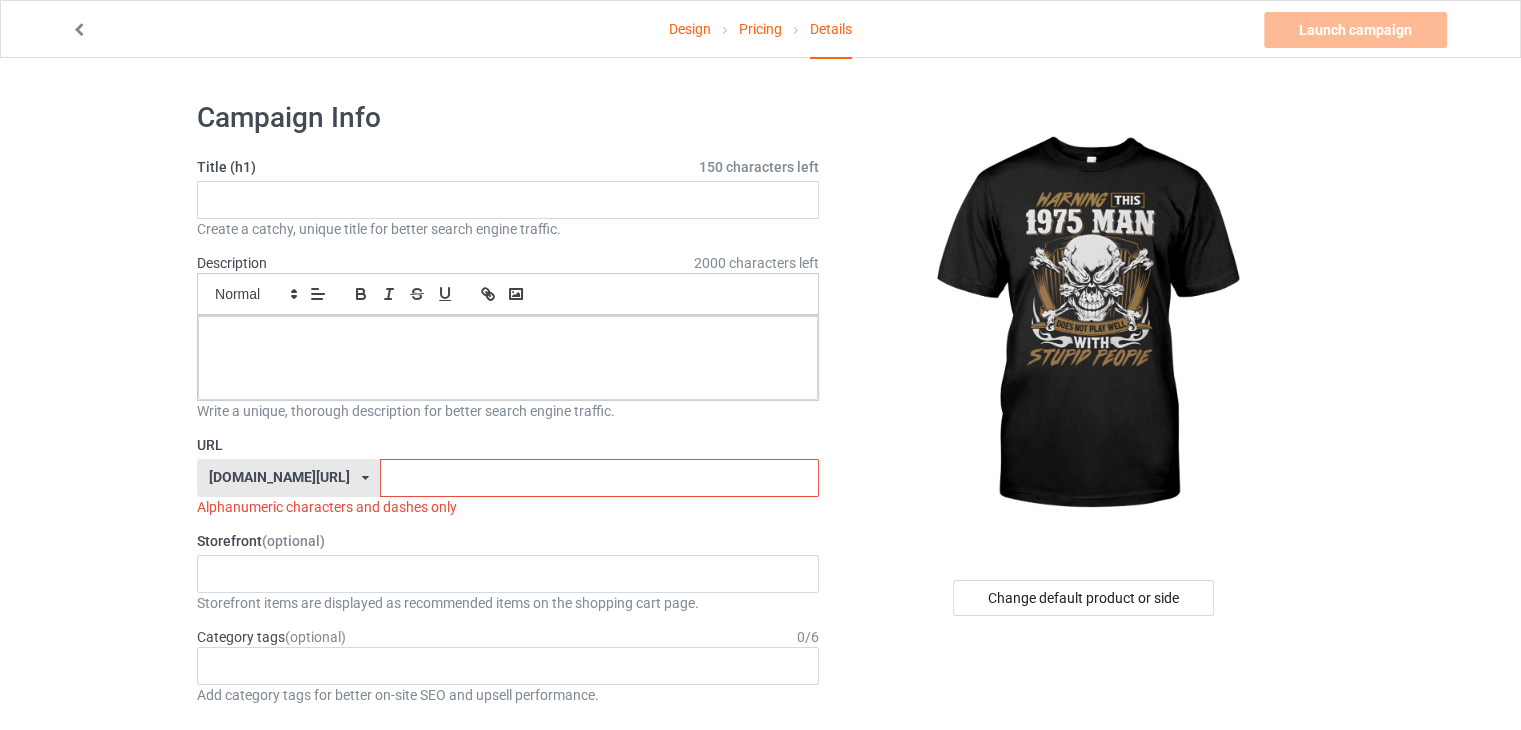type on "w" 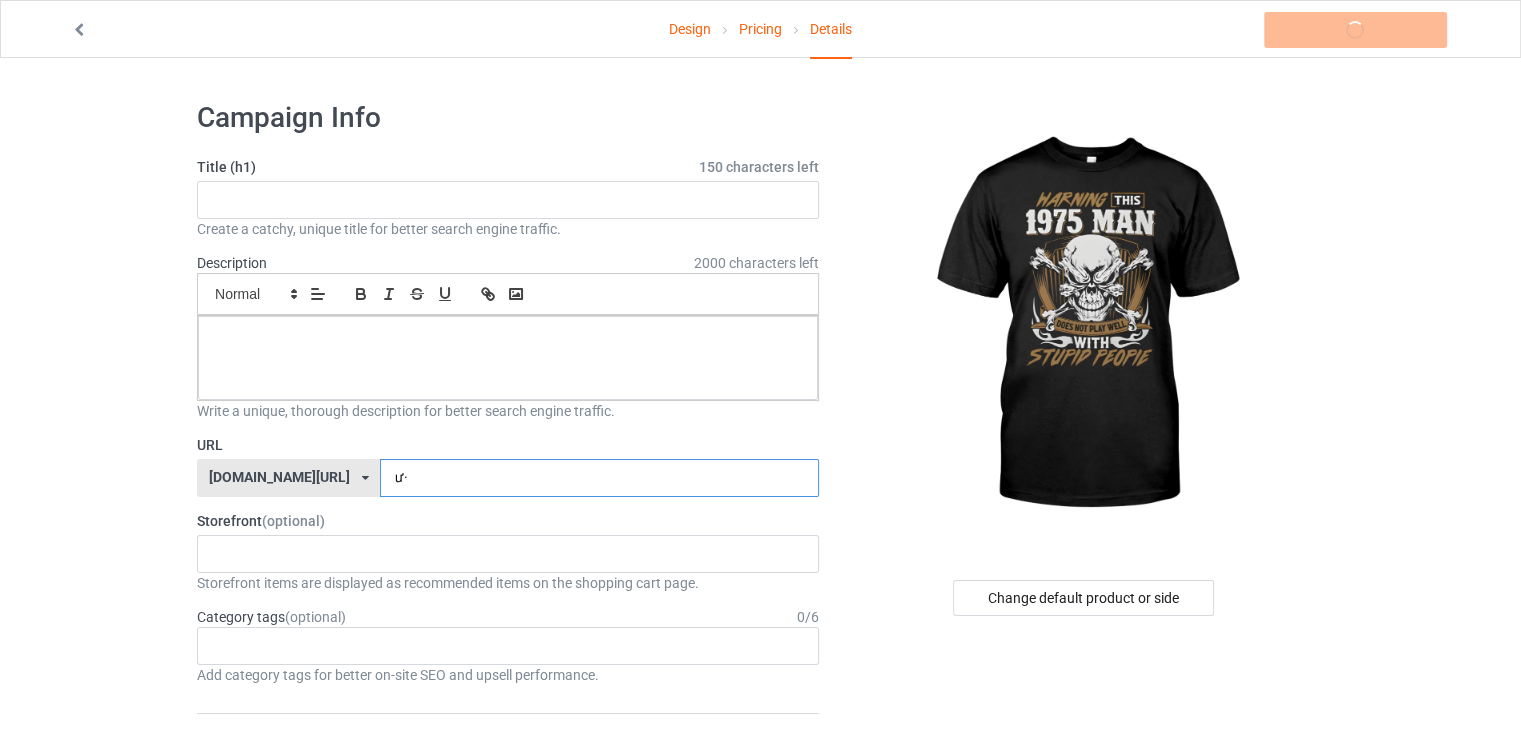 type on "ư" 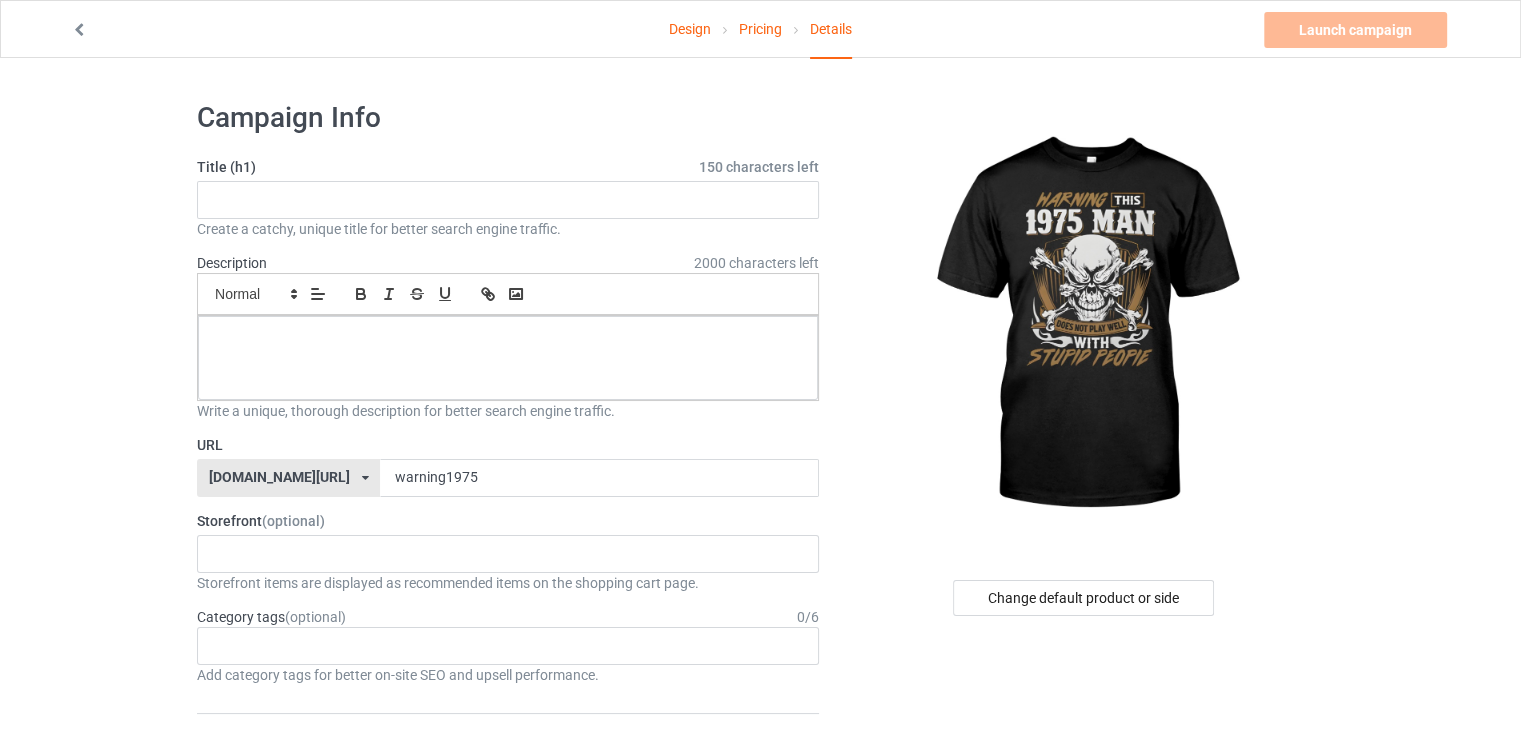 click at bounding box center [1085, 325] 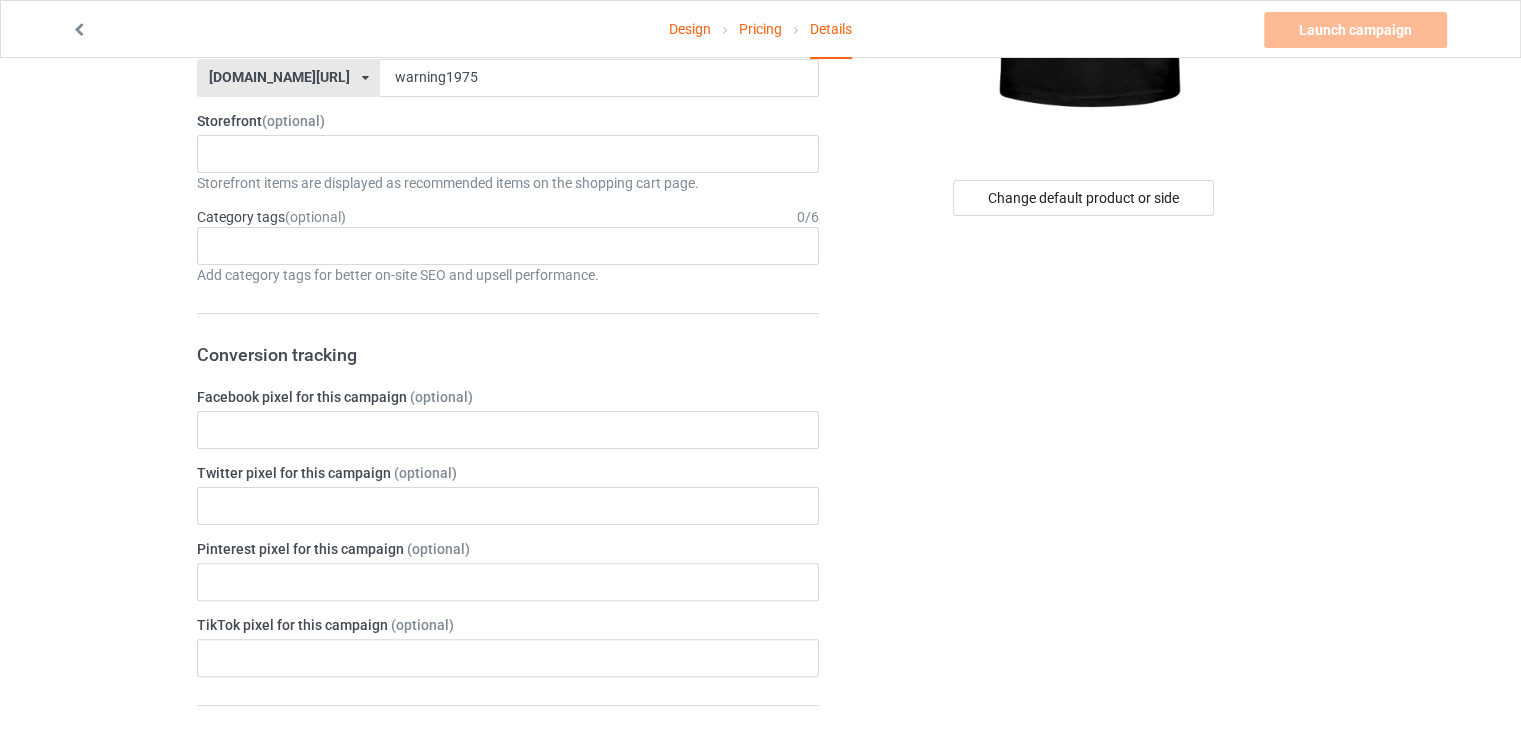 scroll, scrollTop: 0, scrollLeft: 0, axis: both 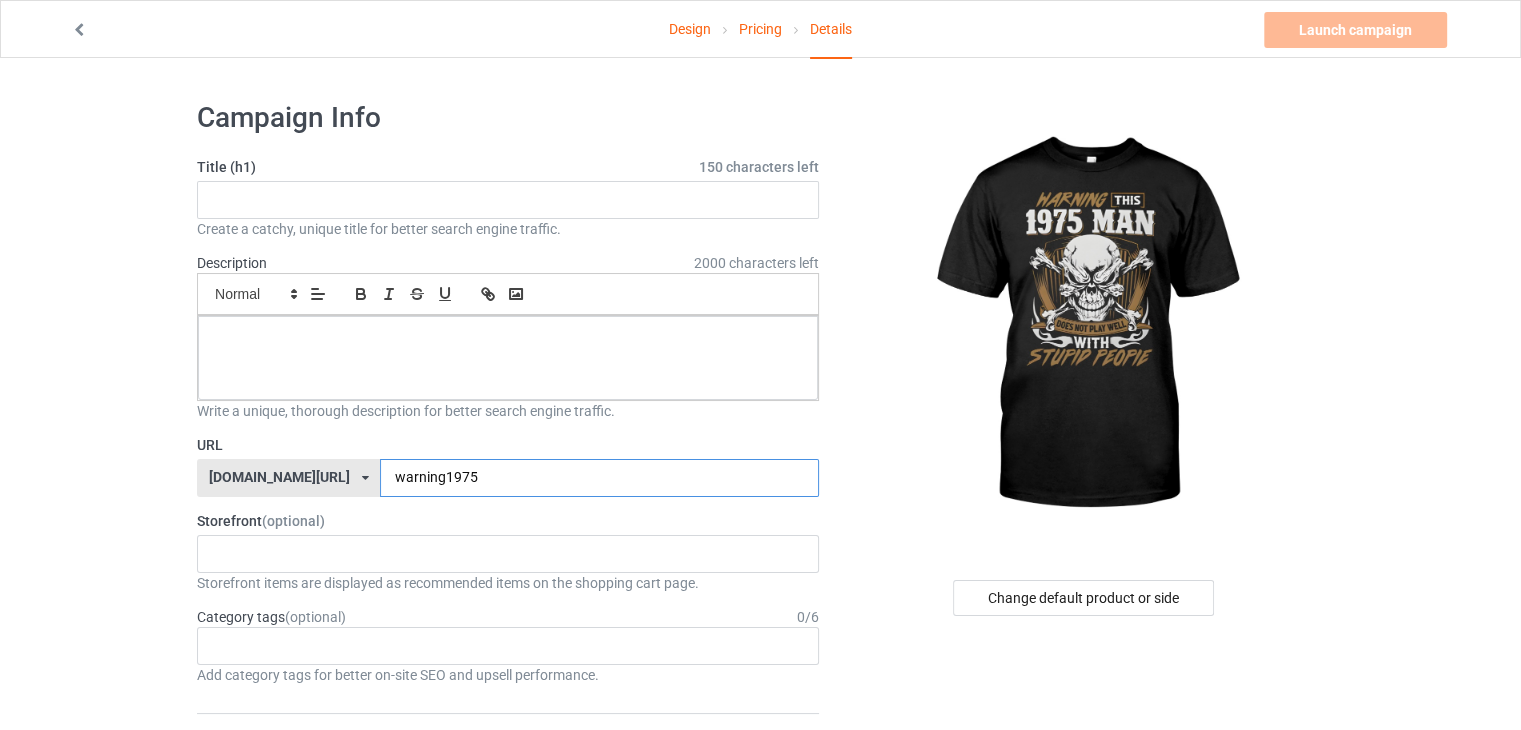 click on "warning1975" at bounding box center [599, 478] 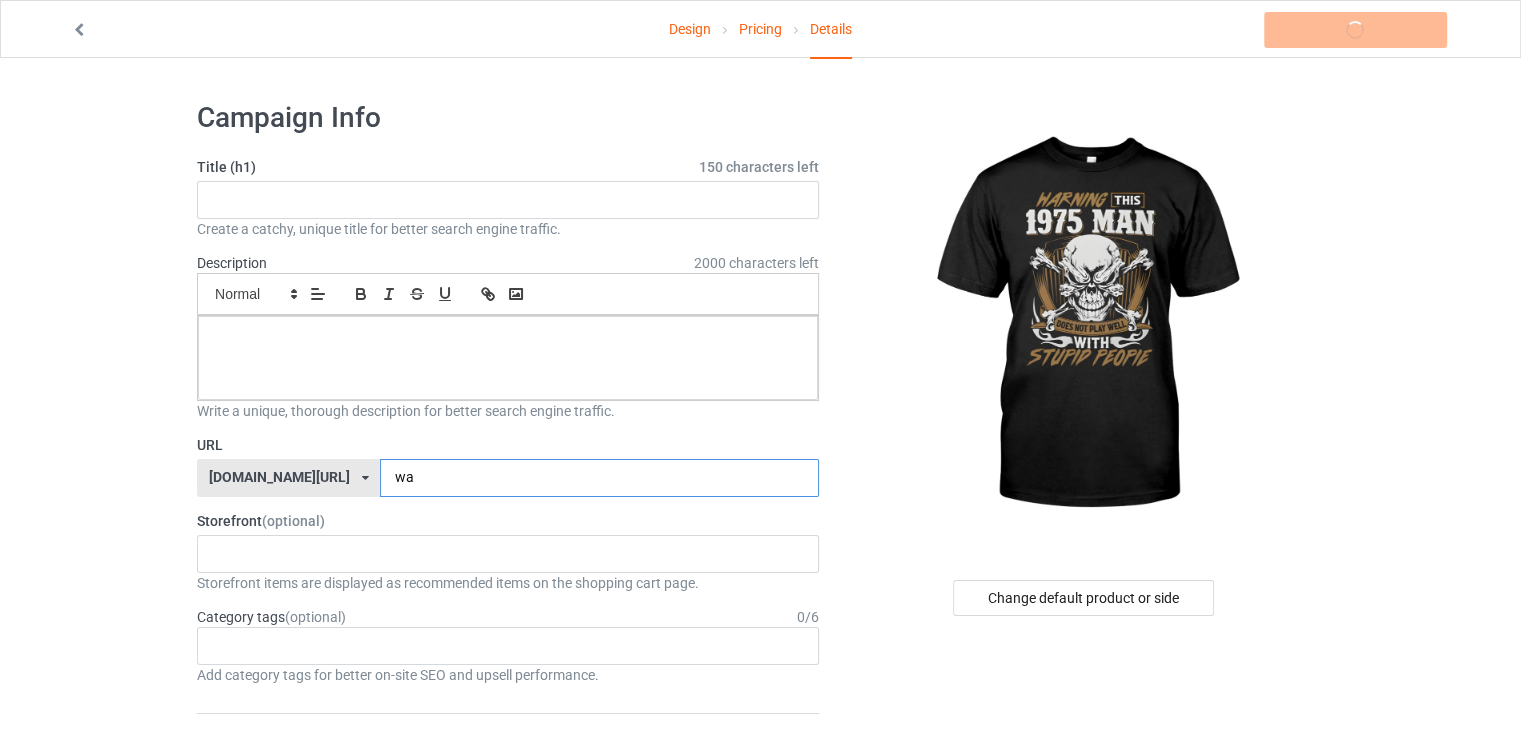 type on "w" 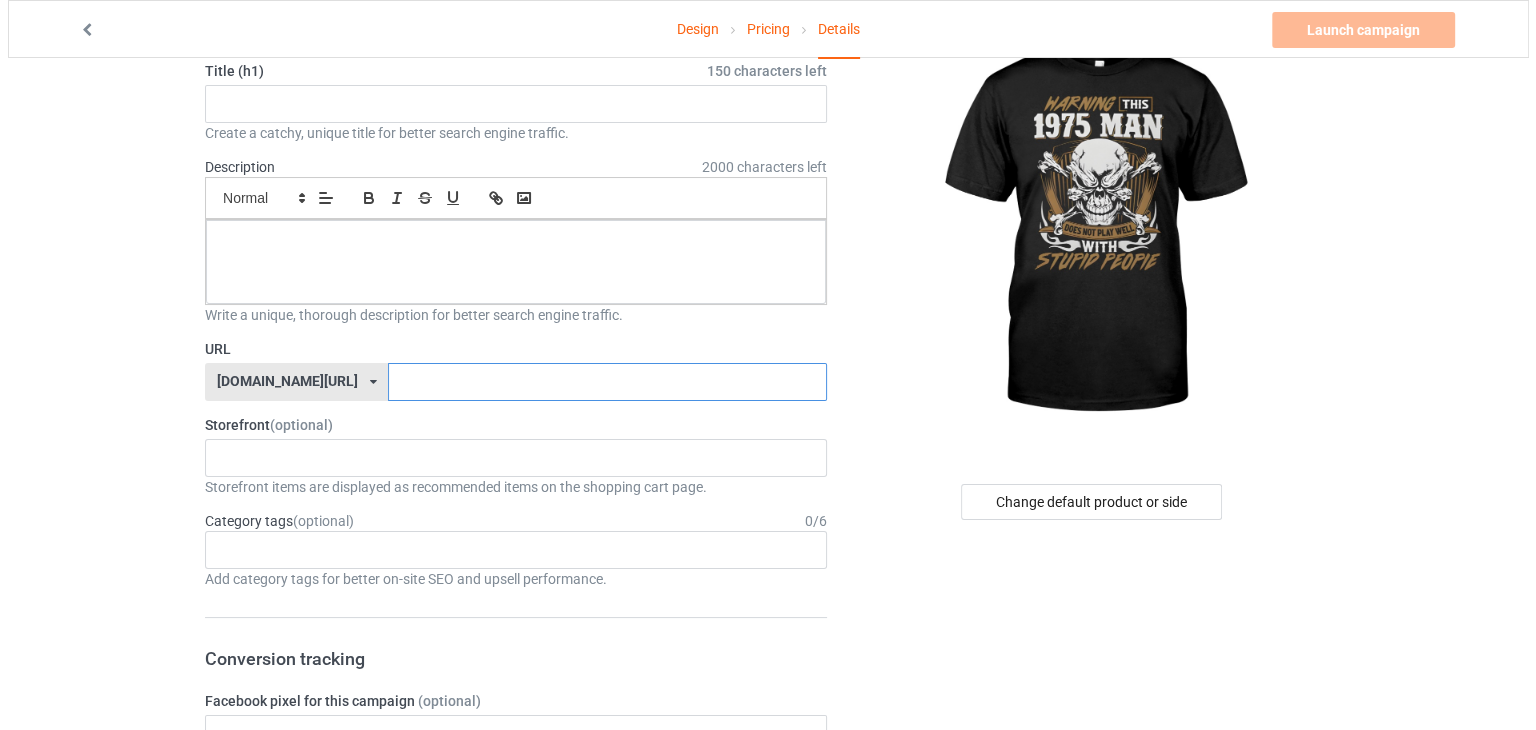 scroll, scrollTop: 0, scrollLeft: 0, axis: both 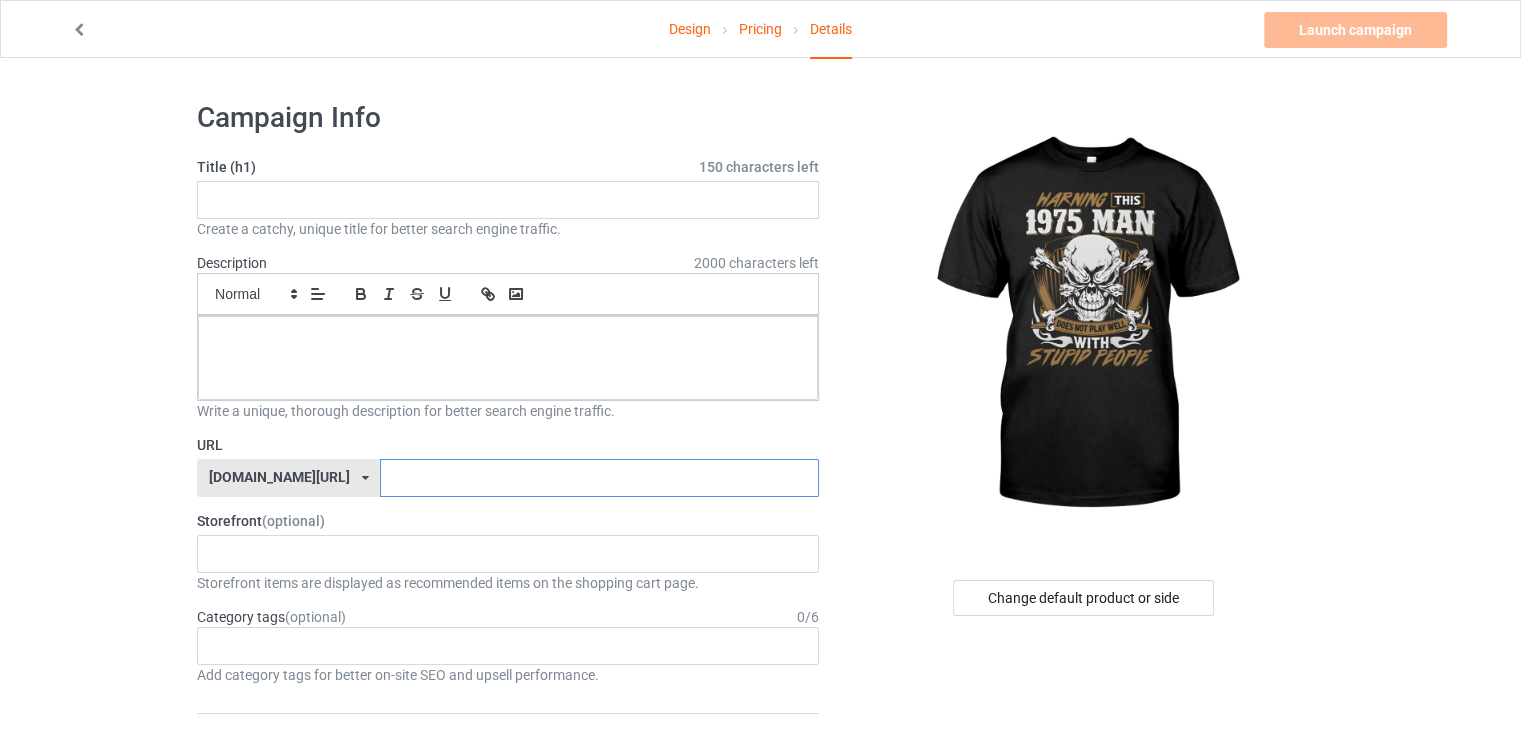 paste on "[URL][DOMAIN_NAME]?" 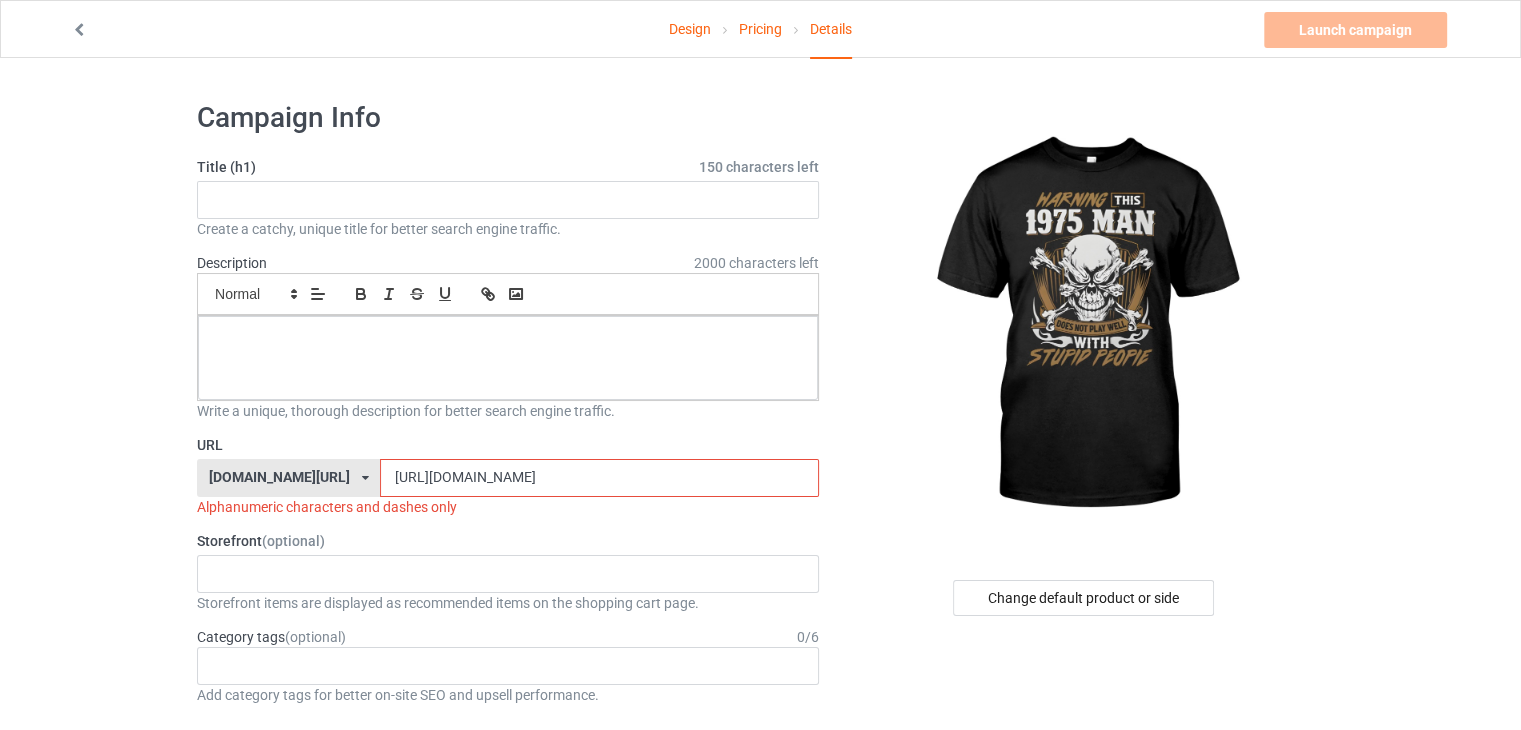 click on "[URL][DOMAIN_NAME]" at bounding box center [599, 478] 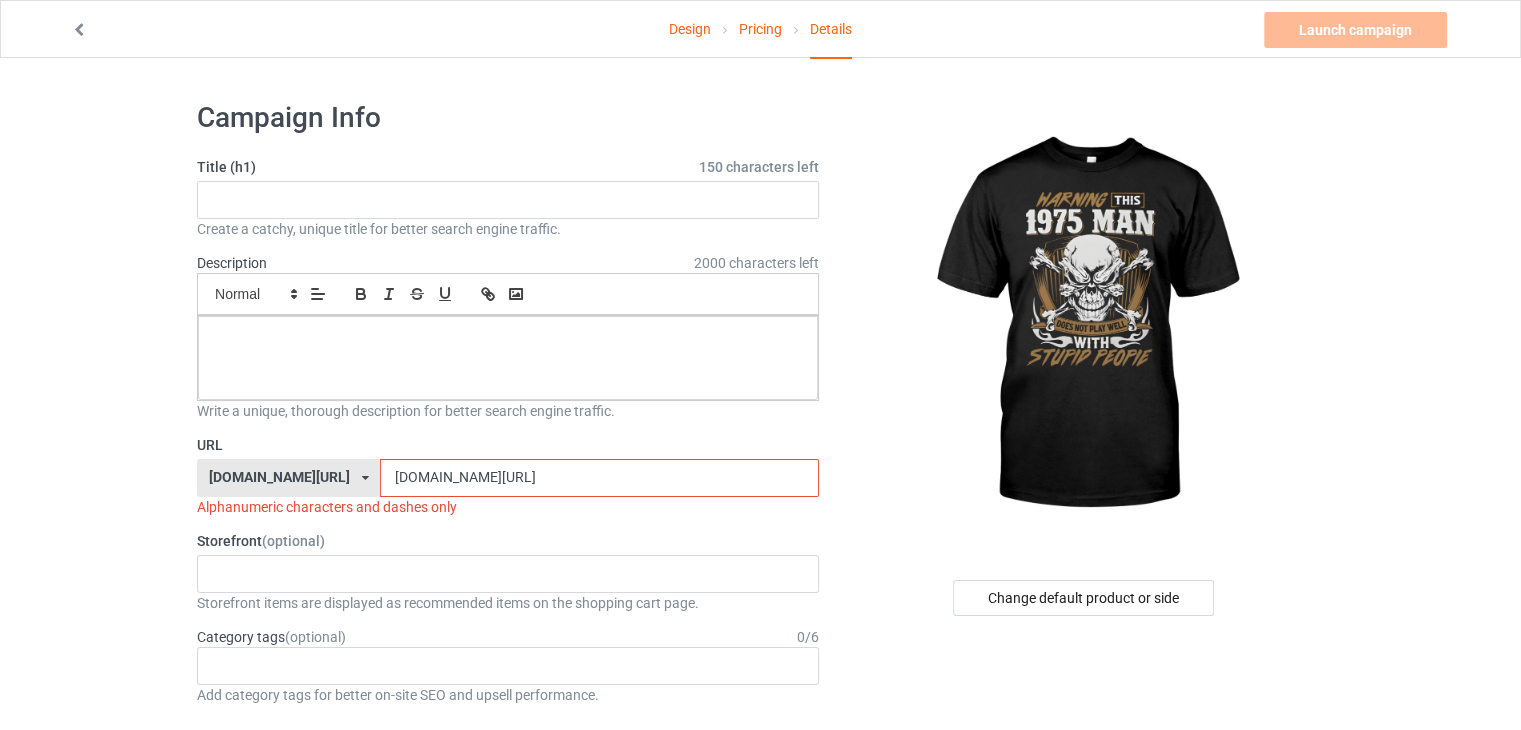 drag, startPoint x: 415, startPoint y: 478, endPoint x: 275, endPoint y: 477, distance: 140.00357 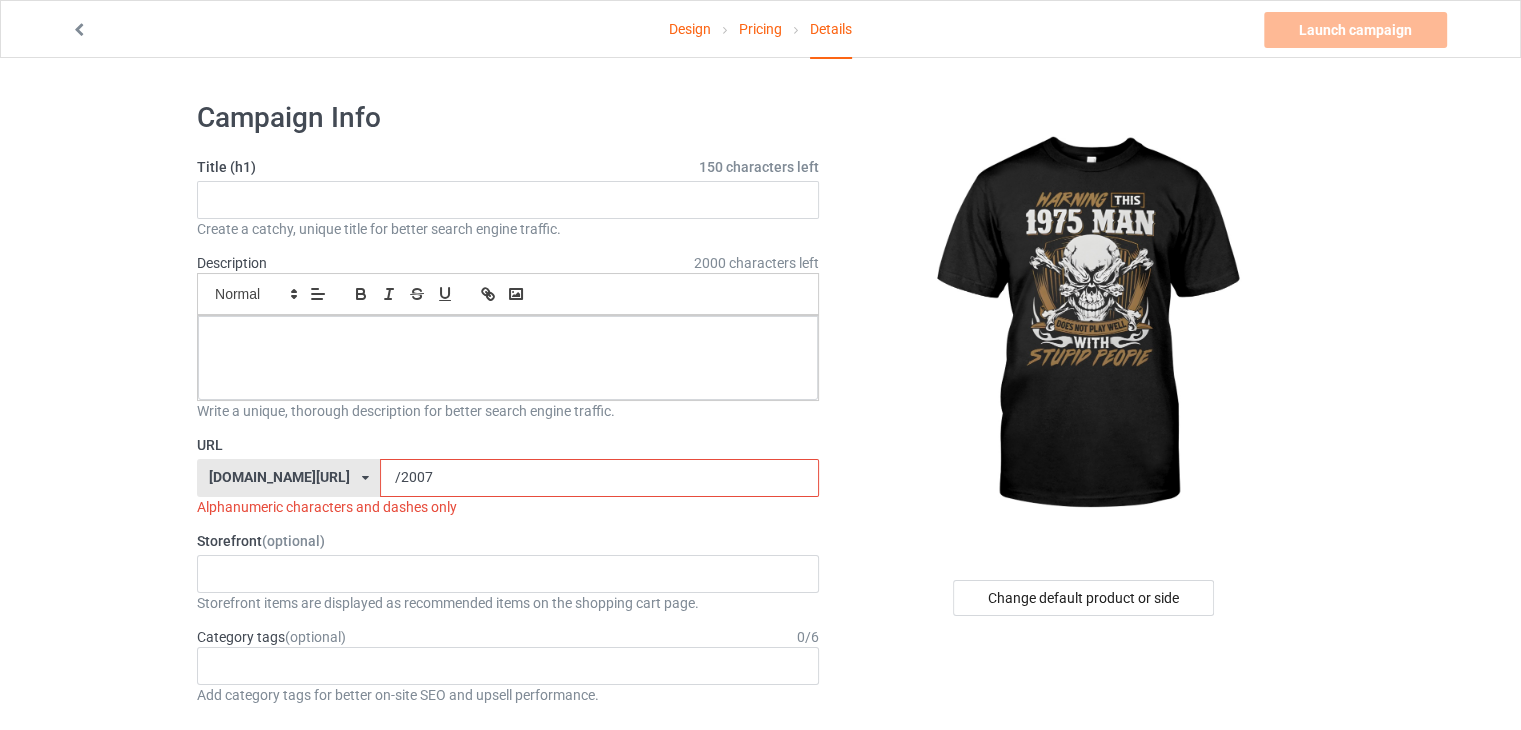 click on "/2007" at bounding box center [599, 478] 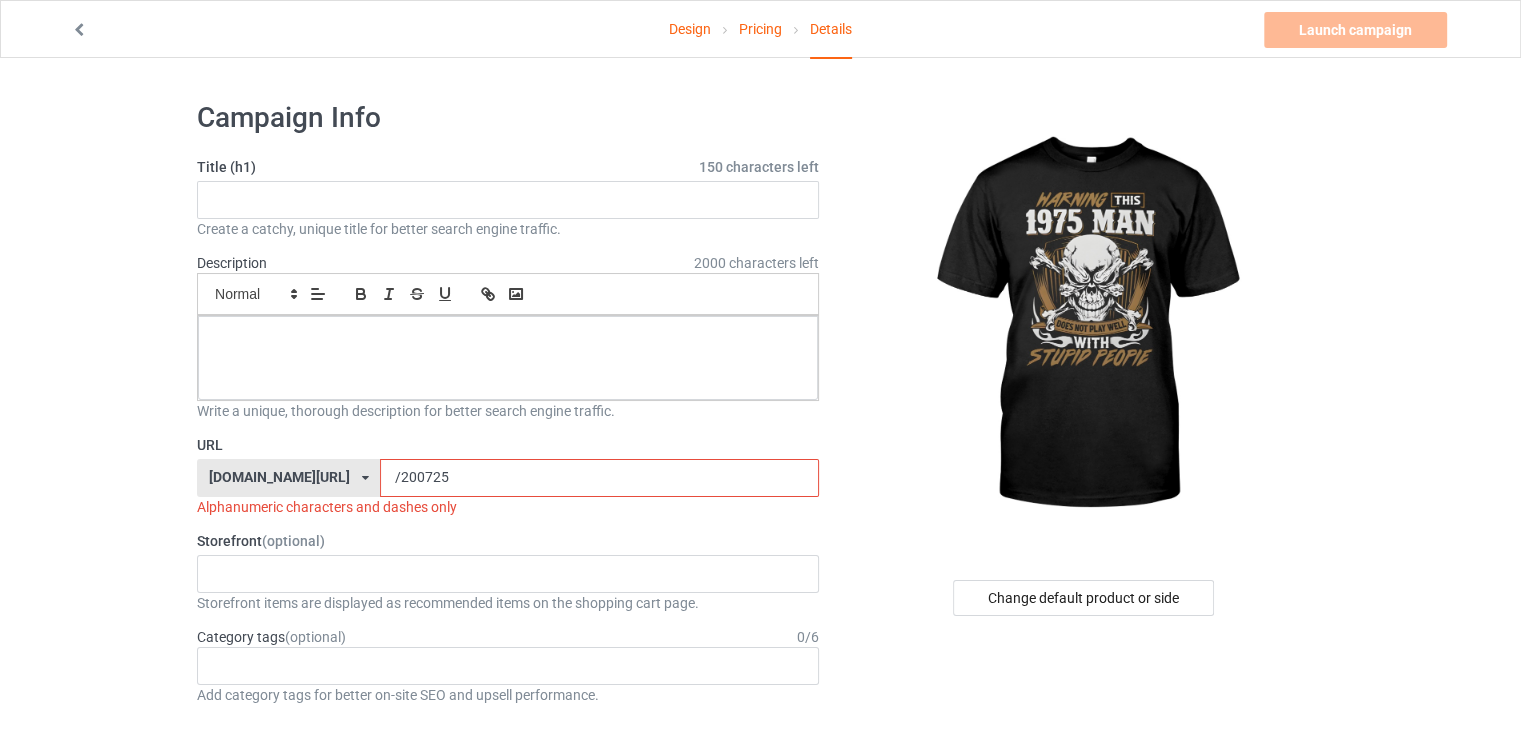 click on "/200725" at bounding box center [599, 478] 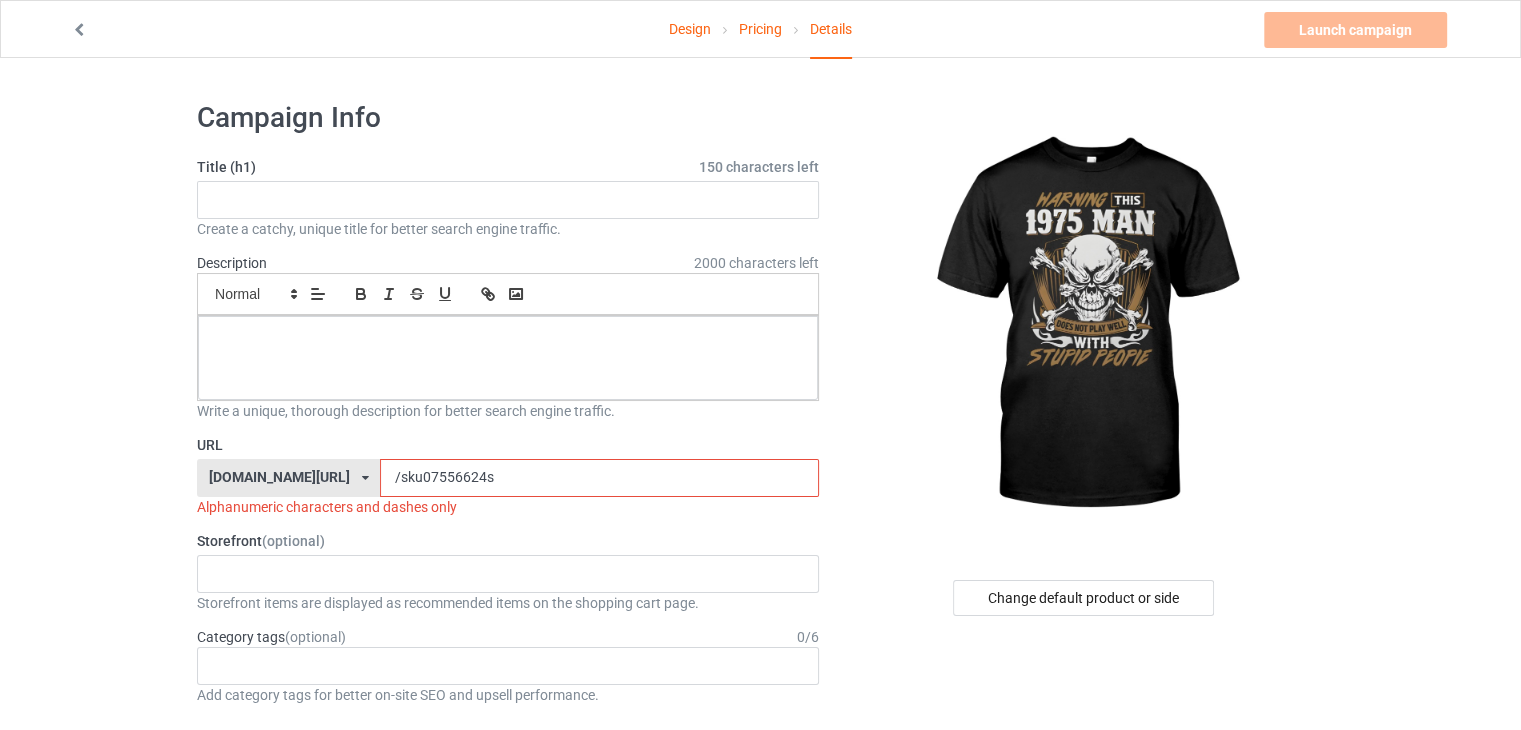 type on "/sku07556624s" 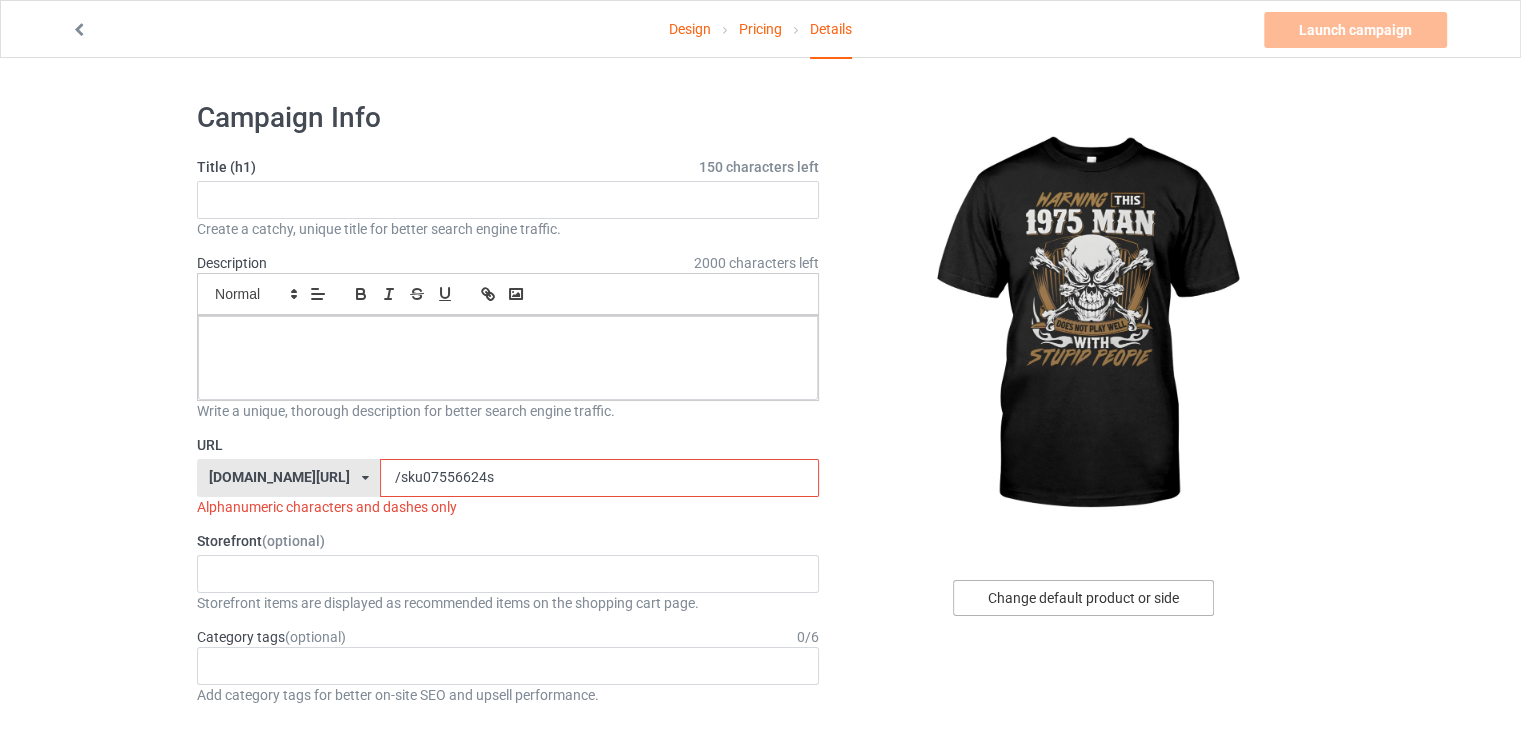click on "Change default product or side" at bounding box center [1083, 598] 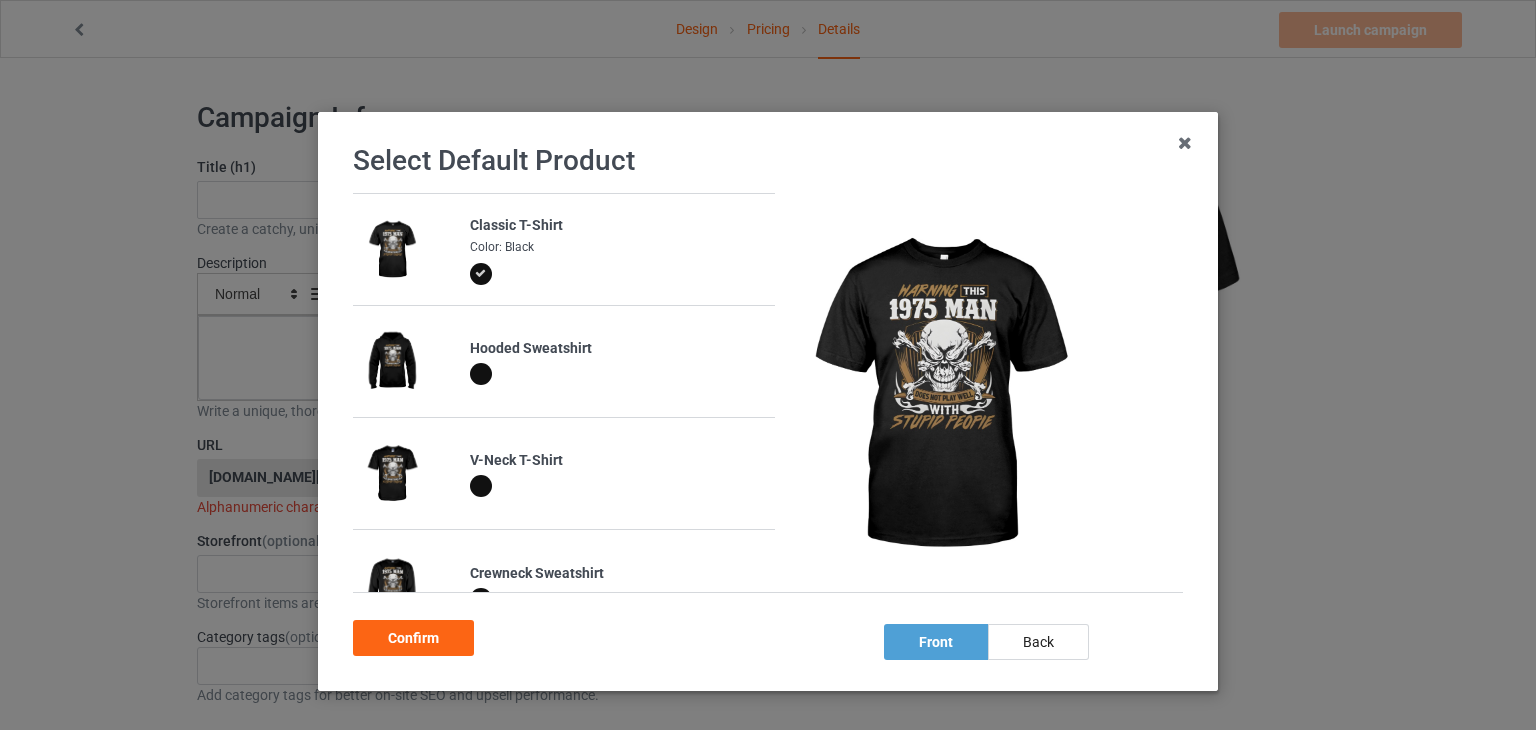 scroll, scrollTop: 49, scrollLeft: 0, axis: vertical 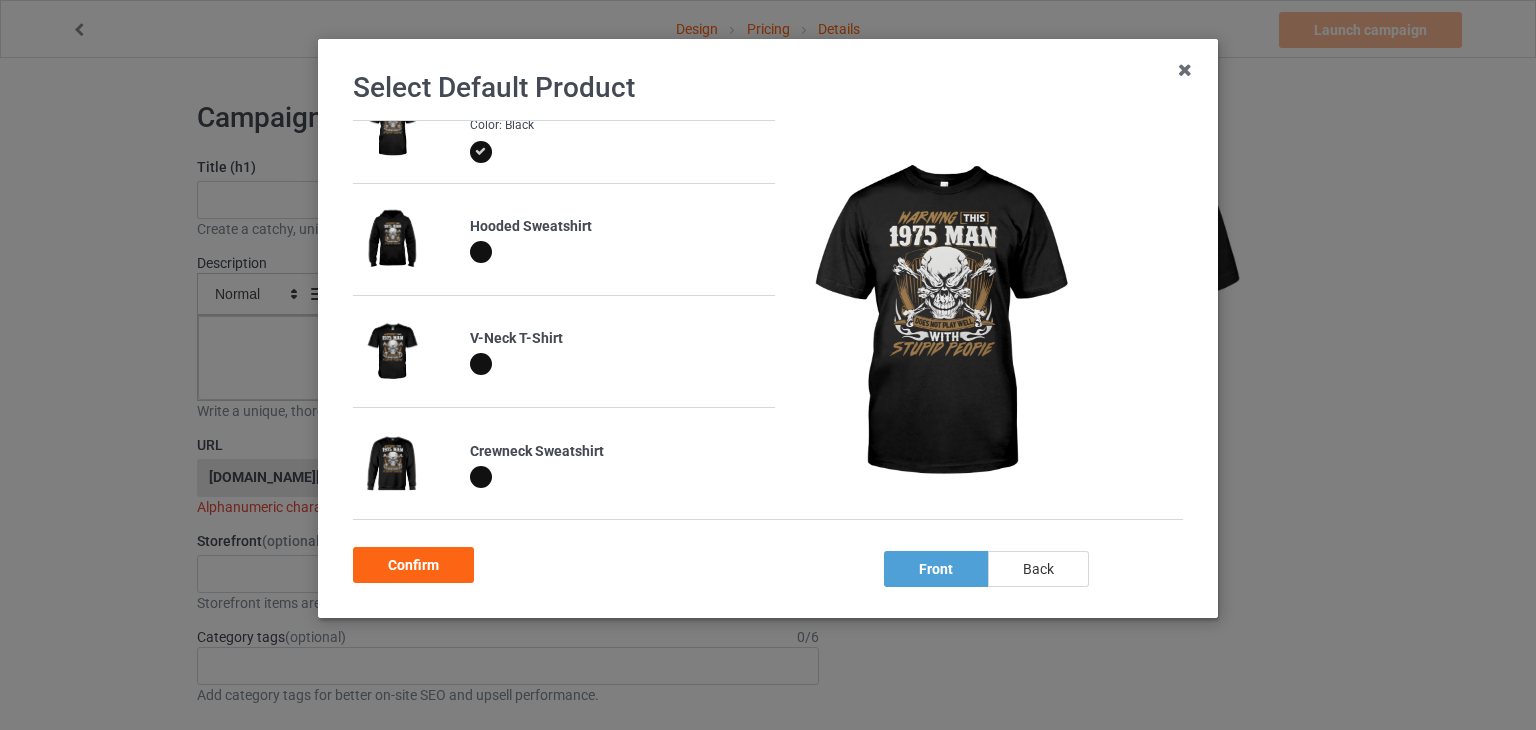 click on "back" at bounding box center [1038, 569] 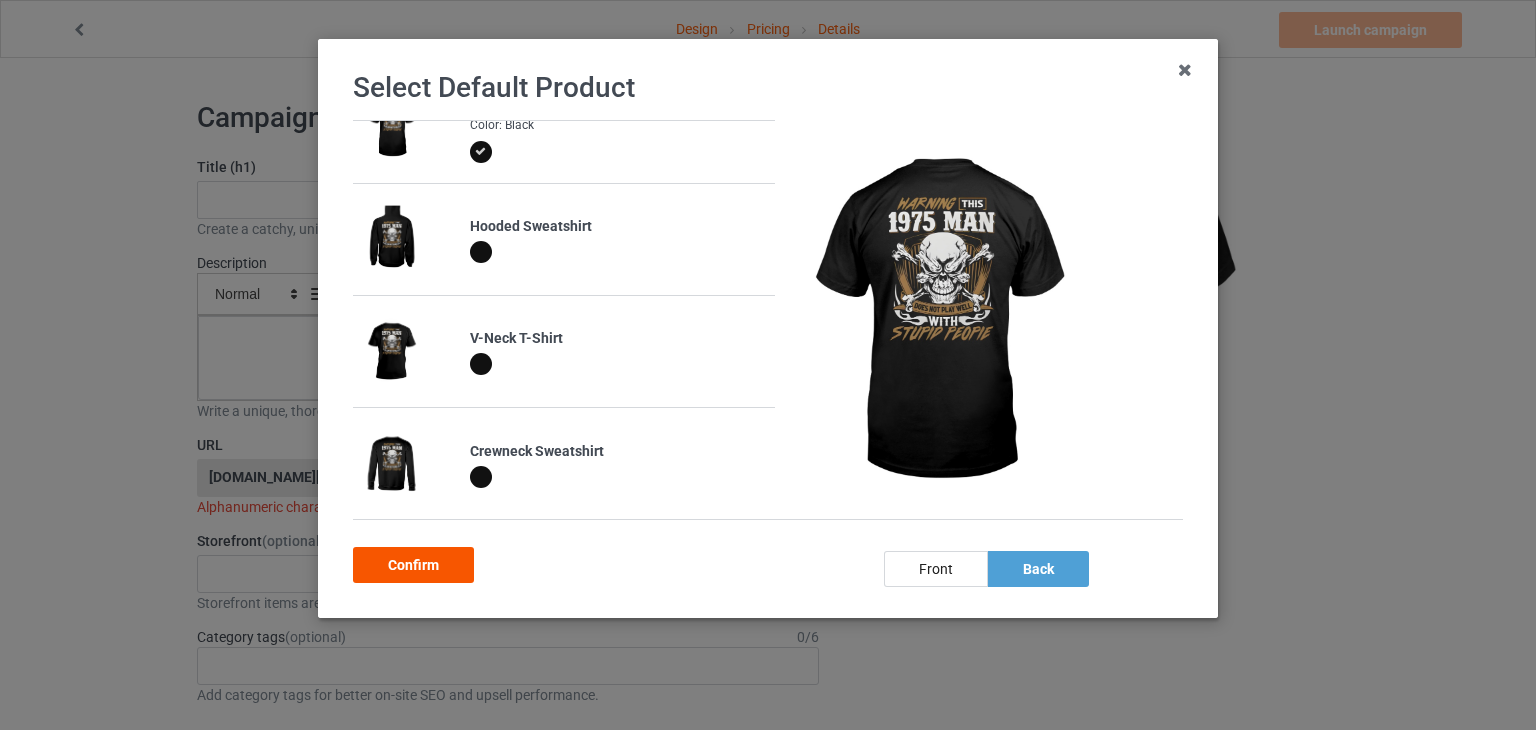 click on "Confirm" at bounding box center (413, 565) 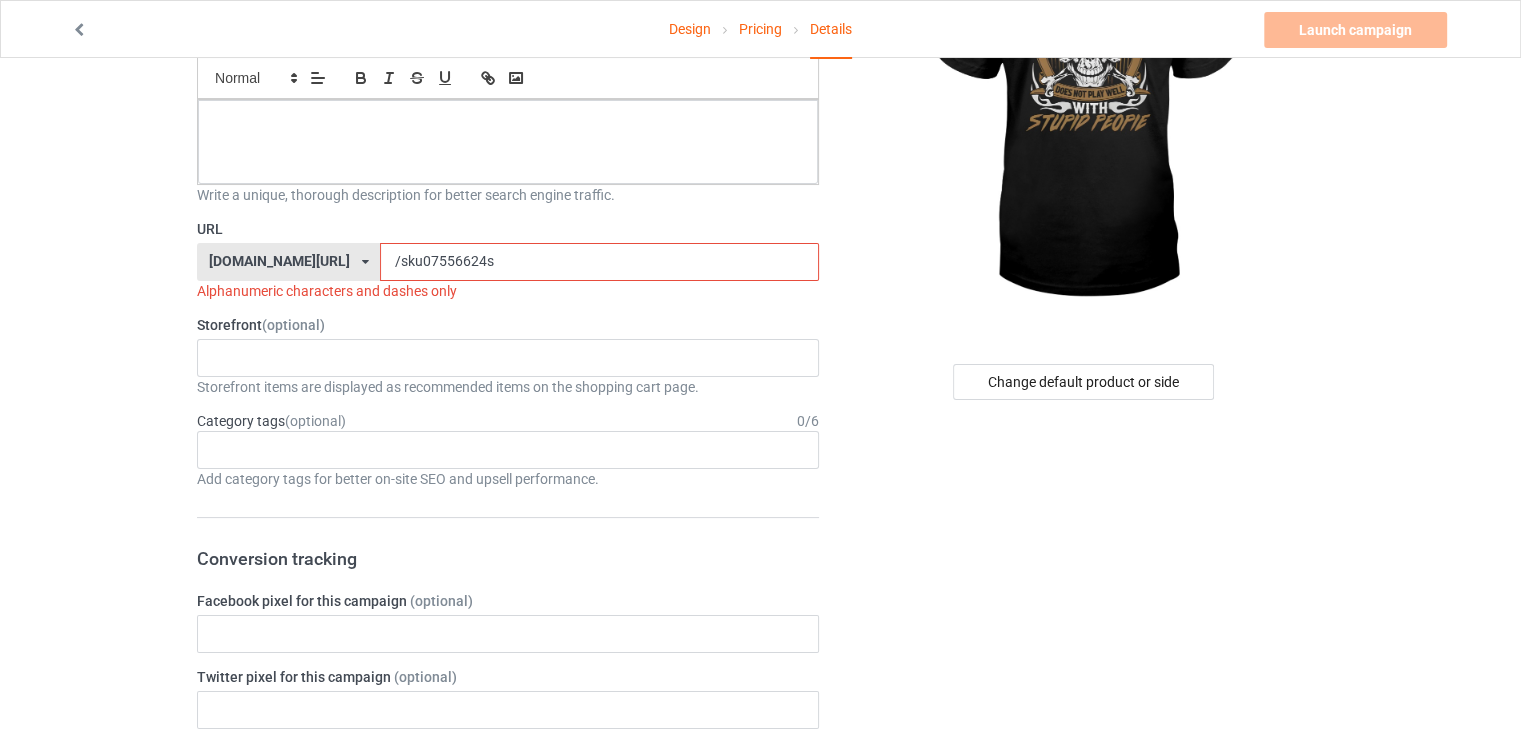 scroll, scrollTop: 0, scrollLeft: 0, axis: both 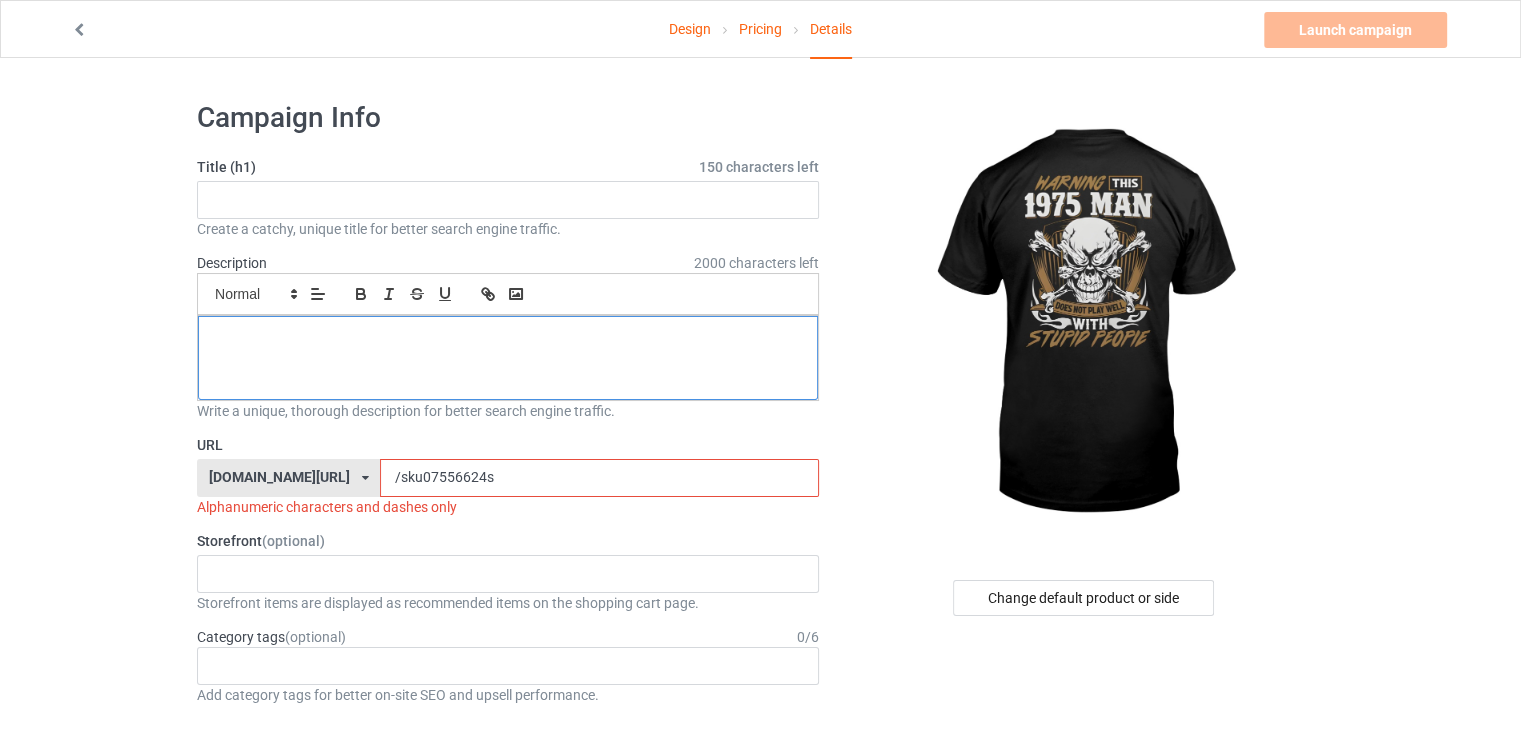 click at bounding box center [508, 358] 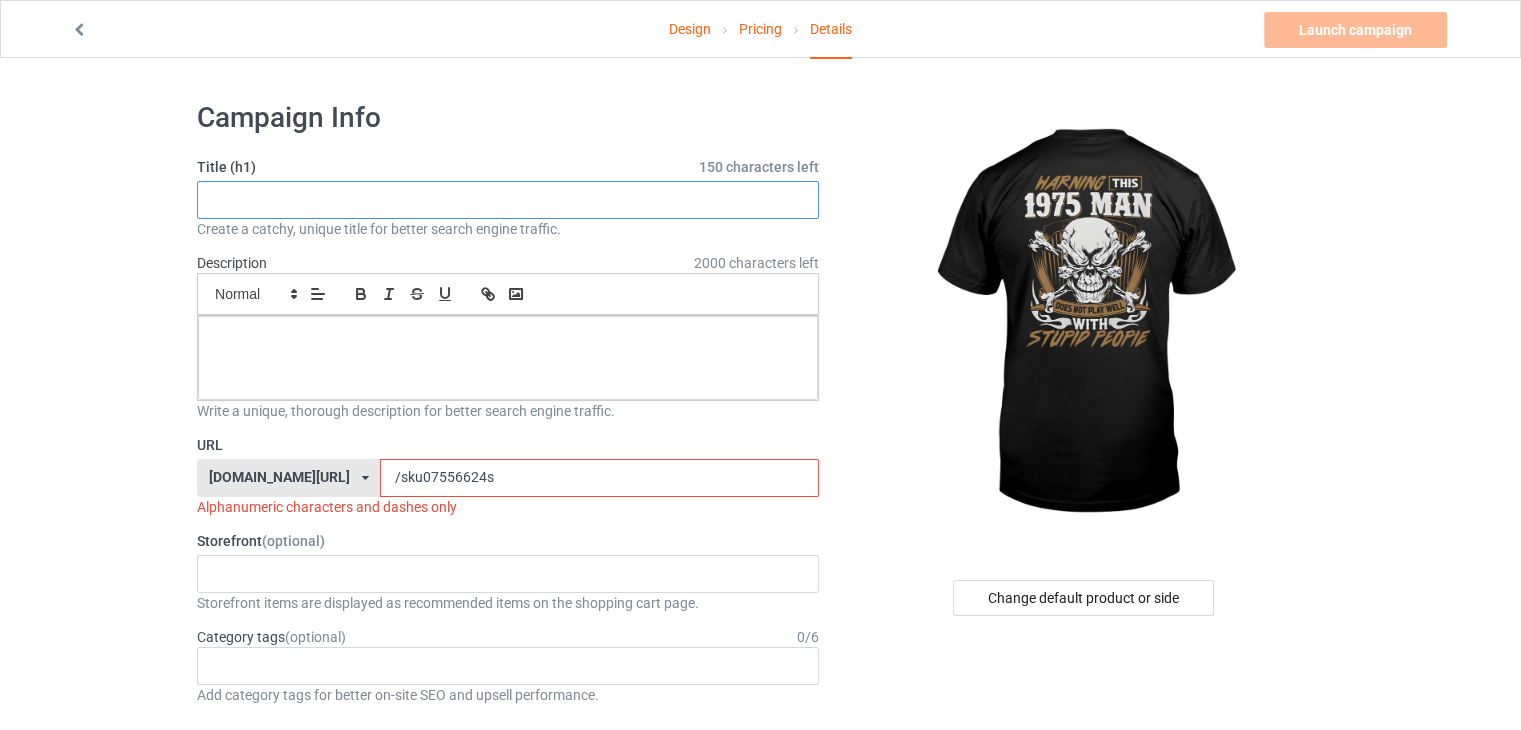 click at bounding box center [508, 200] 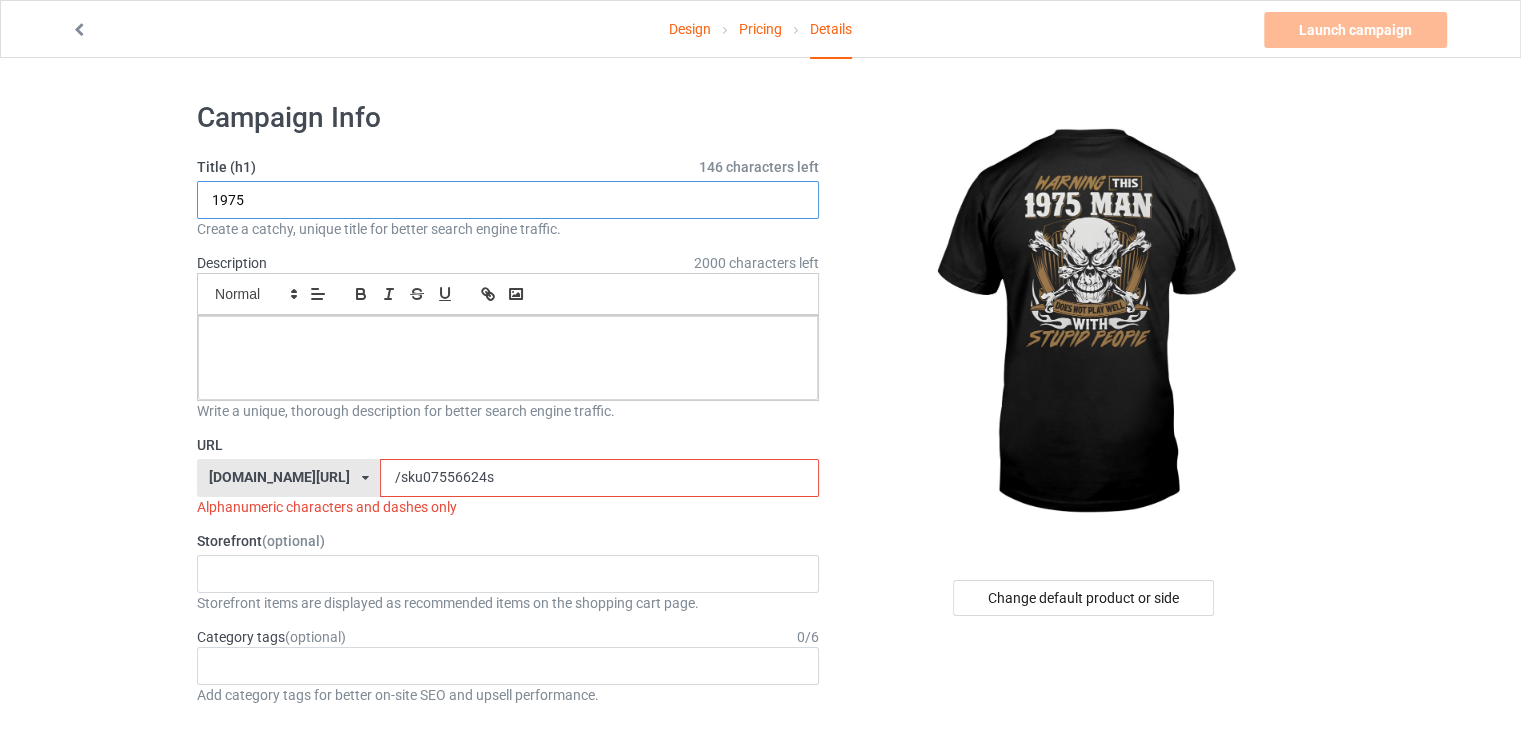 type on "1975" 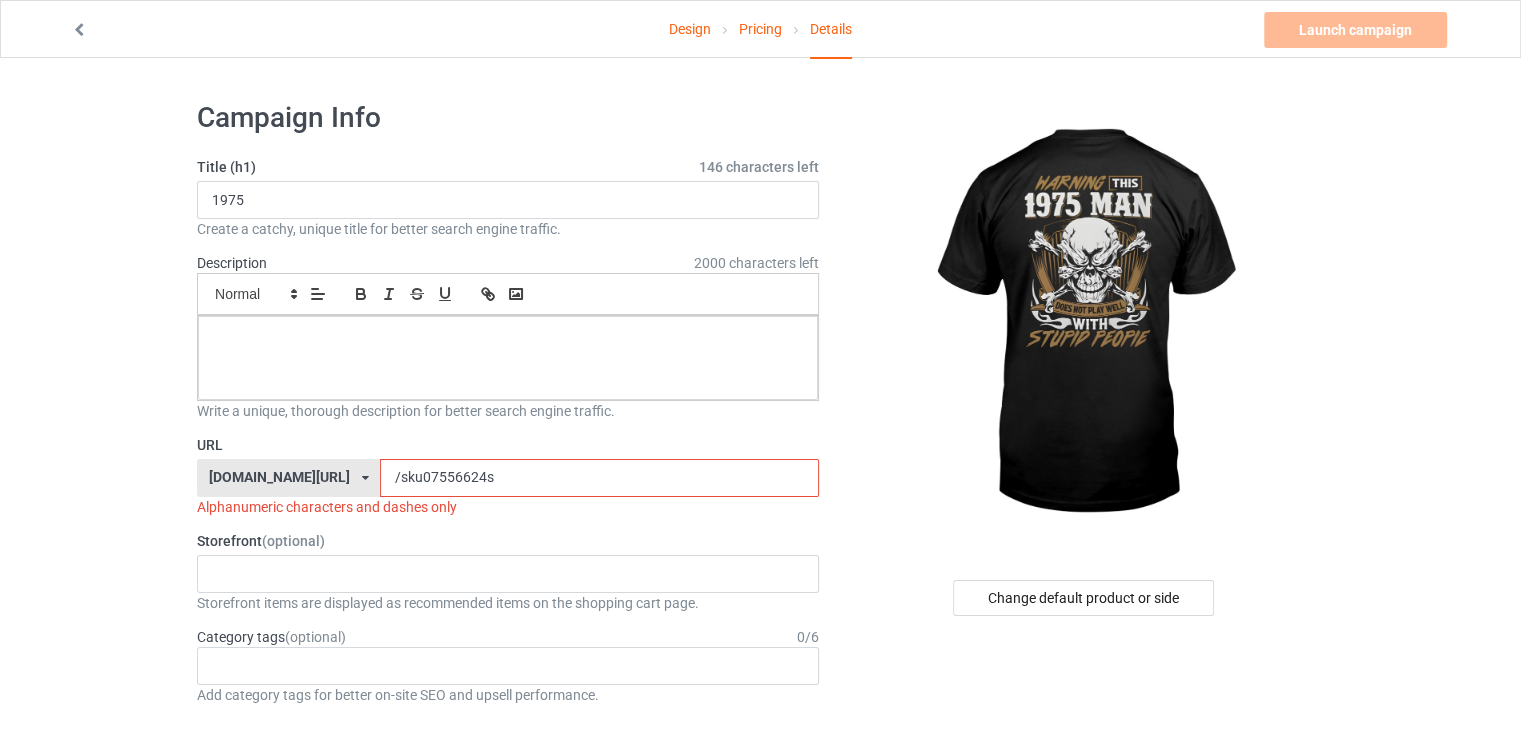 click on "Design Pricing Details Launch campaign Please enter campaign description Campaign Info Title (h1) 146   characters left 1975 Create a catchy, unique title for better search engine traffic. Description 2000   characters left       Small Normal Large Big Huge                                                                                     Write a unique, thorough description for better search engine traffic. URL [DOMAIN_NAME][URL] [DOMAIN_NAME][URL] 587d0d41cee36fd012c64a69 /sku07556624s Alphanumeric characters and dashes only Storefront (optional) No result found Storefront items are displayed as recommended items on the shopping cart page. Category tags (optional) 0 / 6 Age > [DEMOGRAPHIC_DATA] > 1 Age > [DEMOGRAPHIC_DATA] Months > 1 Month Age > [DEMOGRAPHIC_DATA] Months Age > [DEMOGRAPHIC_DATA] Age > [DEMOGRAPHIC_DATA] > 10 Age > [DEMOGRAPHIC_DATA] Months > 10 Month Age > [DEMOGRAPHIC_DATA] > 100 Sports > Running > 10K Run Age > [DEMOGRAPHIC_DATA] > 11 Age > [DEMOGRAPHIC_DATA] Months > 11 Month Age > [DEMOGRAPHIC_DATA] > 12 Age > [DEMOGRAPHIC_DATA] Months > 12 Month Age > [DEMOGRAPHIC_DATA] > 13 Age > [DEMOGRAPHIC_DATA] > 14 Age > [DEMOGRAPHIC_DATA] > 15 Sports > Running > 15K Run Age > [DEMOGRAPHIC_DATA] > 16 Age Jobs 1" at bounding box center (760, 1104) 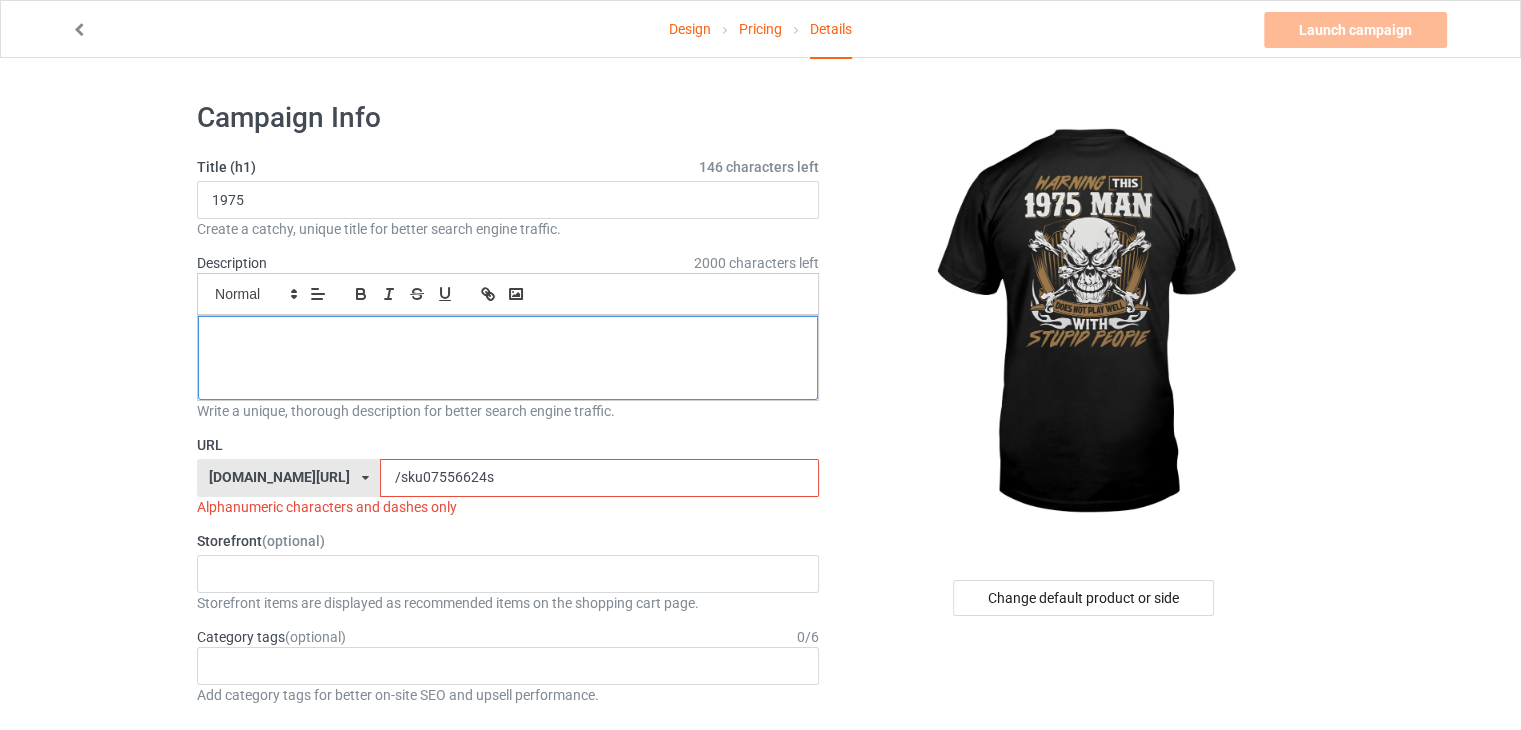 click at bounding box center [508, 338] 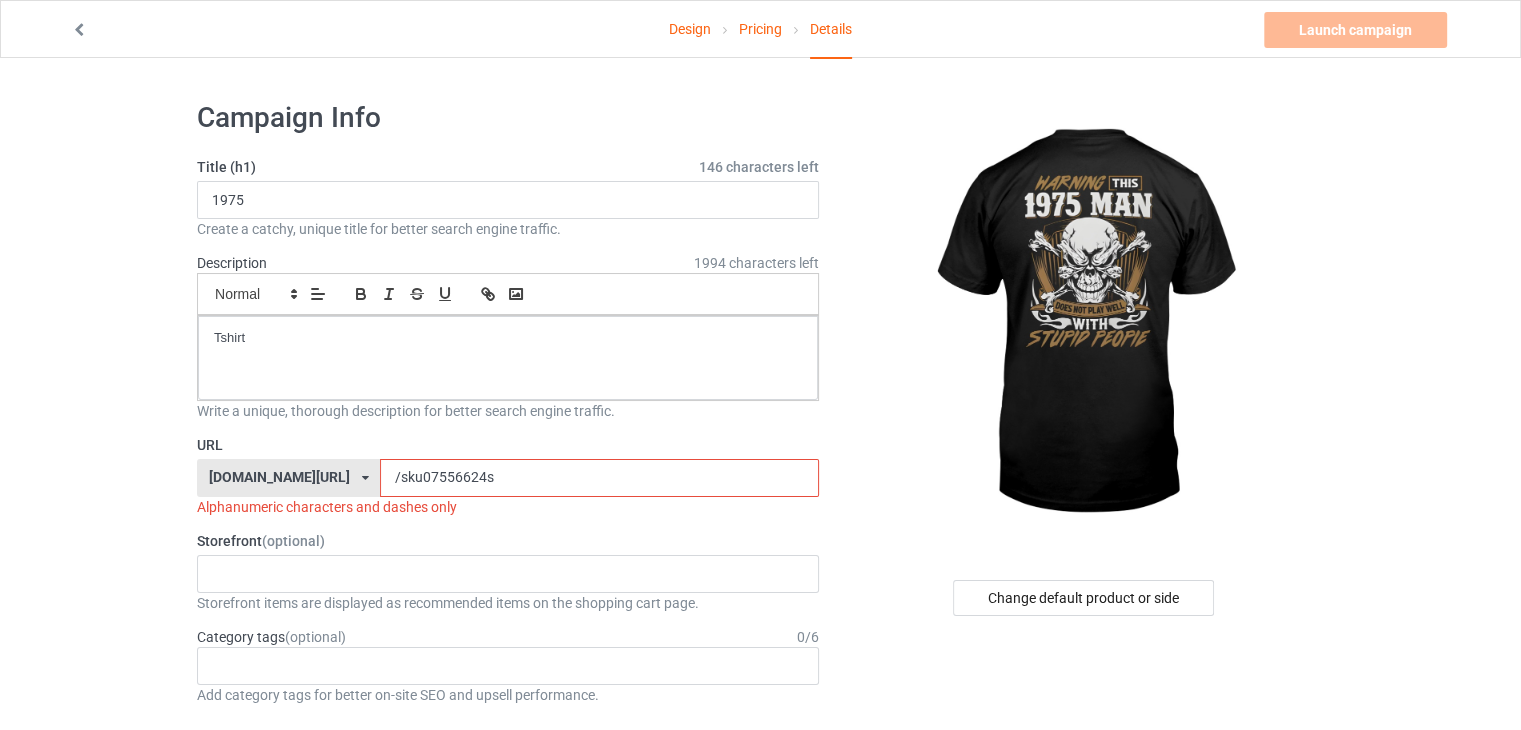 click on "/sku07556624s" at bounding box center (599, 478) 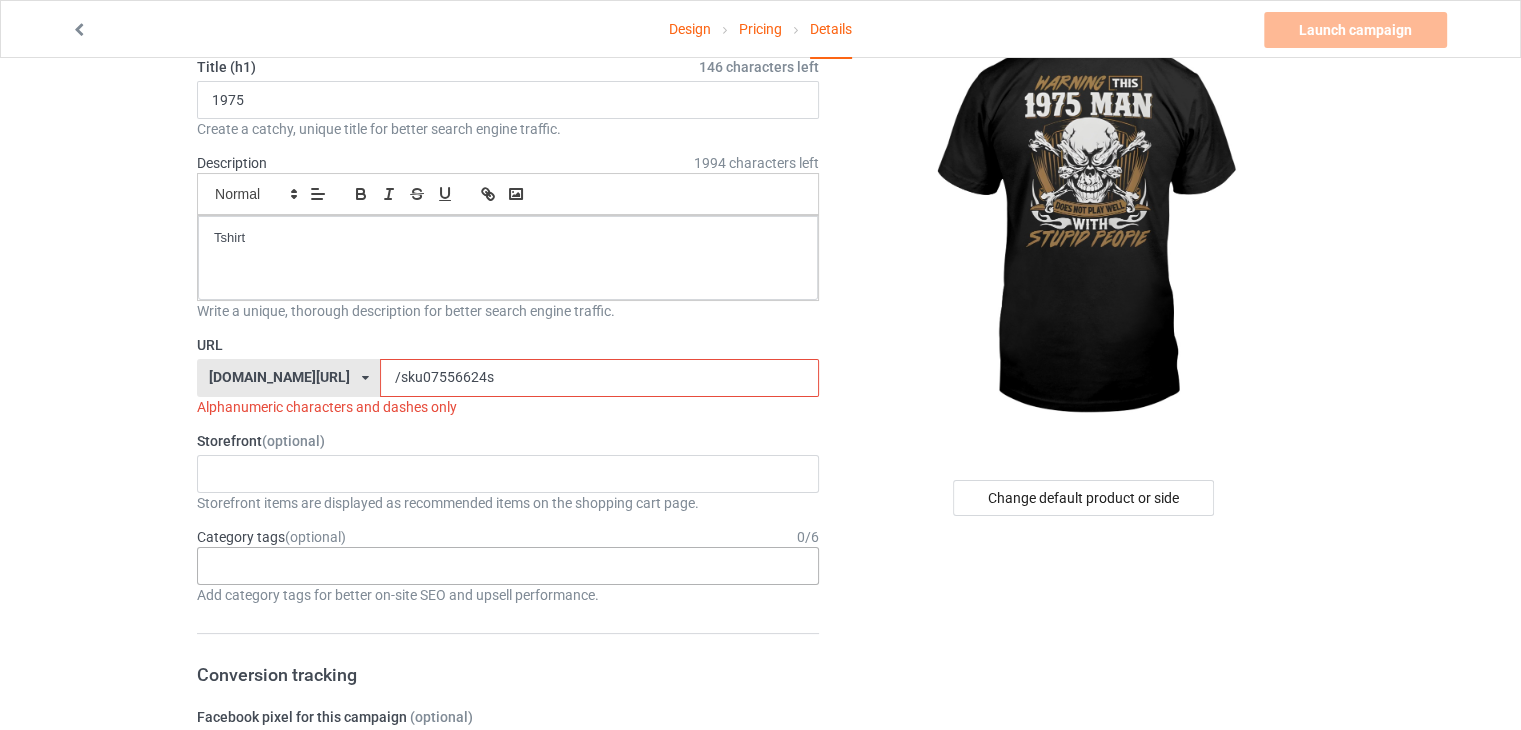 click on "Age > [DEMOGRAPHIC_DATA] > 1 Age > [DEMOGRAPHIC_DATA] Months > 1 Month Age > [DEMOGRAPHIC_DATA] Months Age > [DEMOGRAPHIC_DATA] Age > [DEMOGRAPHIC_DATA] > 10 Age > [DEMOGRAPHIC_DATA] Months > 10 Month Age > [DEMOGRAPHIC_DATA] > 100 Sports > Running > 10K Run Age > [DEMOGRAPHIC_DATA] > 11 Age > [DEMOGRAPHIC_DATA] Months > 11 Month Age > [DEMOGRAPHIC_DATA] > 12 Age > [DEMOGRAPHIC_DATA] Months > 12 Month Age > [DEMOGRAPHIC_DATA] > 13 Age > [DEMOGRAPHIC_DATA] > 14 Age > [DEMOGRAPHIC_DATA] > 15 Sports > Running > 15K Run Age > [DEMOGRAPHIC_DATA] > 16 Age > [DEMOGRAPHIC_DATA] > 17 Age > [DEMOGRAPHIC_DATA] > 18 Age > [DEMOGRAPHIC_DATA] > 19 Age > Decades > 1920s Age > Decades > 1930s Age > Decades > 1940s Age > Decades > 1950s Age > Decades > 1960s Age > Decades > 1970s Age > Decades > 1980s Age > Decades > 1990s Age > [DEMOGRAPHIC_DATA] > 2 Age > [DEMOGRAPHIC_DATA] Months > 2 Month Age > [DEMOGRAPHIC_DATA] > 20 Age > [DEMOGRAPHIC_DATA] Age > Decades > 2000s Age > Decades > 2010s Age > [DEMOGRAPHIC_DATA] > 21 Age > [DEMOGRAPHIC_DATA] > 22 Age > [DEMOGRAPHIC_DATA] > 23 Age > [DEMOGRAPHIC_DATA] > 24 Age > [DEMOGRAPHIC_DATA] > 25 Age > [DEMOGRAPHIC_DATA] > 26 Age > [DEMOGRAPHIC_DATA] > 27 Age > [DEMOGRAPHIC_DATA] > 28 Age > [DEMOGRAPHIC_DATA] > 29 Age > [DEMOGRAPHIC_DATA] > 3 Age > [DEMOGRAPHIC_DATA] Months > 3 Month Sports > Basketball > 3-Pointer Age > [DEMOGRAPHIC_DATA] > 30 Age > [DEMOGRAPHIC_DATA] > 31 Age > [DEMOGRAPHIC_DATA] > 32 Age > [DEMOGRAPHIC_DATA] > 33 Age > [DEMOGRAPHIC_DATA] > 34 Age > [DEMOGRAPHIC_DATA] > 35 Age Jobs 1" at bounding box center [508, 566] 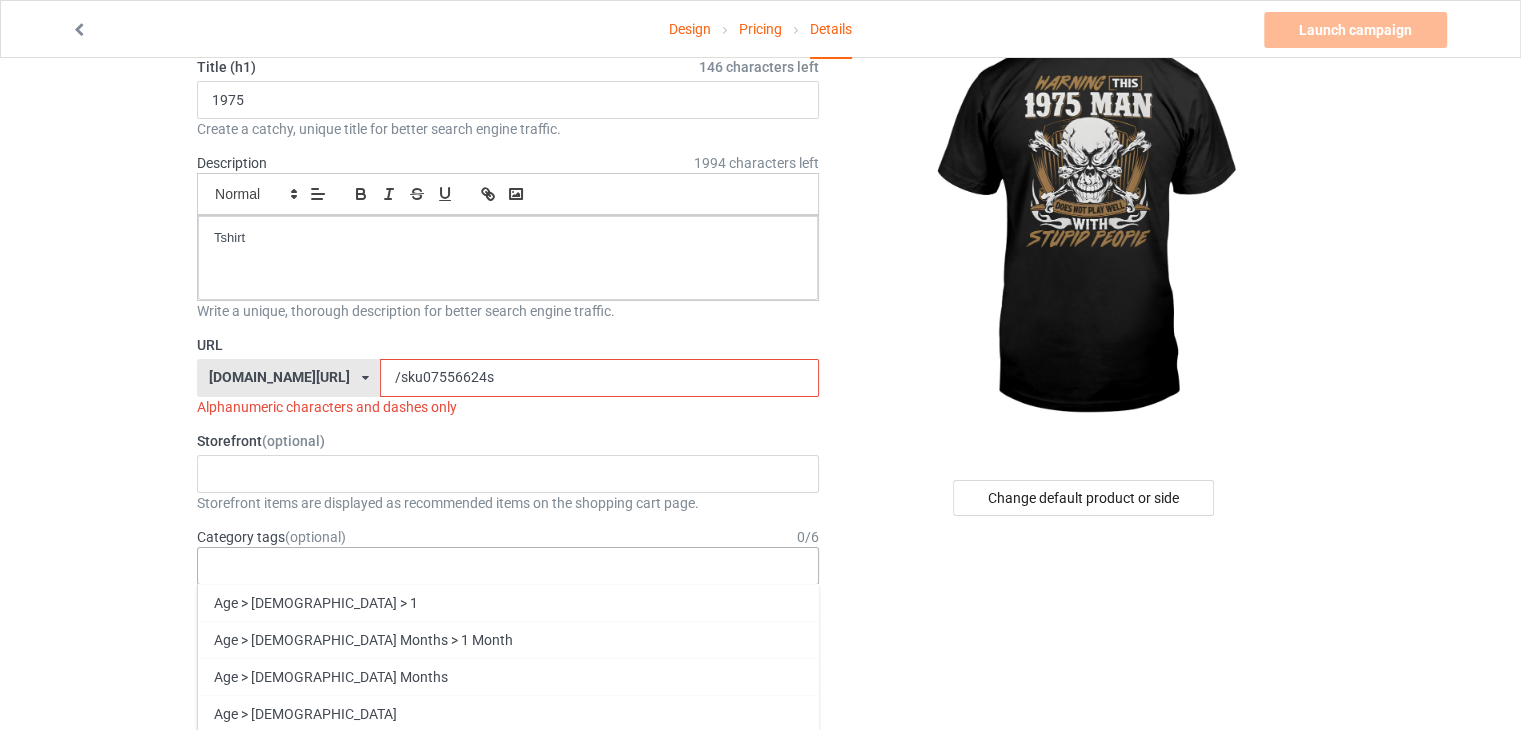 scroll, scrollTop: 300, scrollLeft: 0, axis: vertical 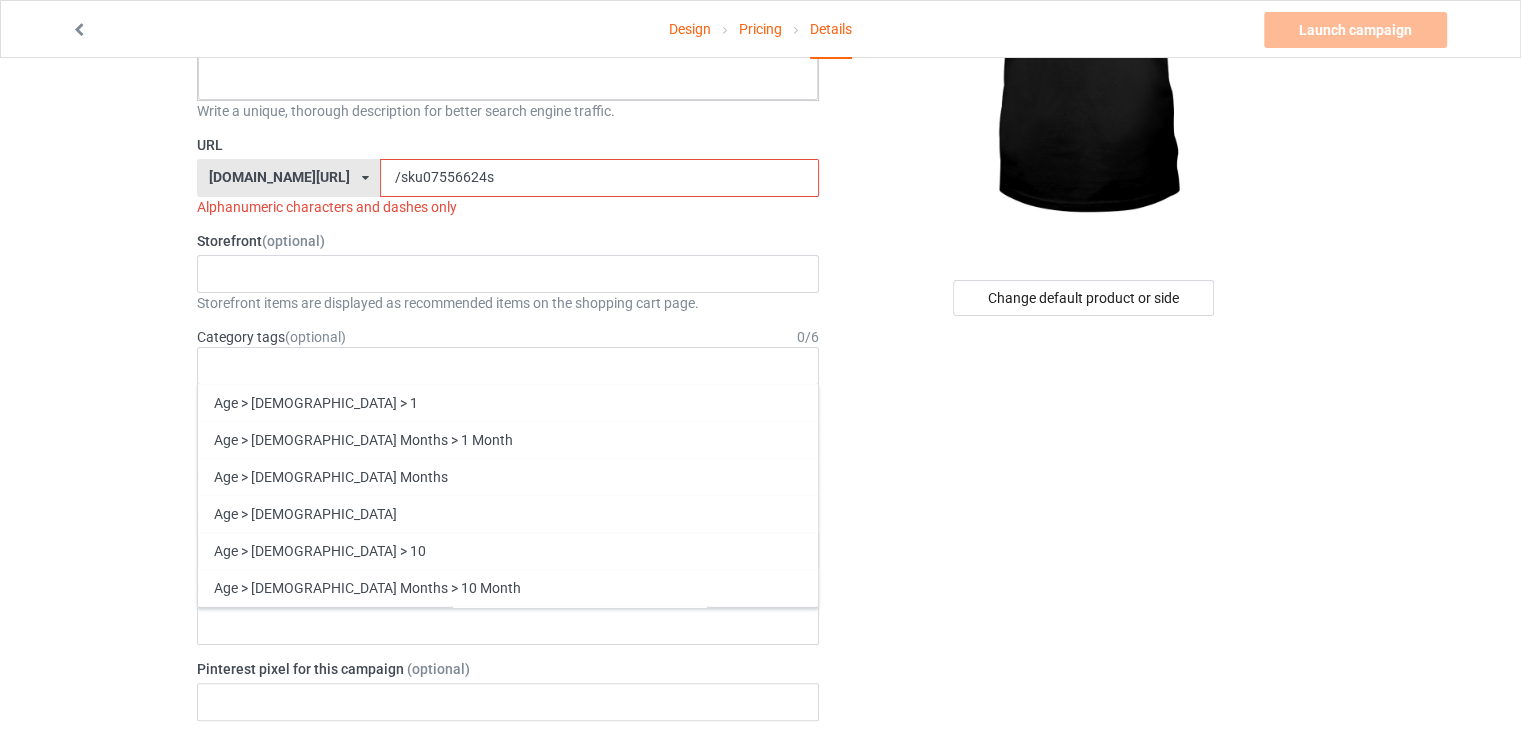 click on "Change default product or side" at bounding box center (1085, 804) 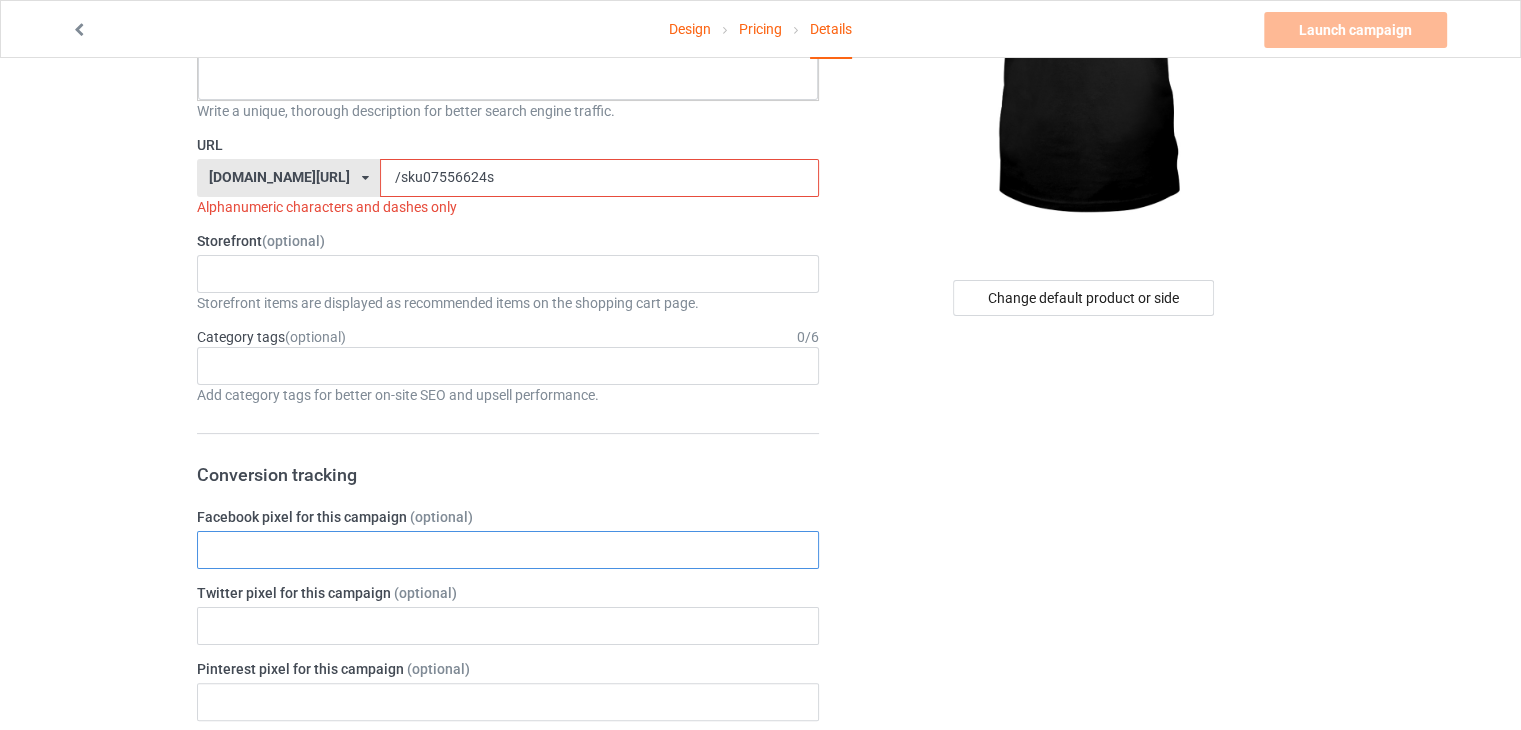 click at bounding box center (508, 550) 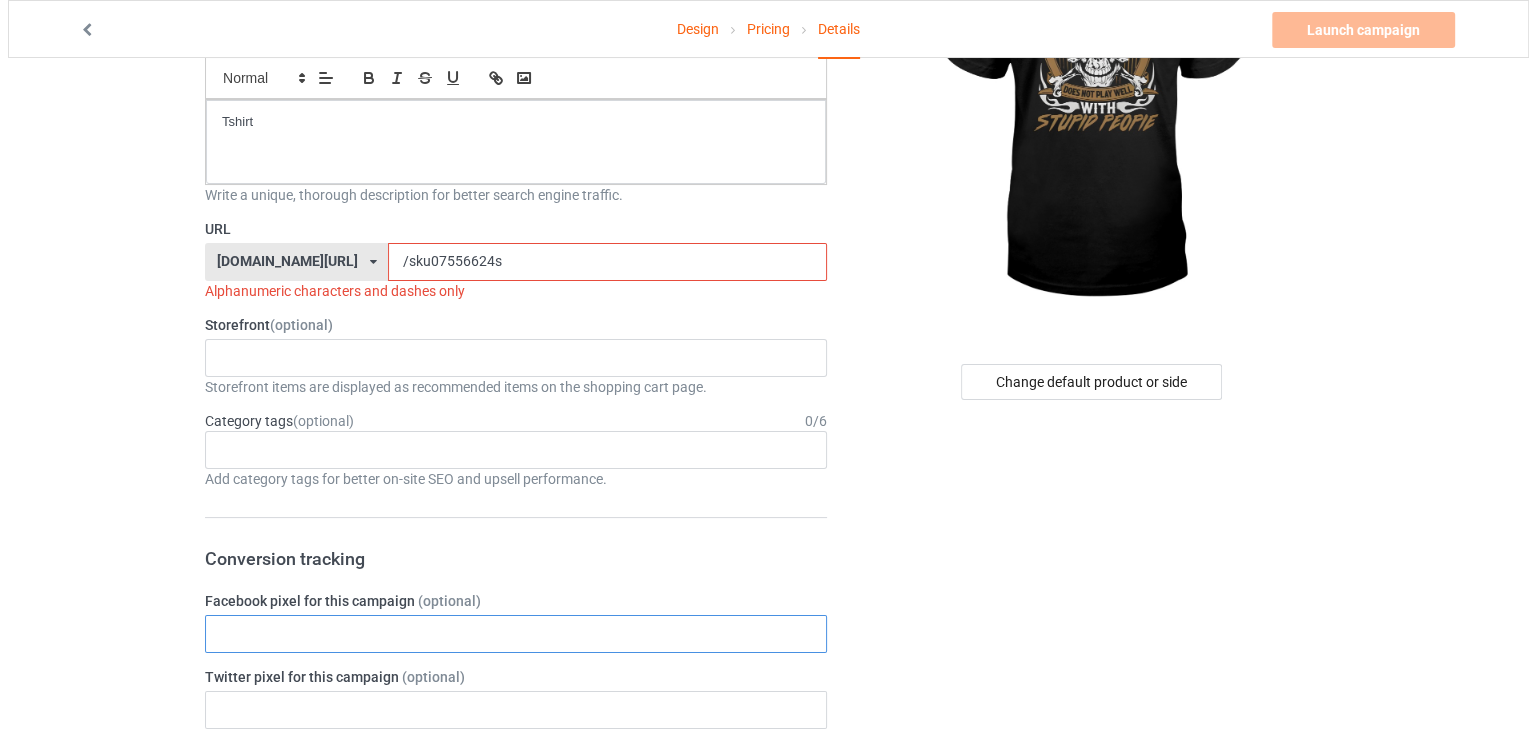scroll, scrollTop: 0, scrollLeft: 0, axis: both 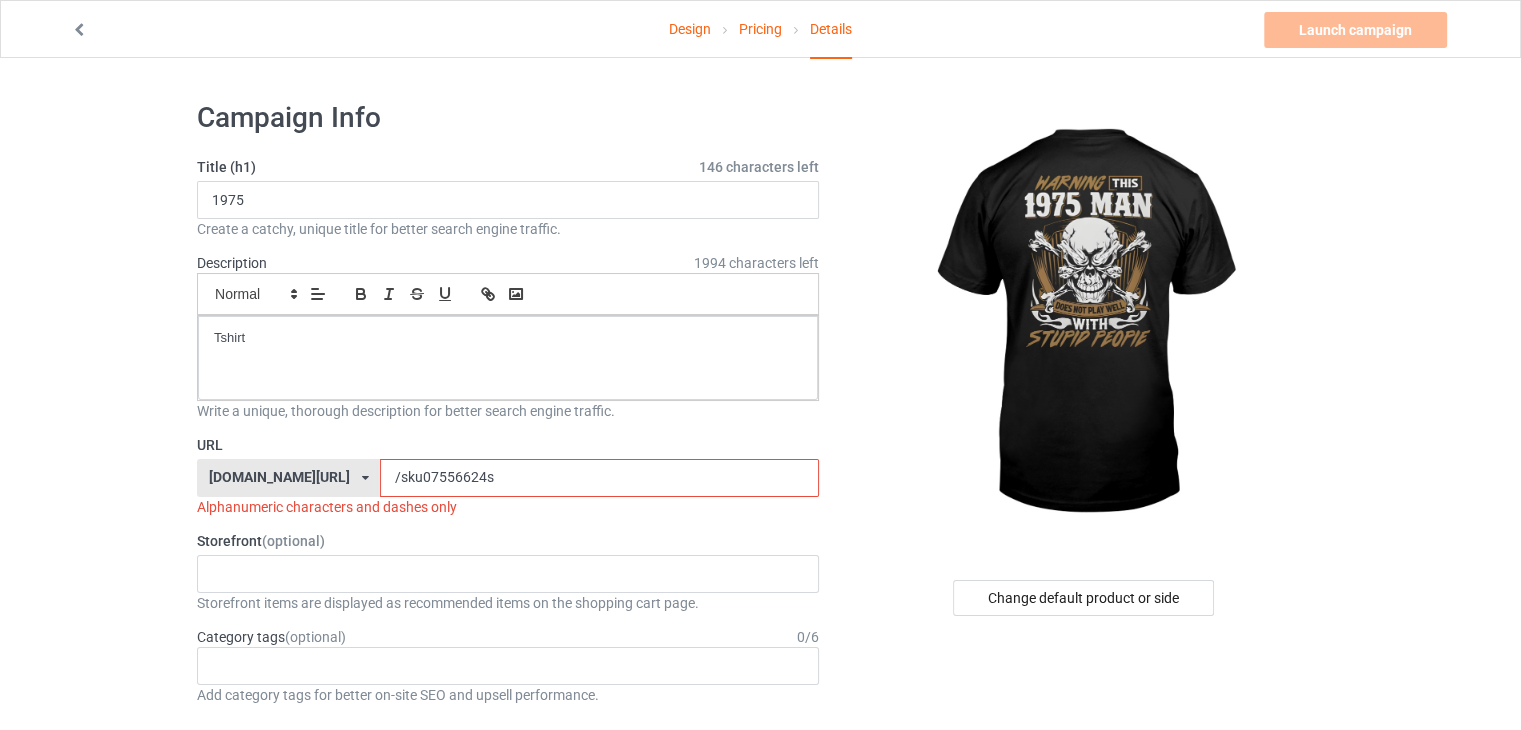 click on "/sku07556624s" at bounding box center (599, 478) 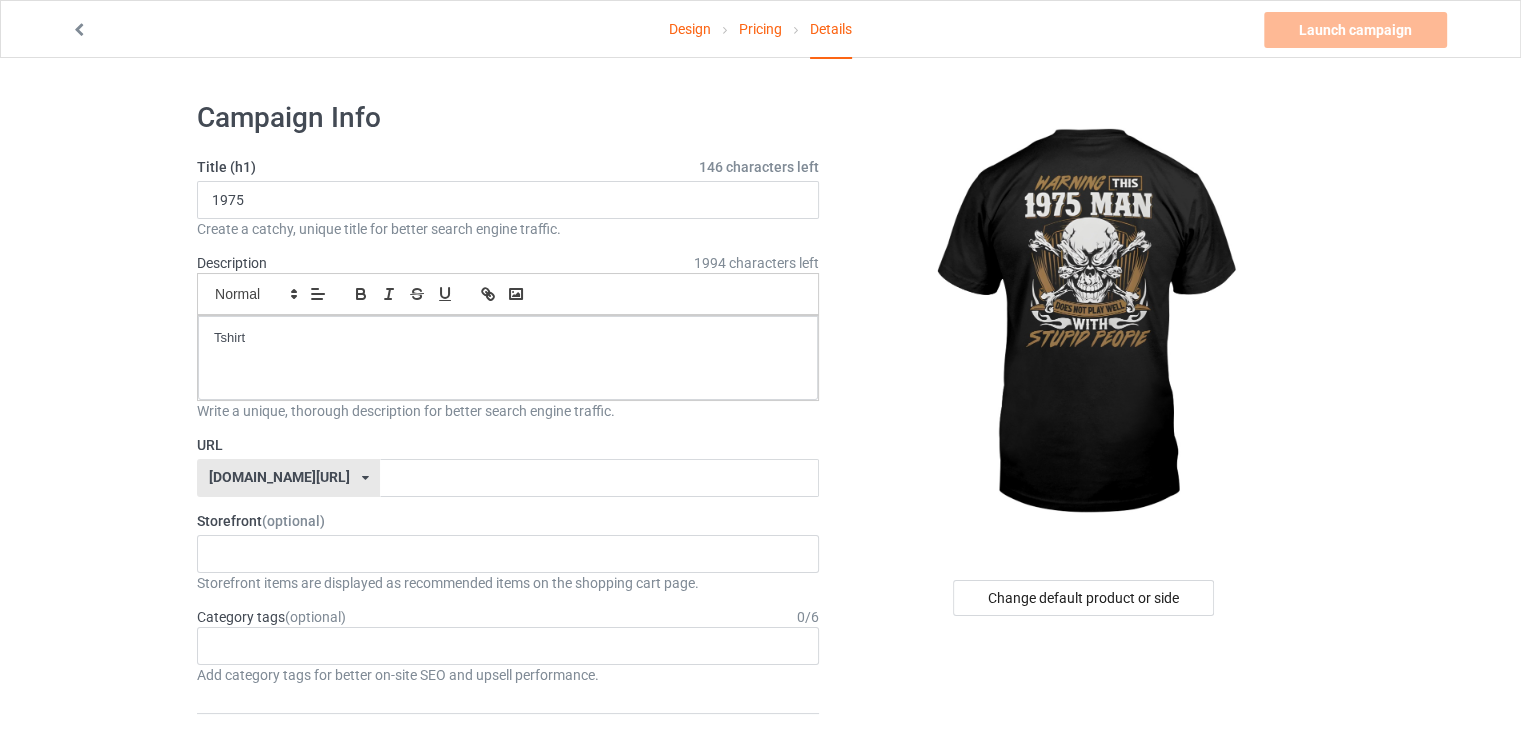 click on "[DOMAIN_NAME][URL] [DOMAIN_NAME][URL] 587d0d41cee36fd012c64a69" at bounding box center [288, 478] 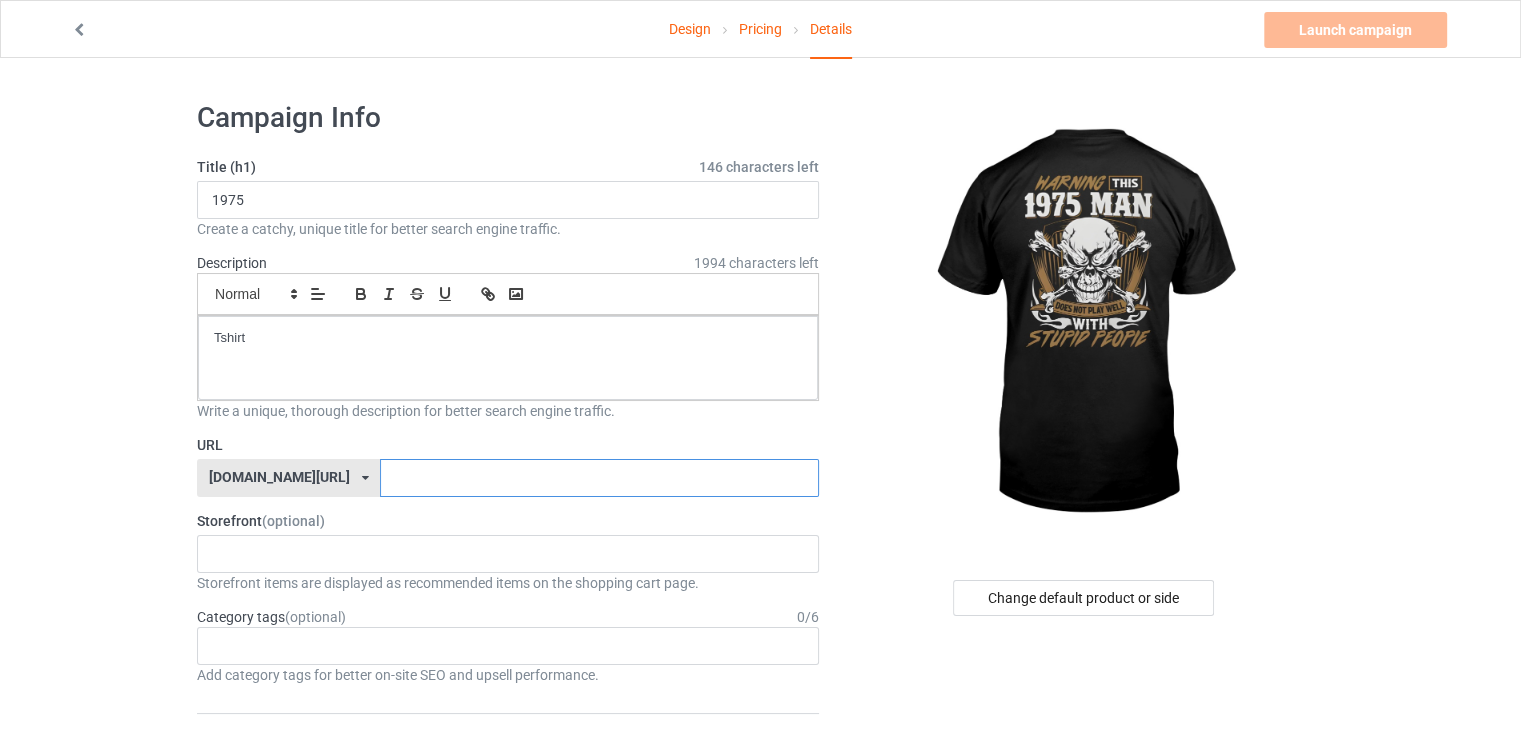click at bounding box center [599, 478] 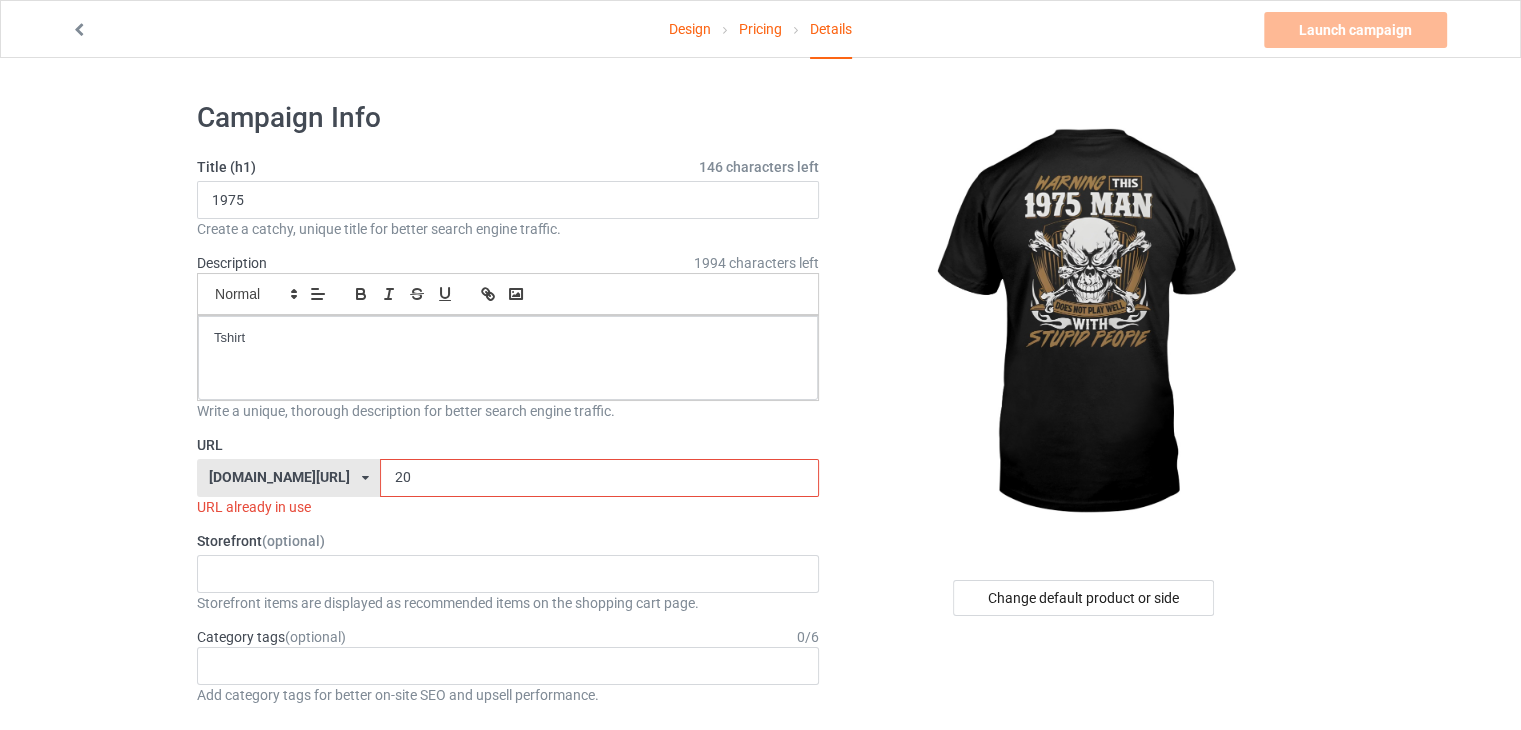type on "2" 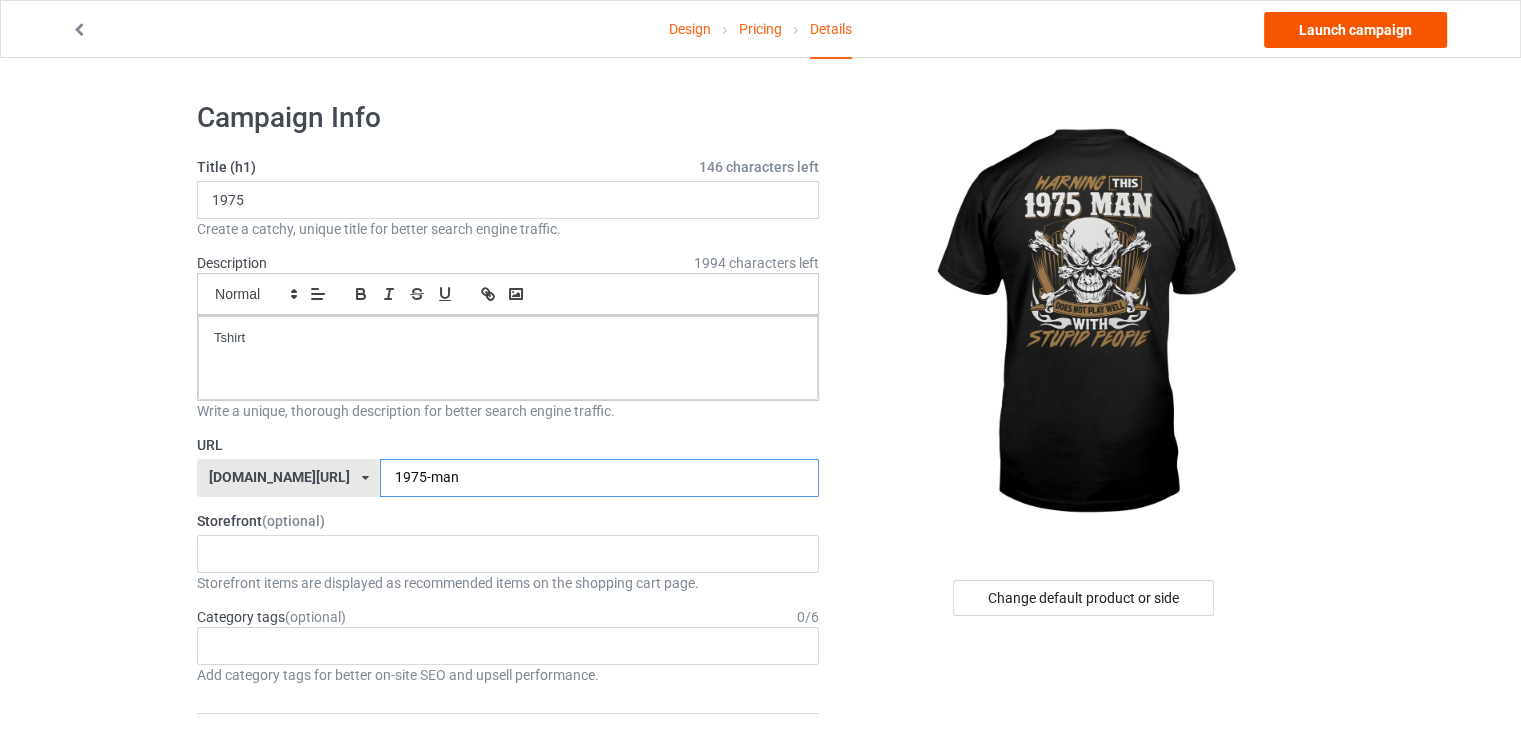 type on "1975-man" 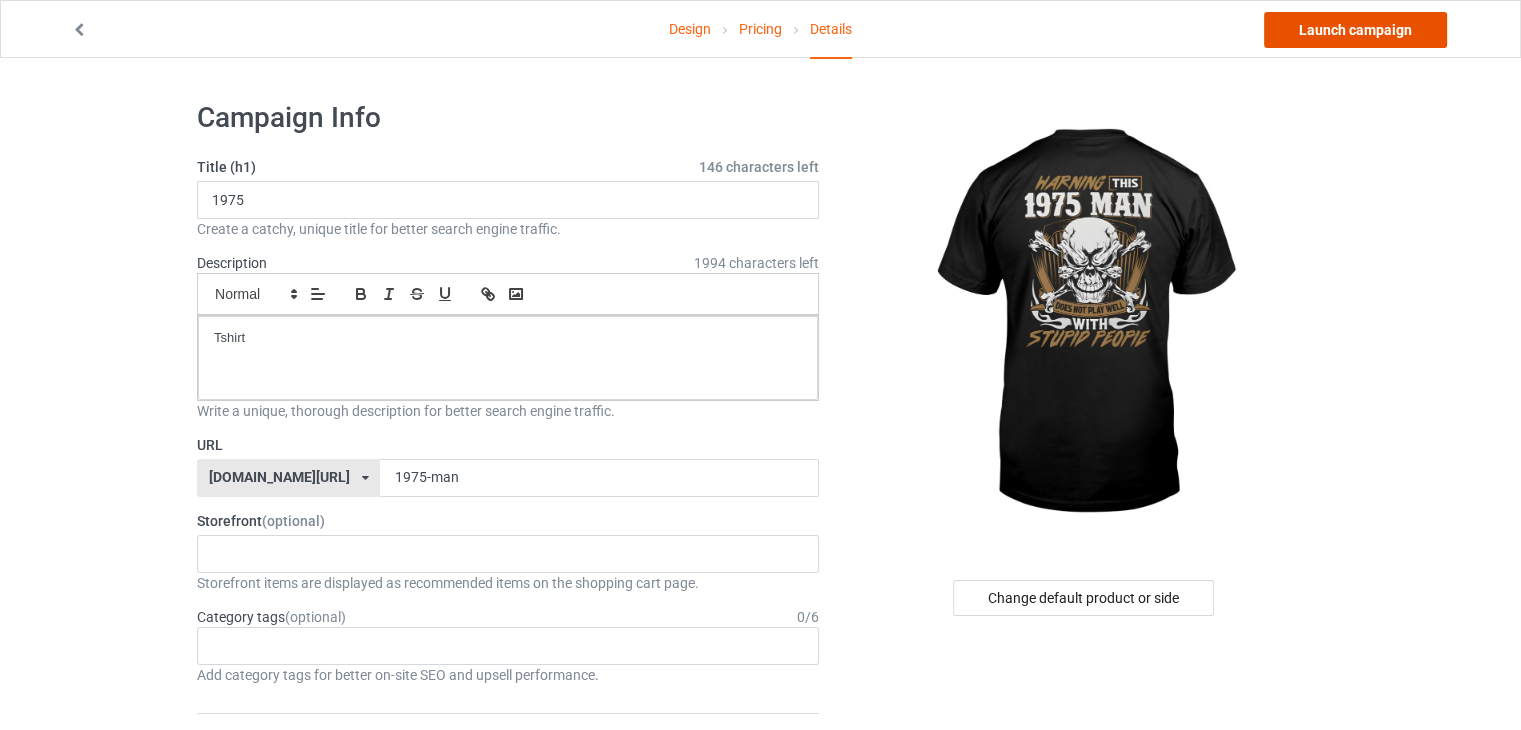 click on "Launch campaign" at bounding box center (1355, 30) 